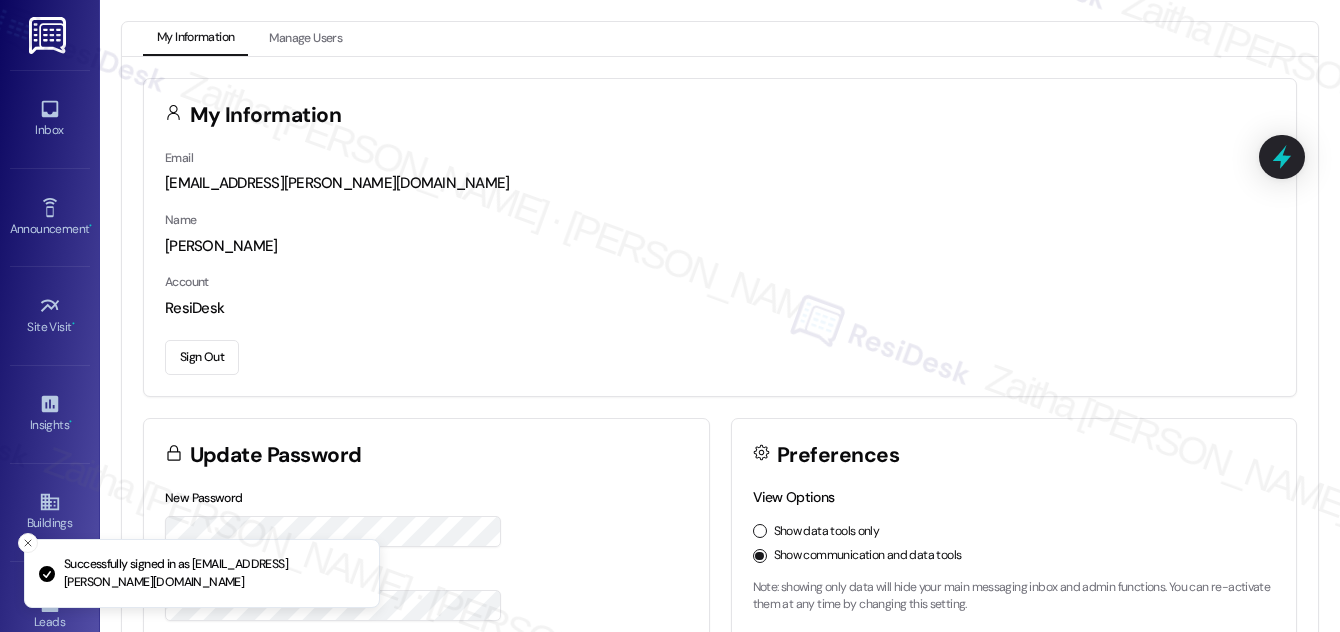 scroll, scrollTop: 0, scrollLeft: 0, axis: both 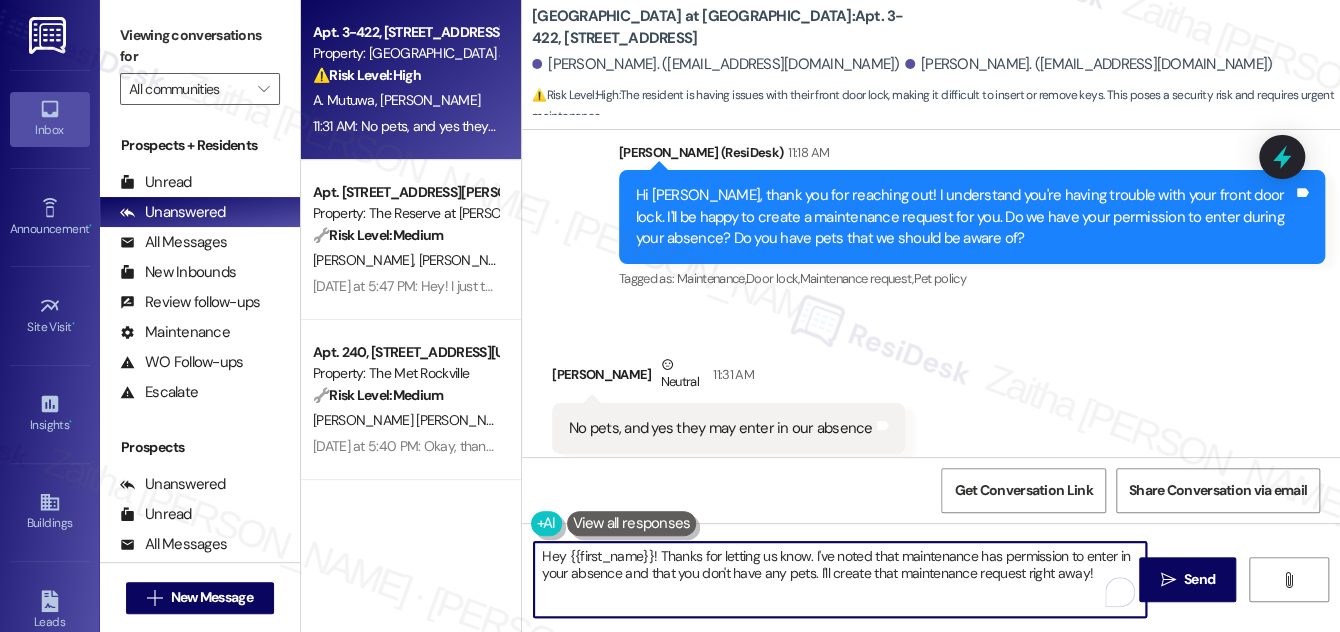 drag, startPoint x: 654, startPoint y: 556, endPoint x: 547, endPoint y: 555, distance: 107.00467 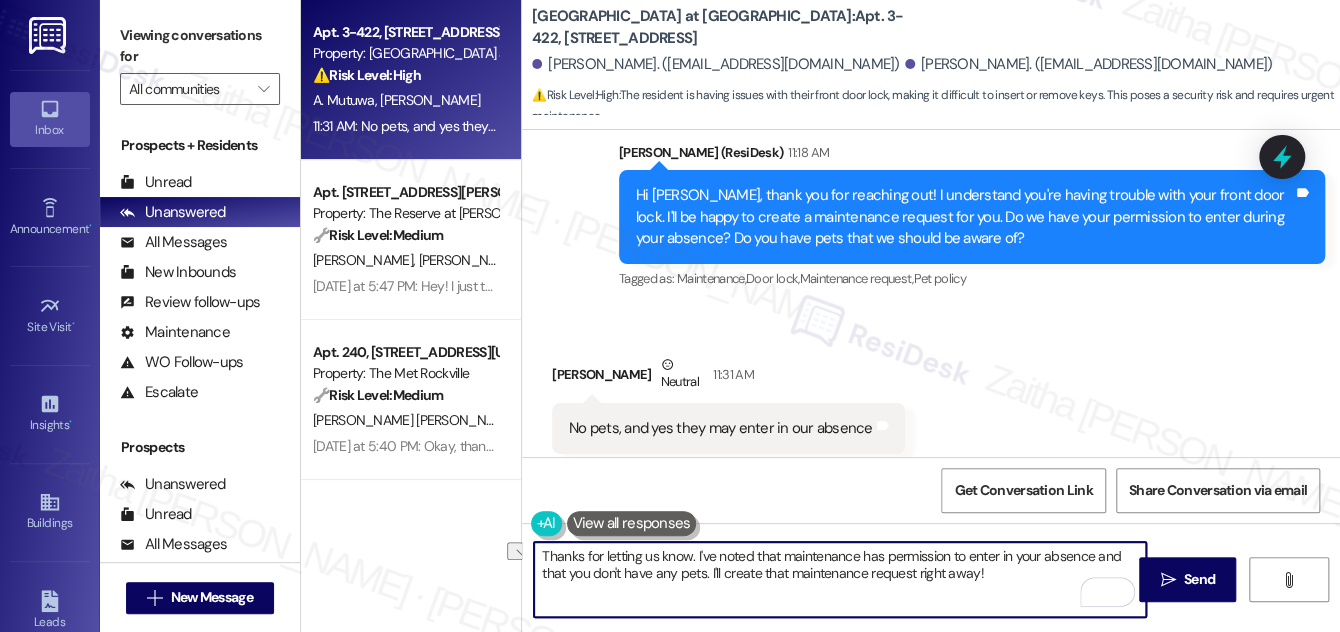 drag, startPoint x: 722, startPoint y: 570, endPoint x: 1003, endPoint y: 584, distance: 281.34854 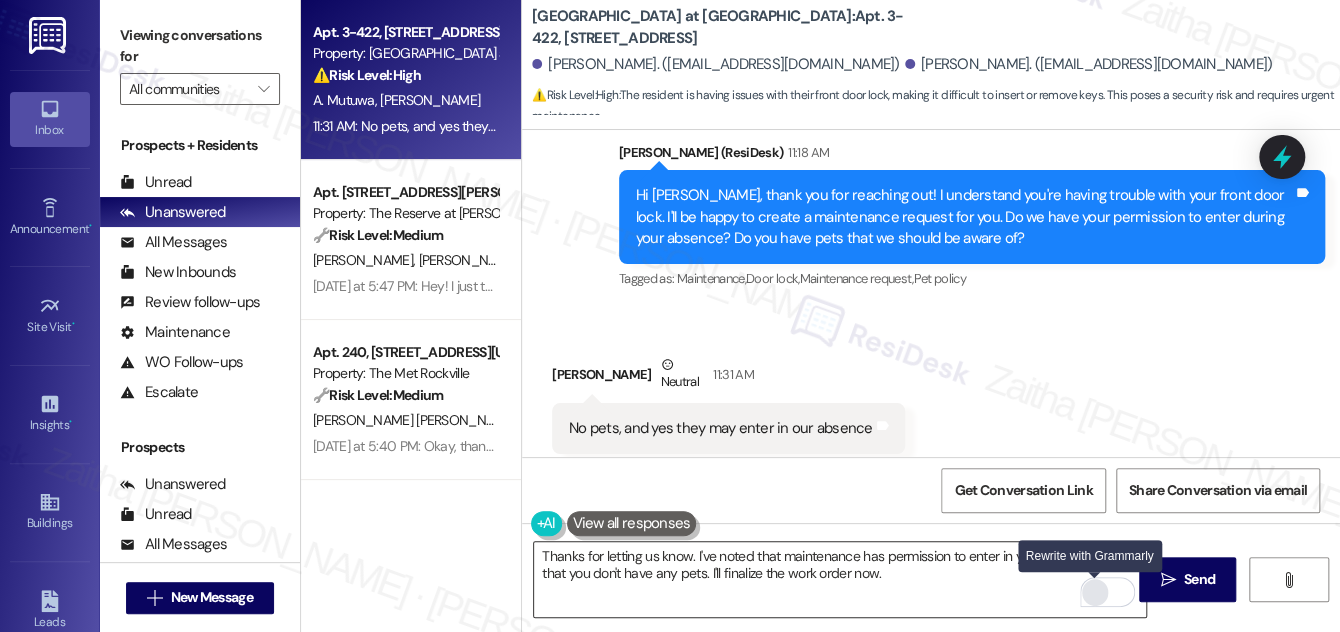 click at bounding box center [1095, 592] 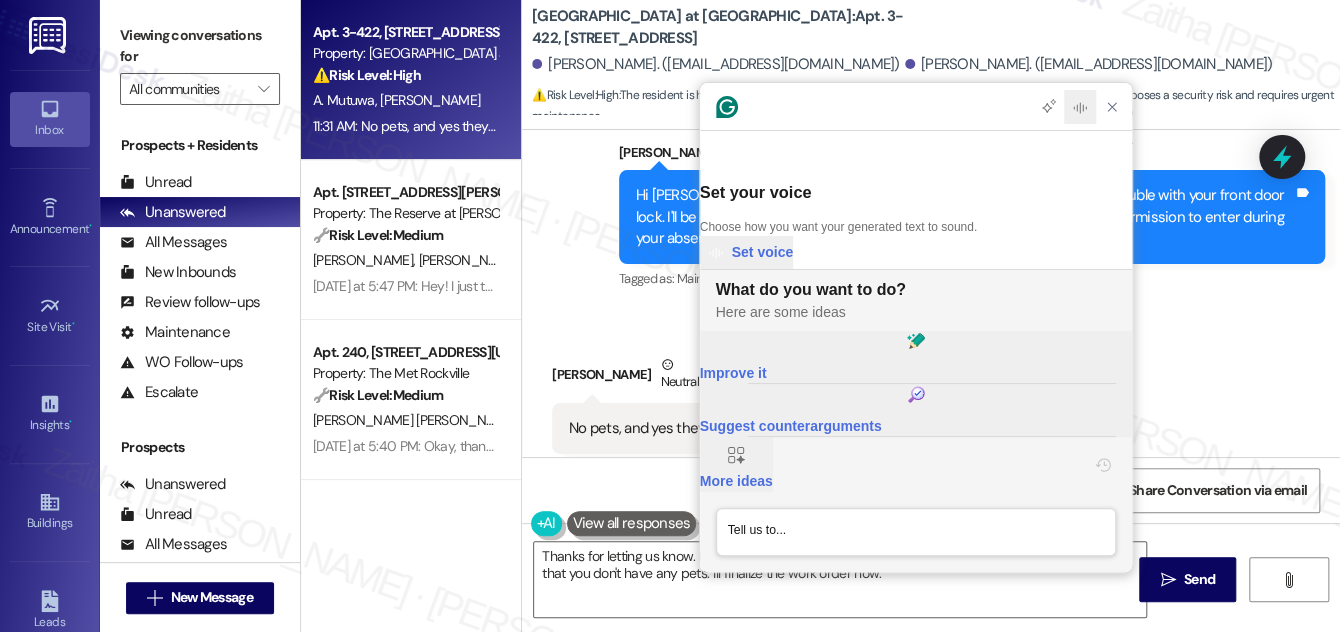 scroll, scrollTop: 0, scrollLeft: 0, axis: both 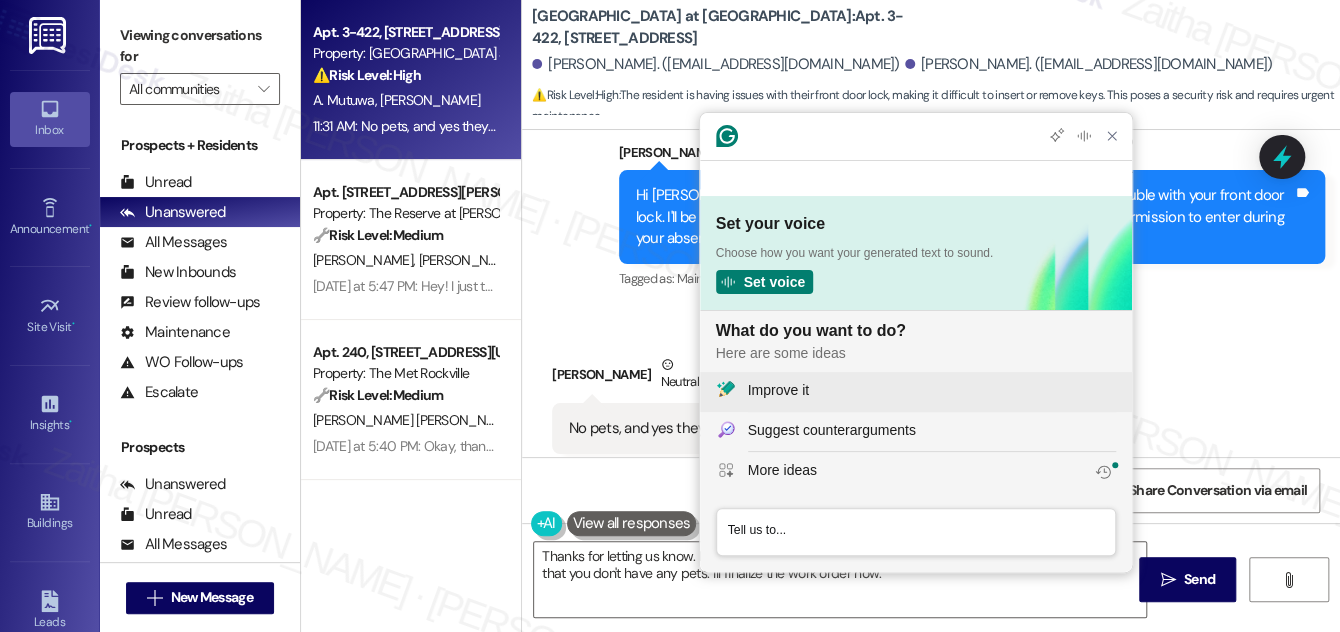 click on "Improve it" 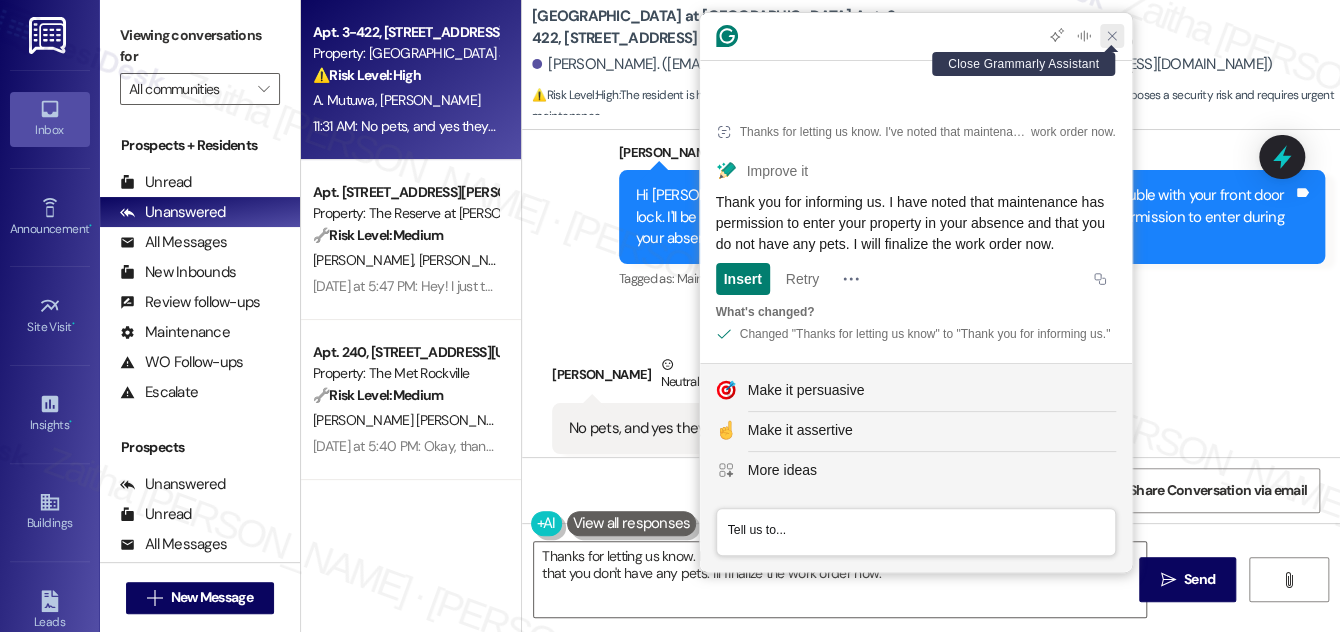 click 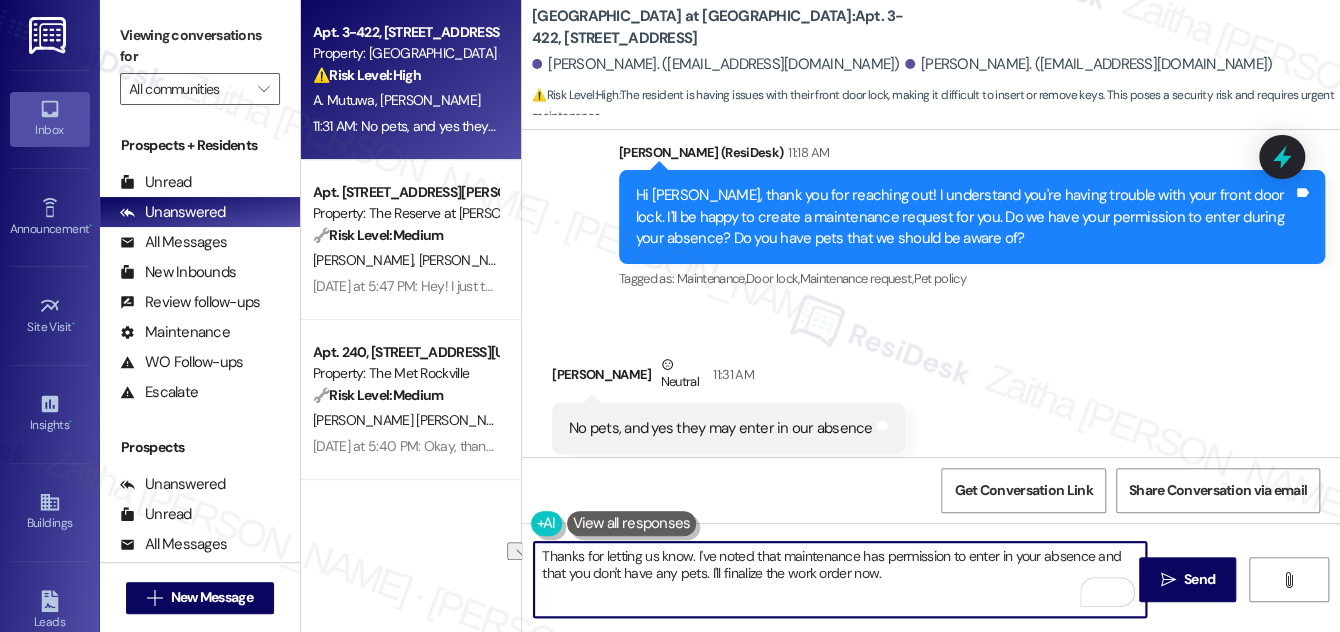 drag, startPoint x: 711, startPoint y: 570, endPoint x: 908, endPoint y: 574, distance: 197.0406 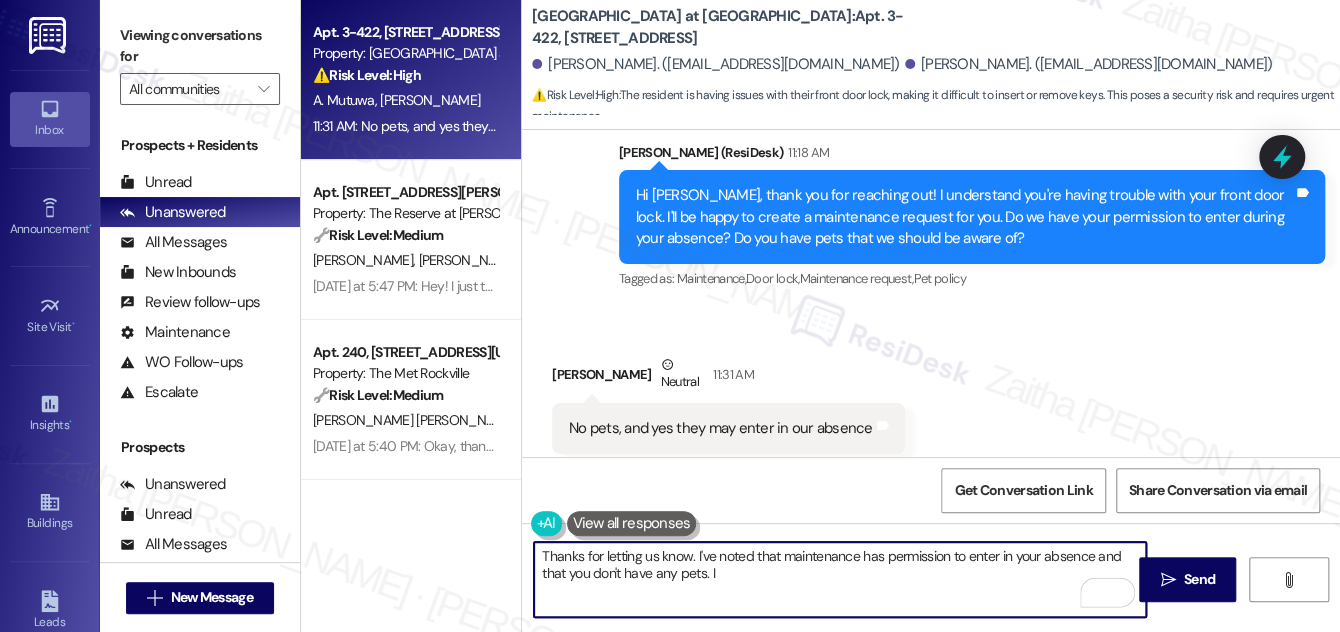 click on "Thanks for letting us know. I've noted that maintenance has permission to enter in your absence and that you don't have any pets. I" at bounding box center (840, 579) 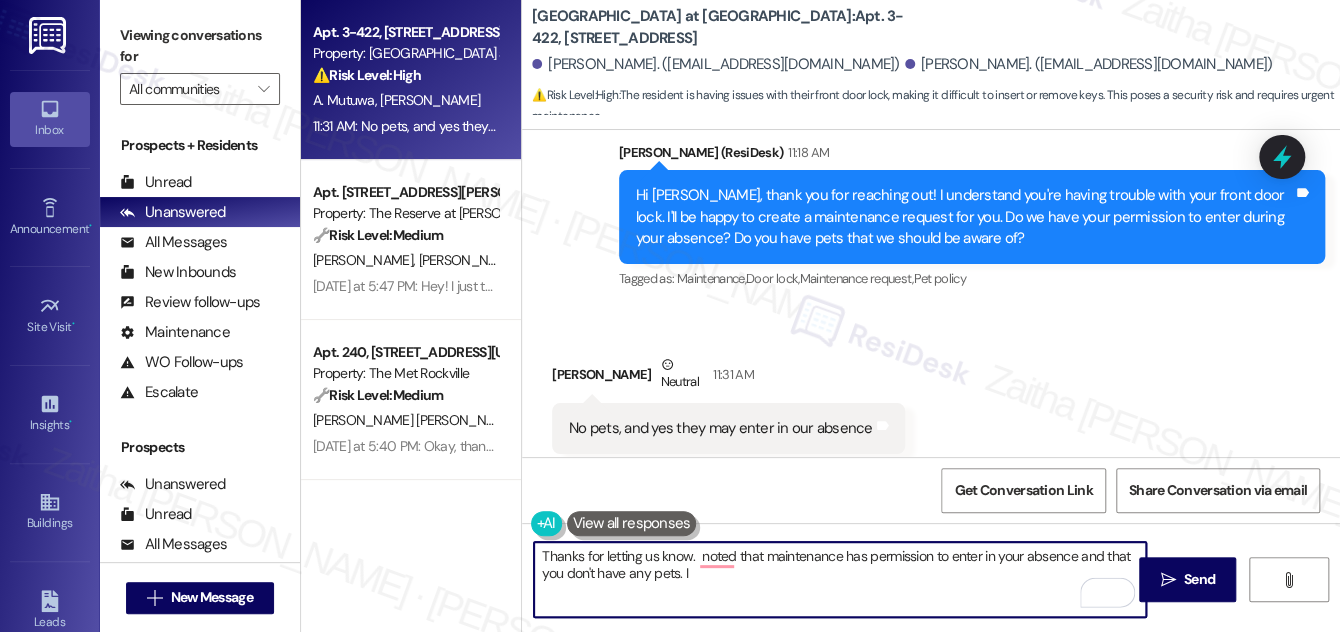 paste on "'ll finalize the work order now." 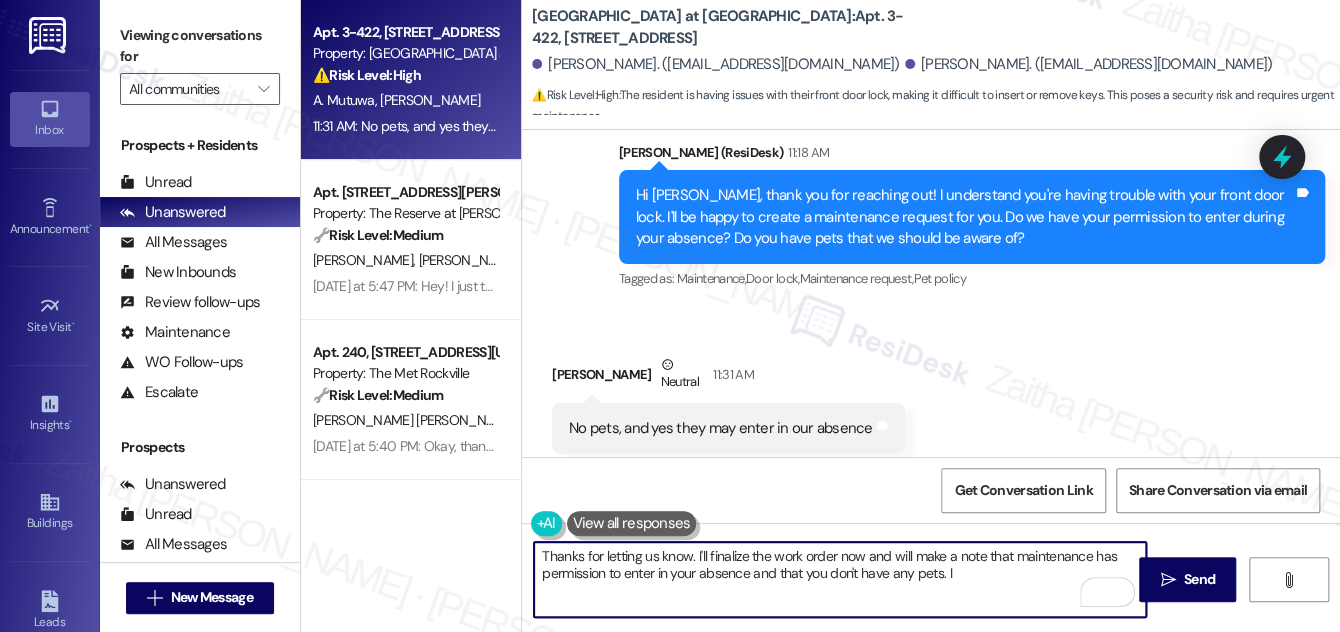 click on "Thanks for letting us know. I'll finalize the work order now and will make a note that maintenance has permission to enter in your absence and that you don't have any pets. I" at bounding box center (840, 579) 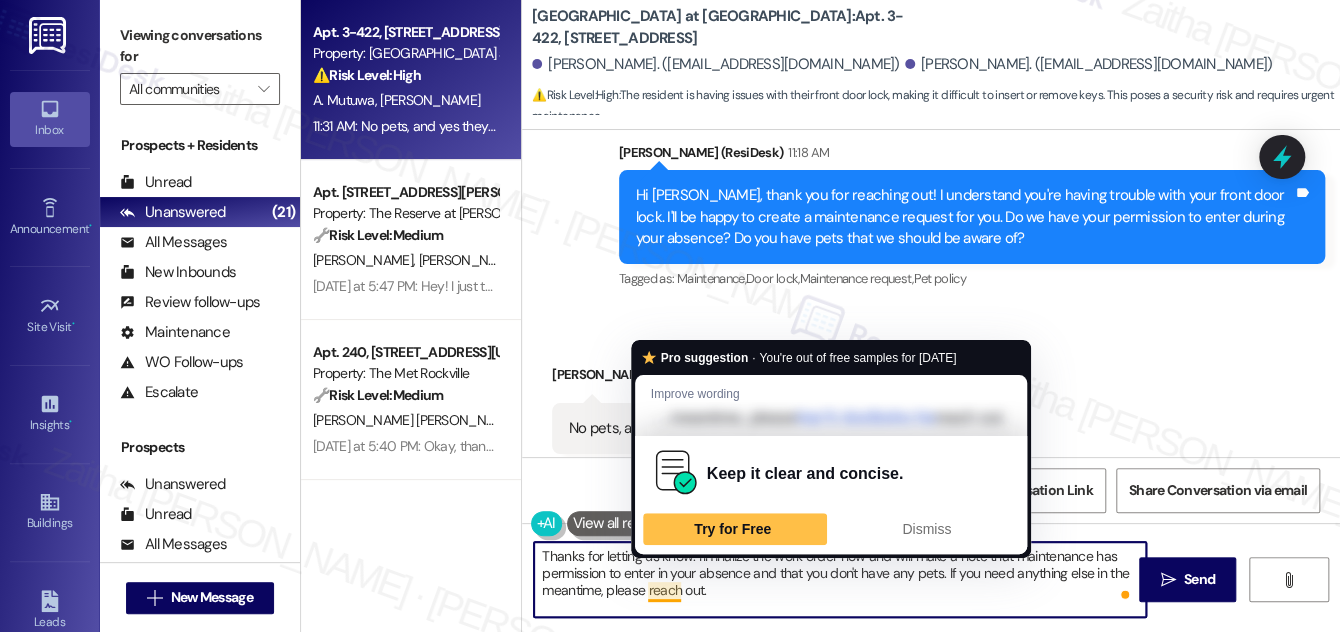 click on "Thanks for letting us know. I'll finalize the work order now and will make a note that maintenance has permission to enter in your absence and that you don't have any pets. If you need anything else in the meantime, please reach out." at bounding box center [840, 579] 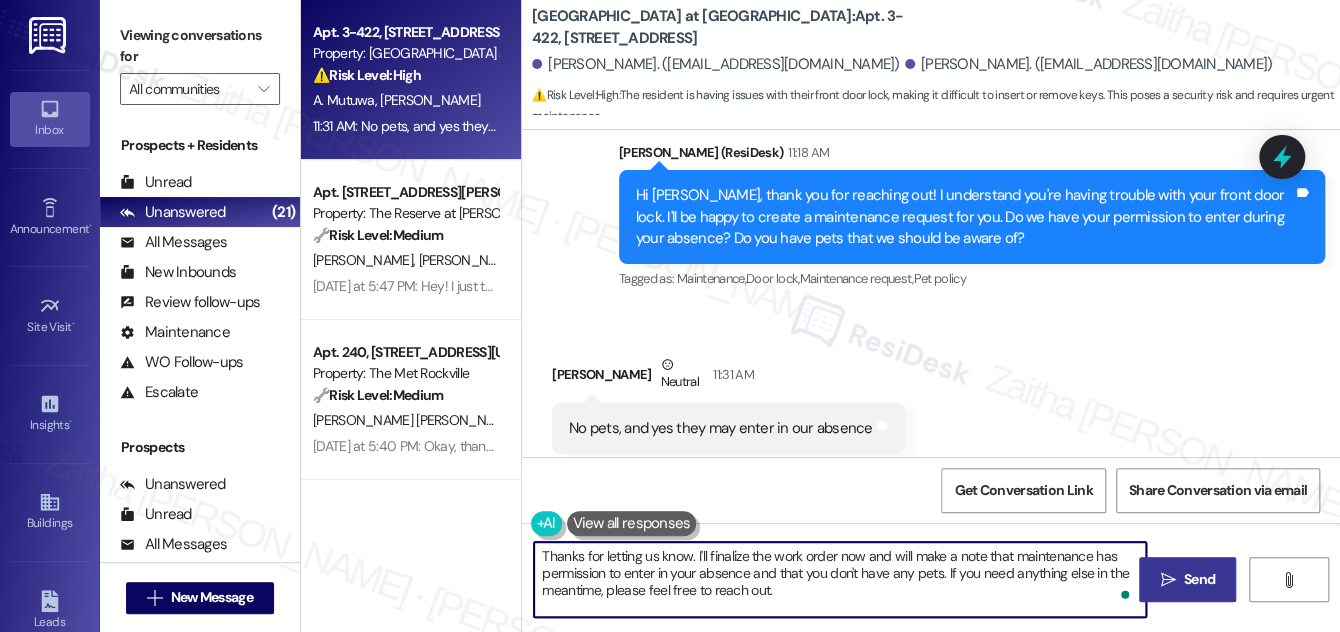 type on "Thanks for letting us know. I'll finalize the work order now and will make a note that maintenance has permission to enter in your absence and that you don't have any pets. If you need anything else in the meantime, please feel free to reach out." 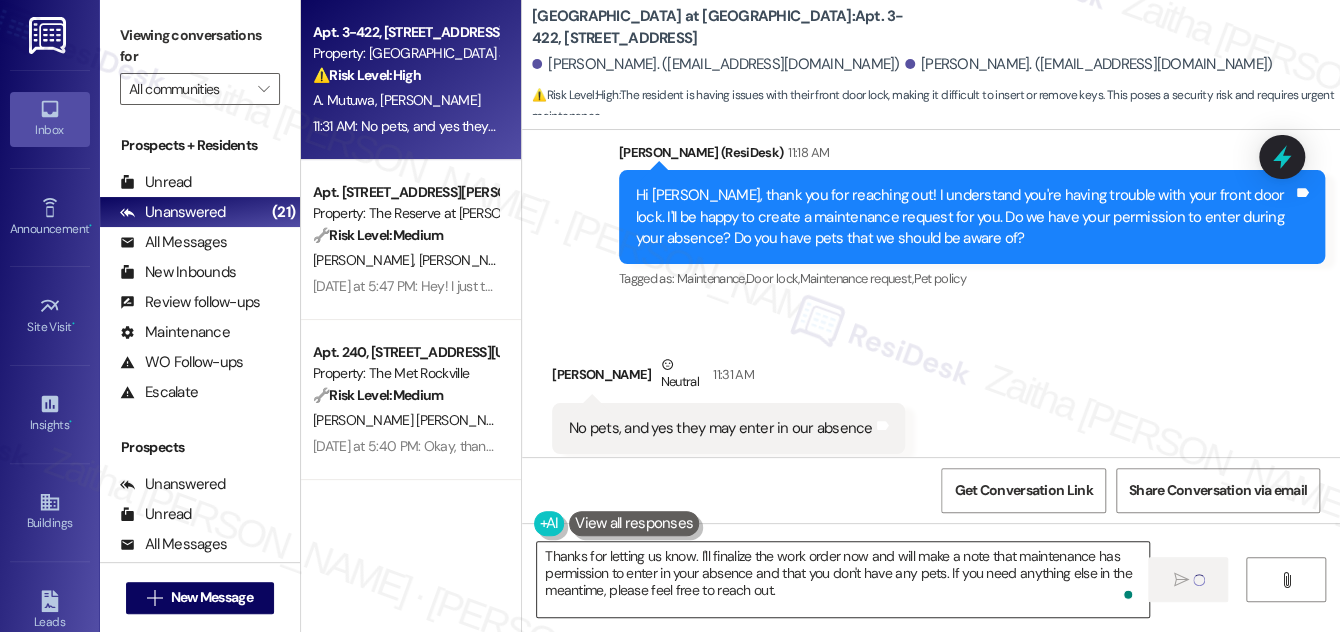 type 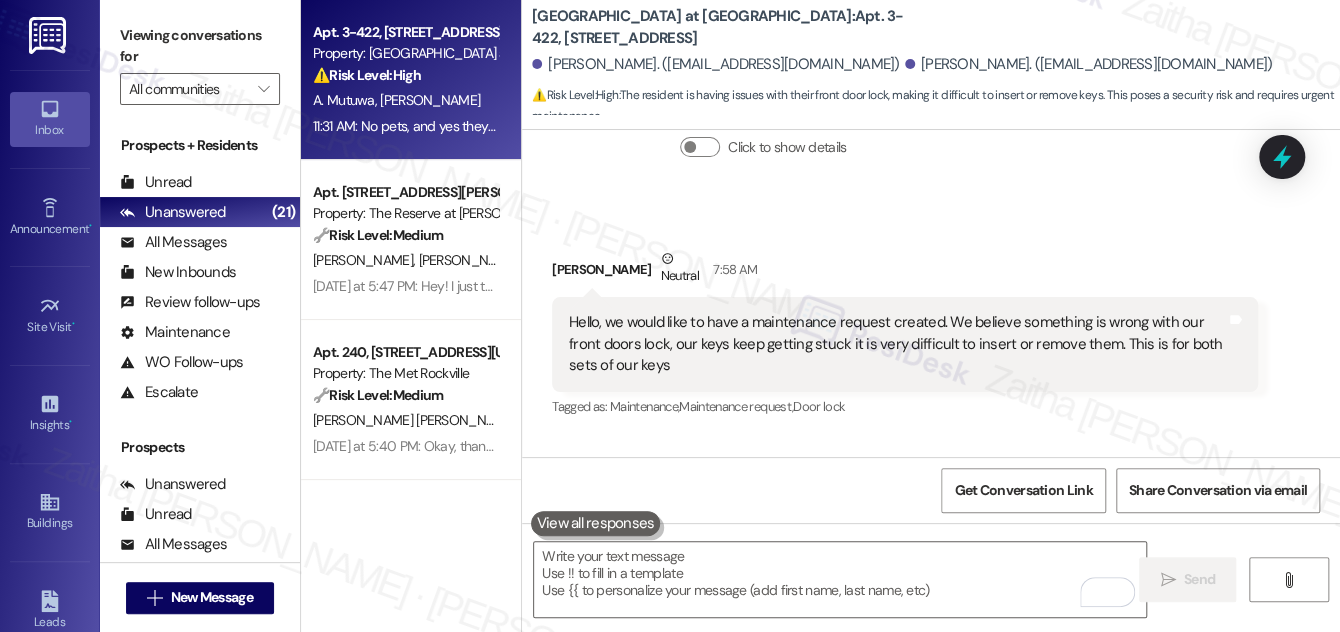 scroll, scrollTop: 3254, scrollLeft: 0, axis: vertical 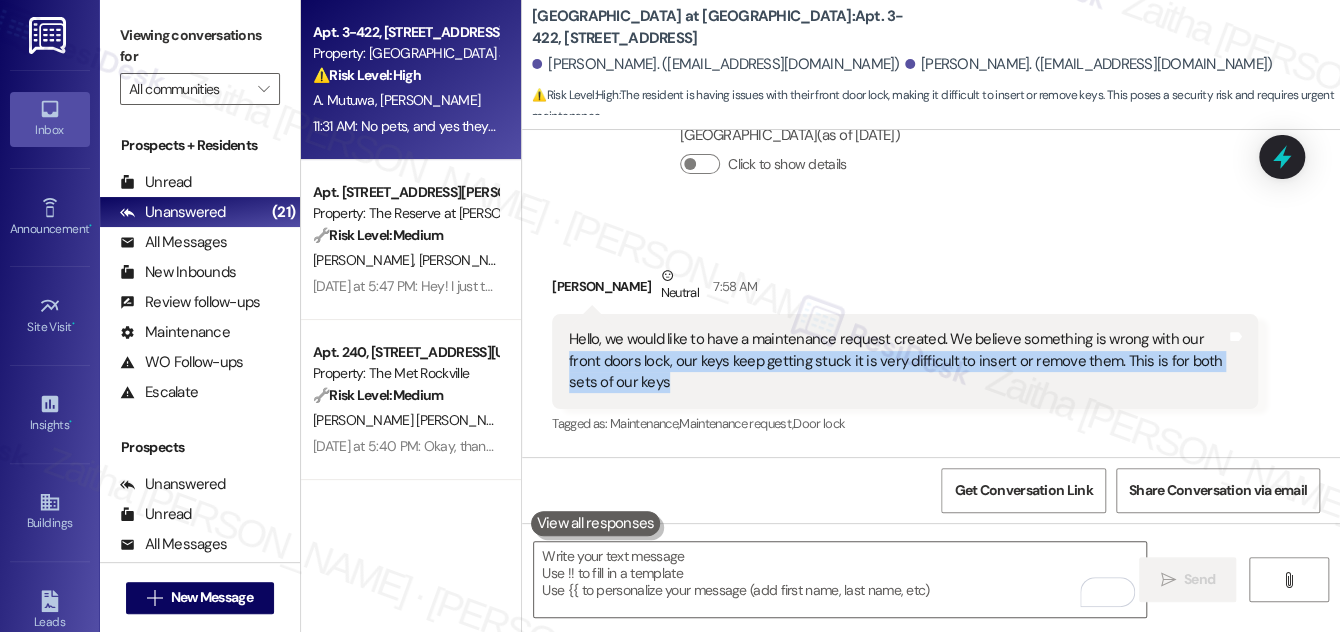drag, startPoint x: 1187, startPoint y: 293, endPoint x: 1079, endPoint y: 335, distance: 115.87925 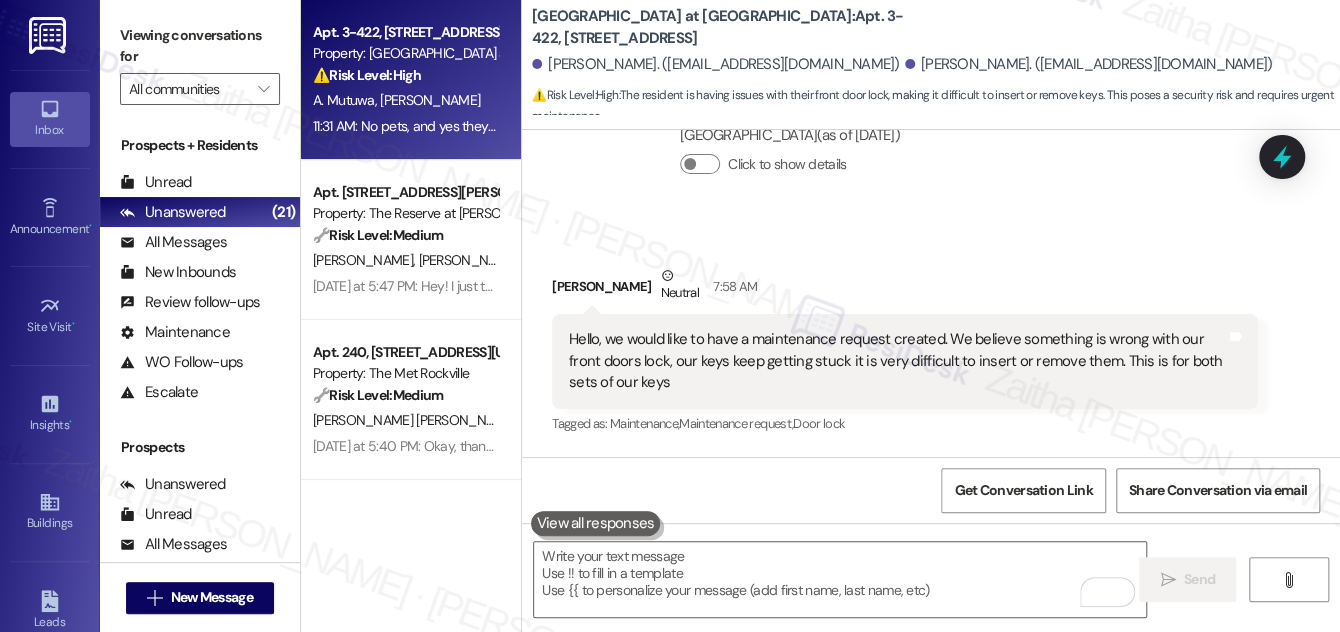 click on "Received via SMS Ashton Mutuwa   Neutral 7:58 AM Hello, we would like to have a maintenance request created. We believe something is wrong with our front doors lock, our keys keep getting stuck it is very difficult to insert or remove them. This is for both sets of our keys Tags and notes Tagged as:   Maintenance ,  Click to highlight conversations about Maintenance Maintenance request ,  Click to highlight conversations about Maintenance request Door lock Click to highlight conversations about Door lock" at bounding box center (931, 336) 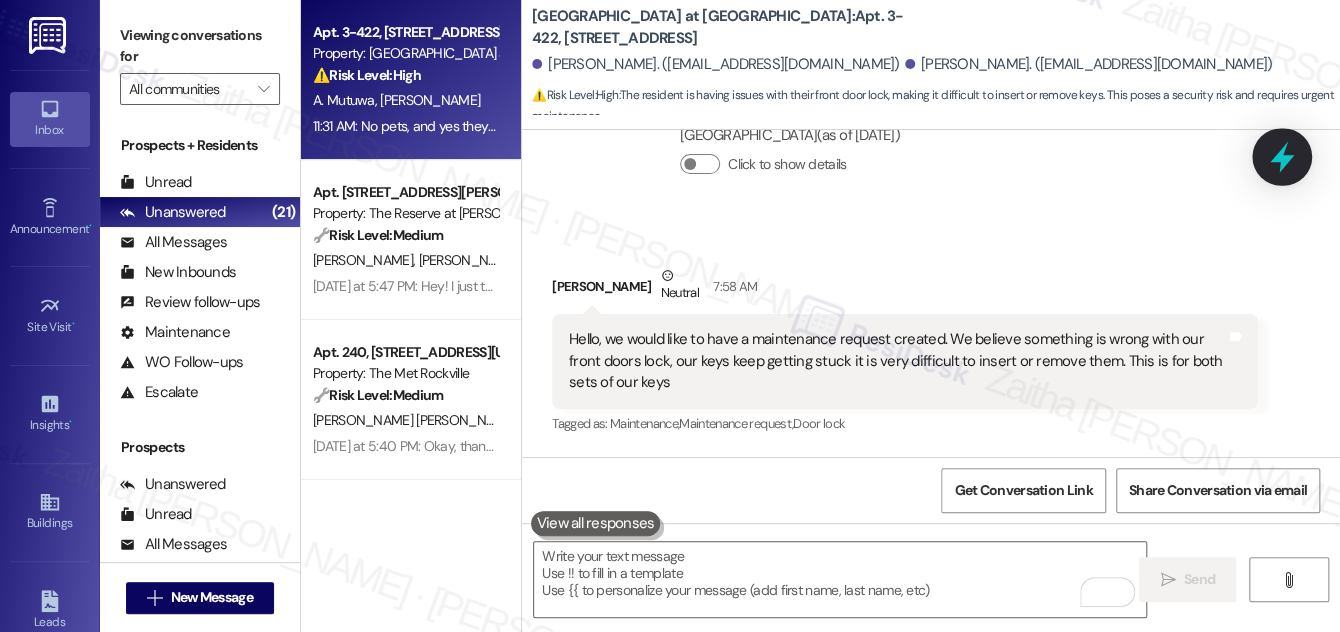 click 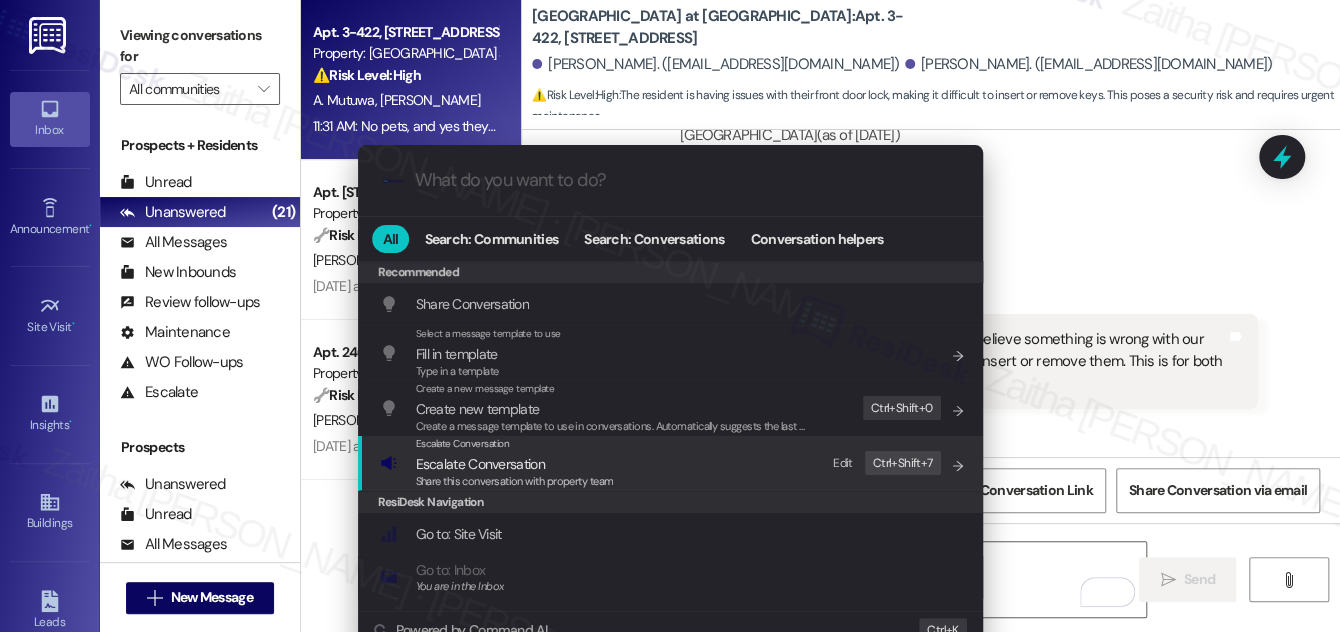 click on "Escalate Conversation" at bounding box center [480, 464] 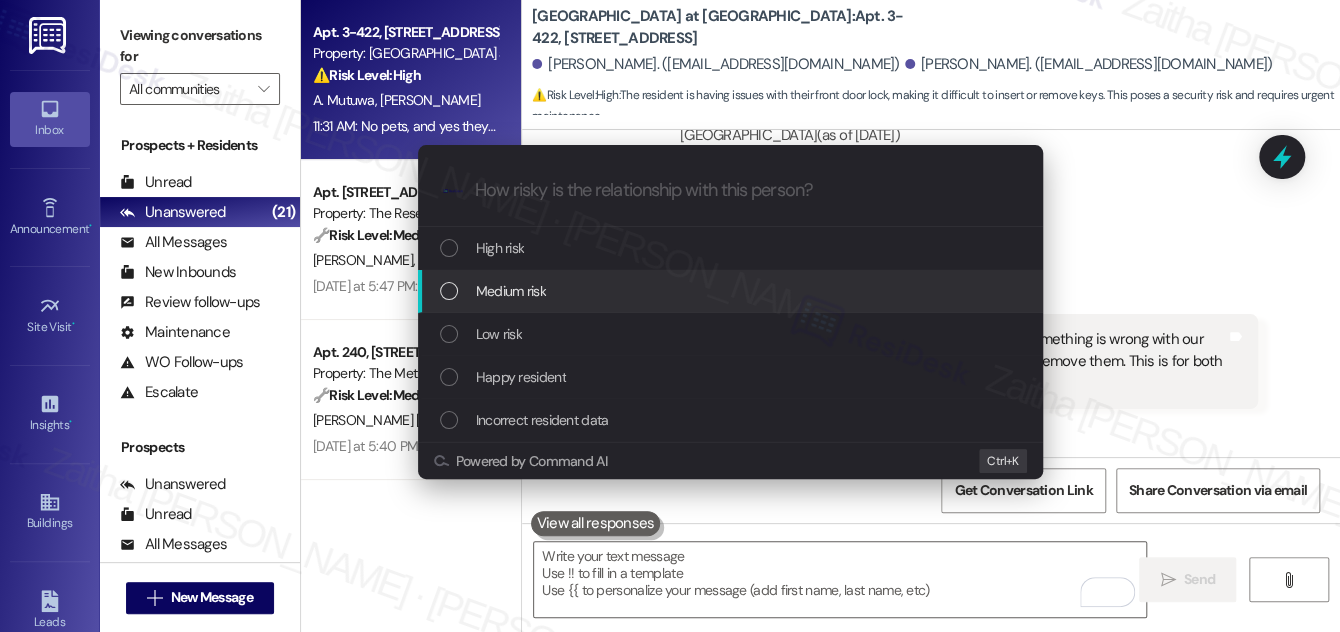 click on "Medium risk" at bounding box center [732, 291] 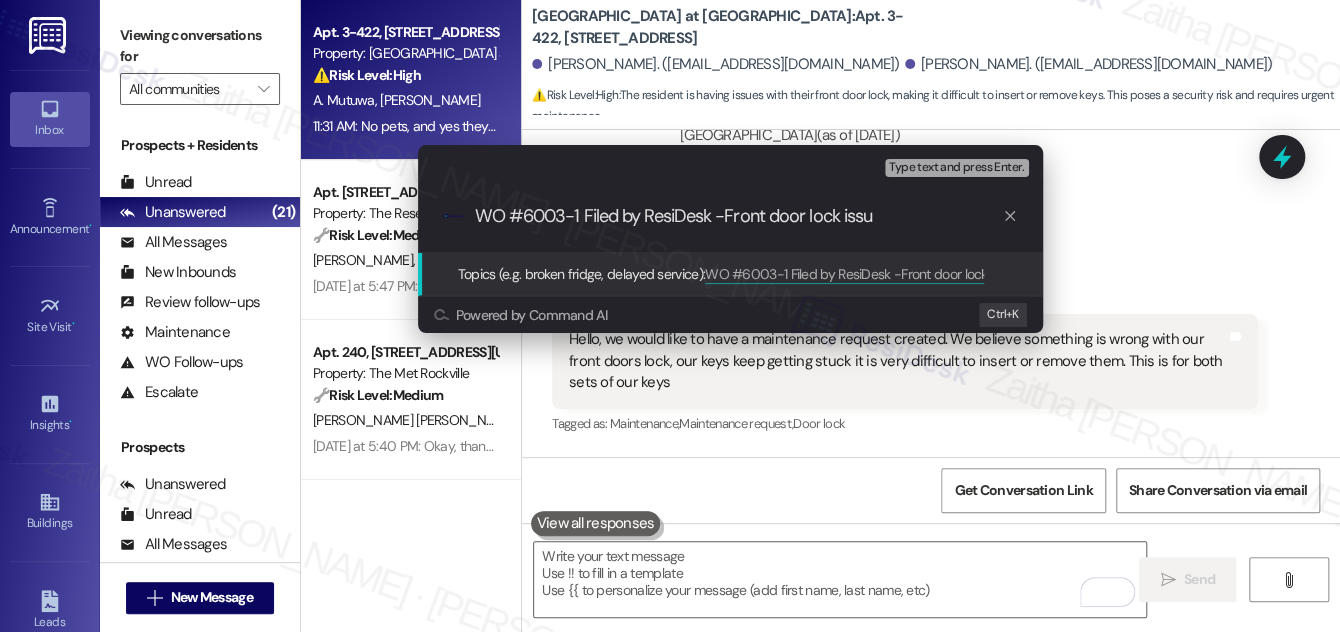 type on "WO #6003-1 Filed by ResiDesk -Front door lock issue" 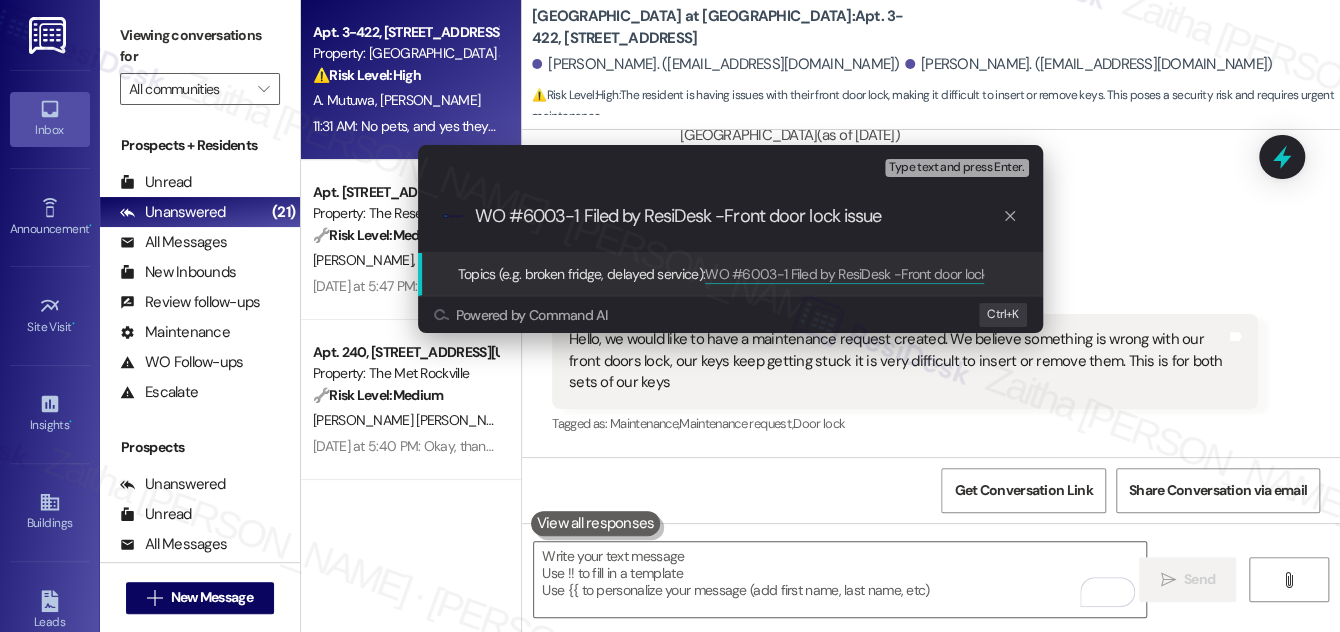 type 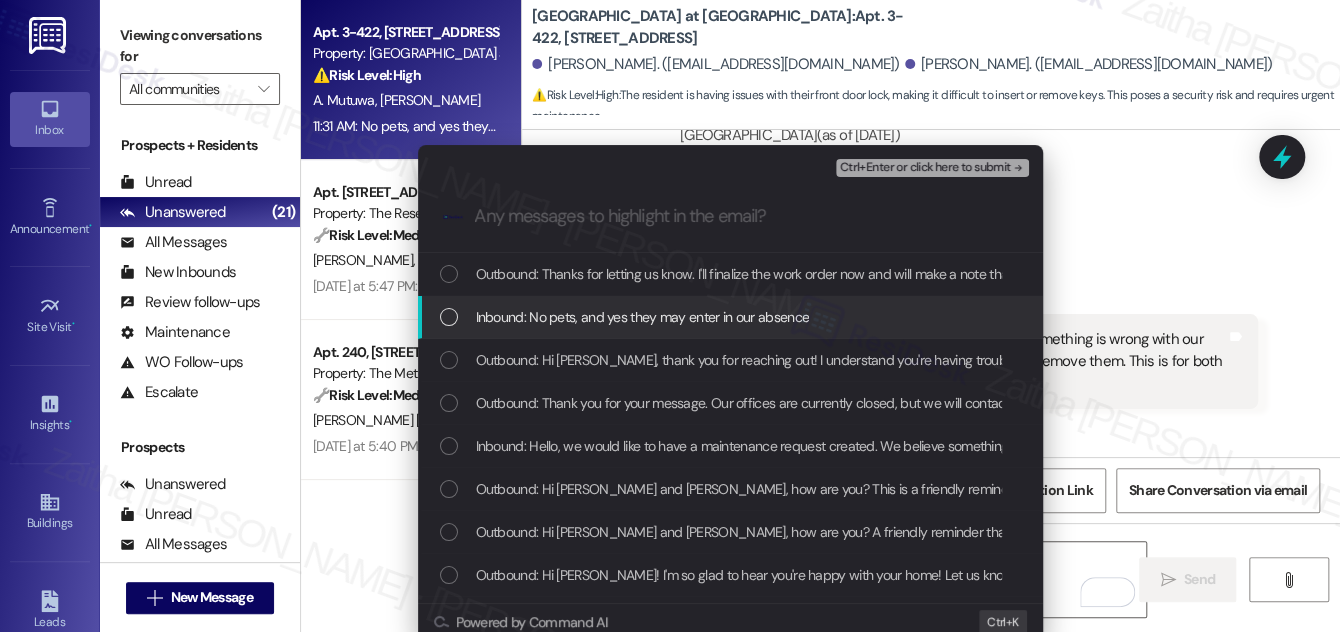 click at bounding box center (449, 317) 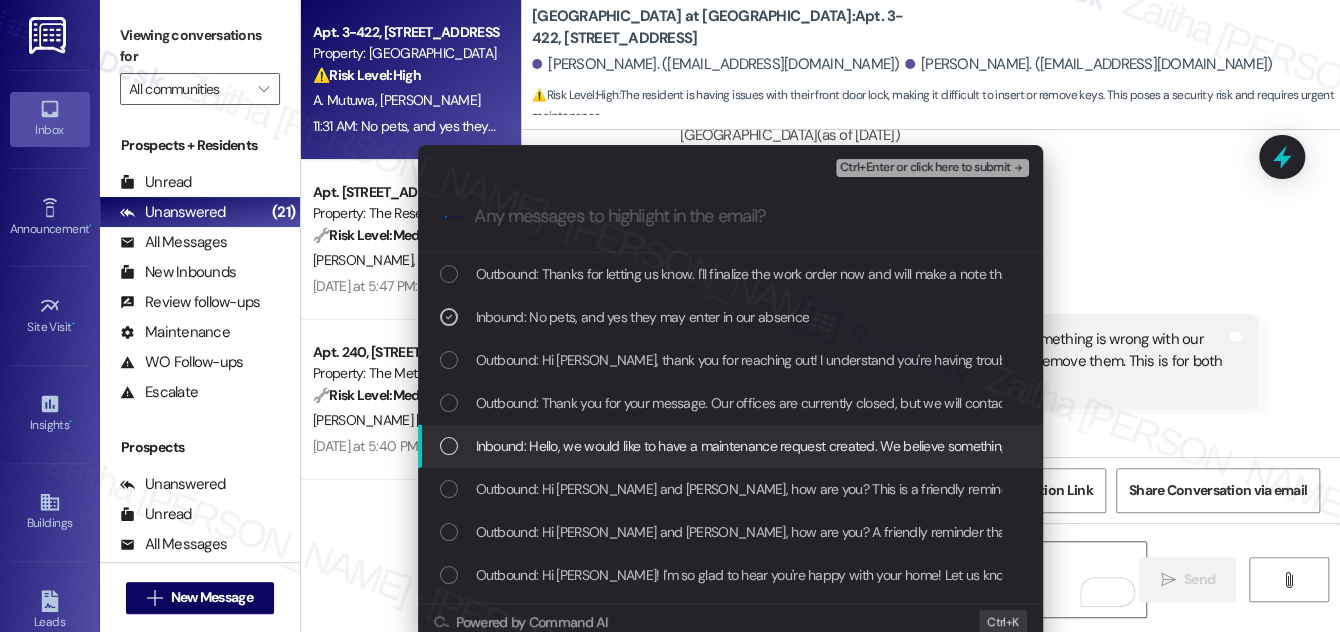 click on "Inbound: Hello, we would like to have a maintenance request created. We believe something is wrong with our front doors lock, our keys keep getting stuck it is very difficult to insert or remove them. This is for both sets of our keys" at bounding box center (732, 446) 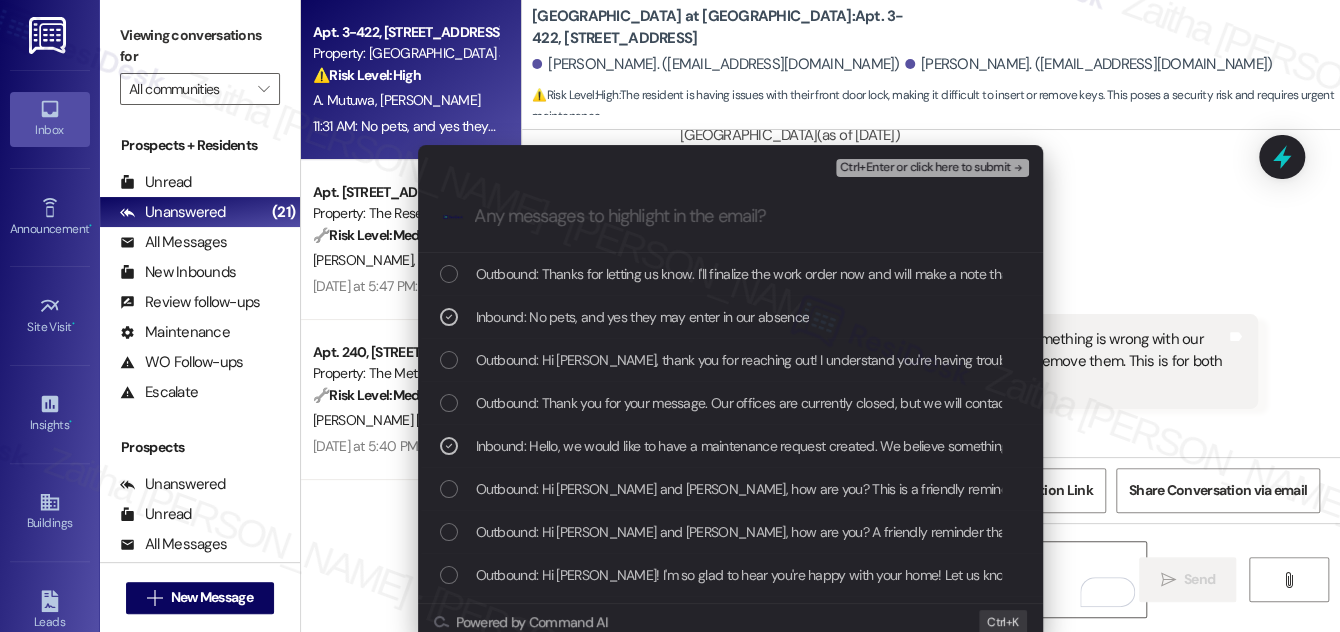 scroll, scrollTop: 0, scrollLeft: 0, axis: both 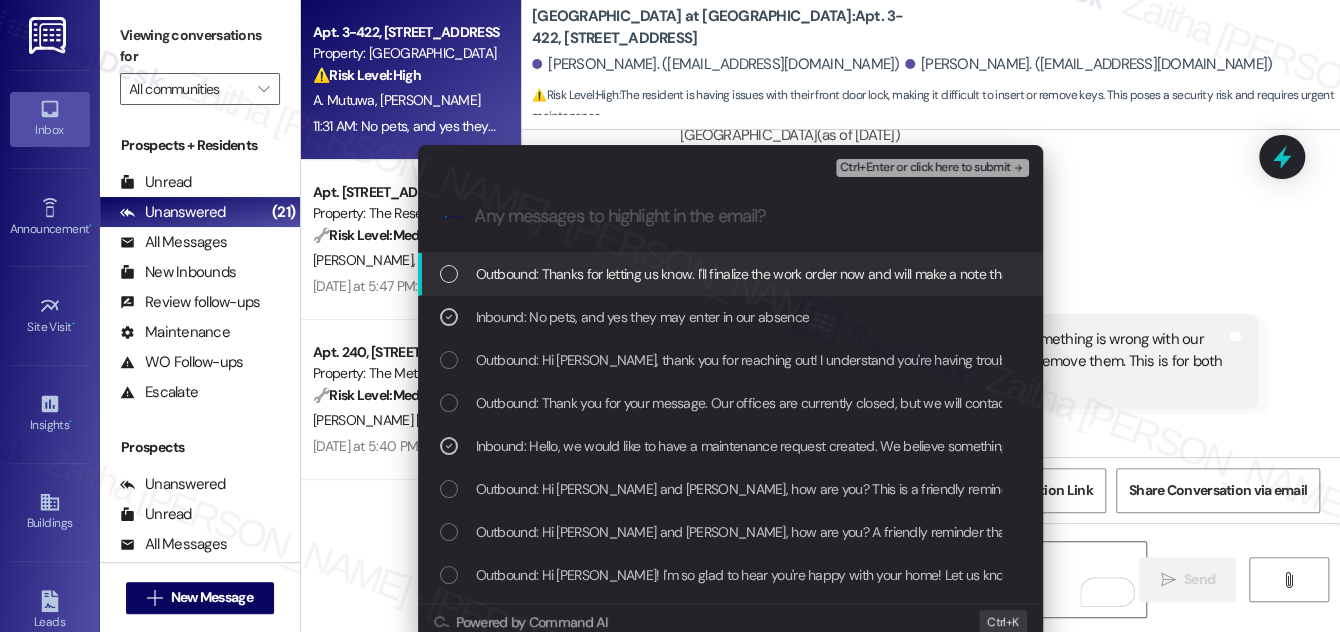 click on "Ctrl+Enter or click here to submit" at bounding box center (925, 168) 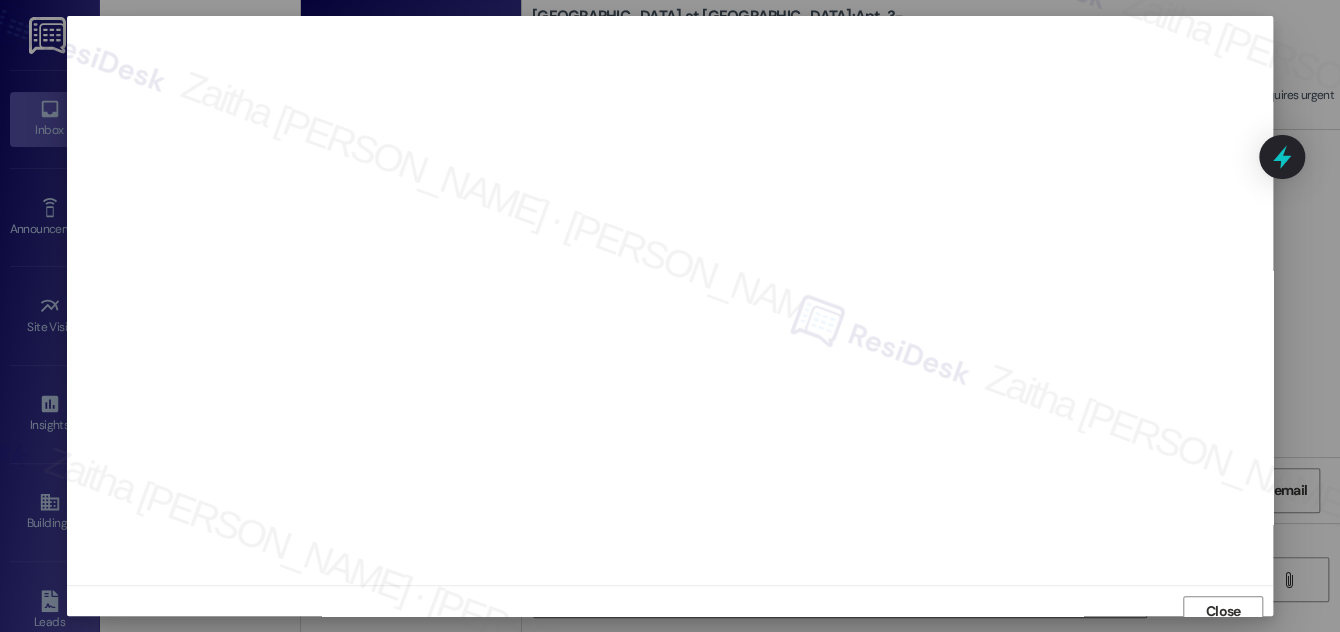 scroll, scrollTop: 11, scrollLeft: 0, axis: vertical 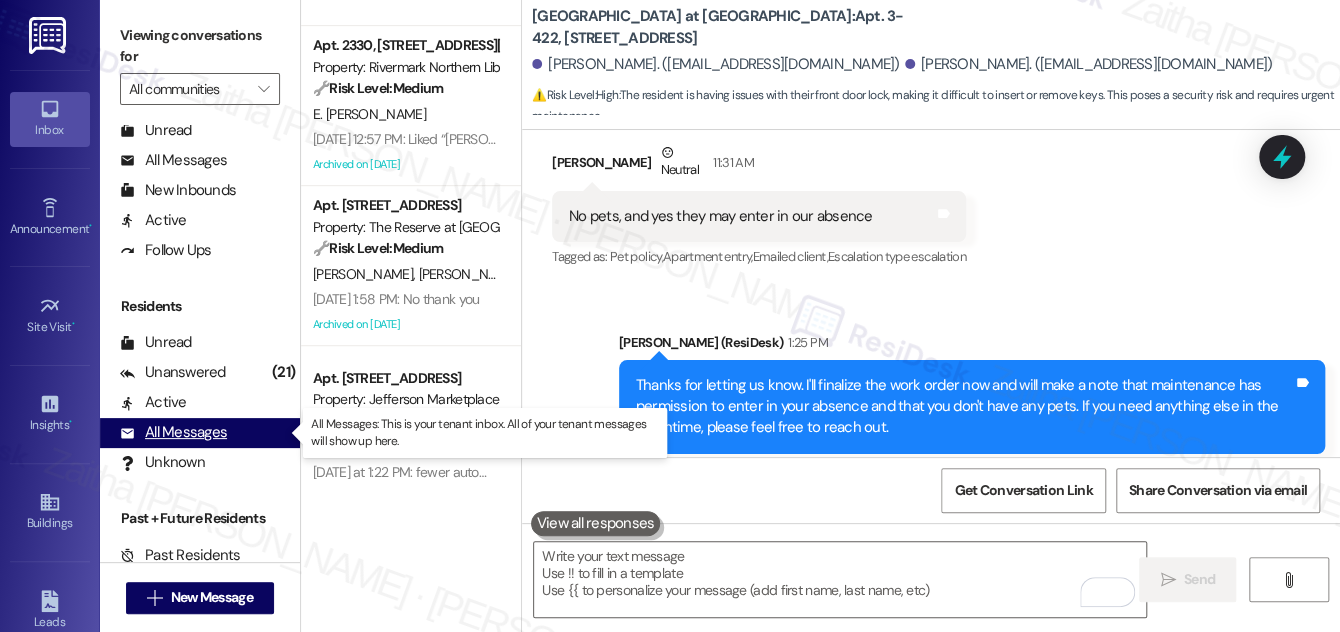 click on "All Messages" at bounding box center [173, 432] 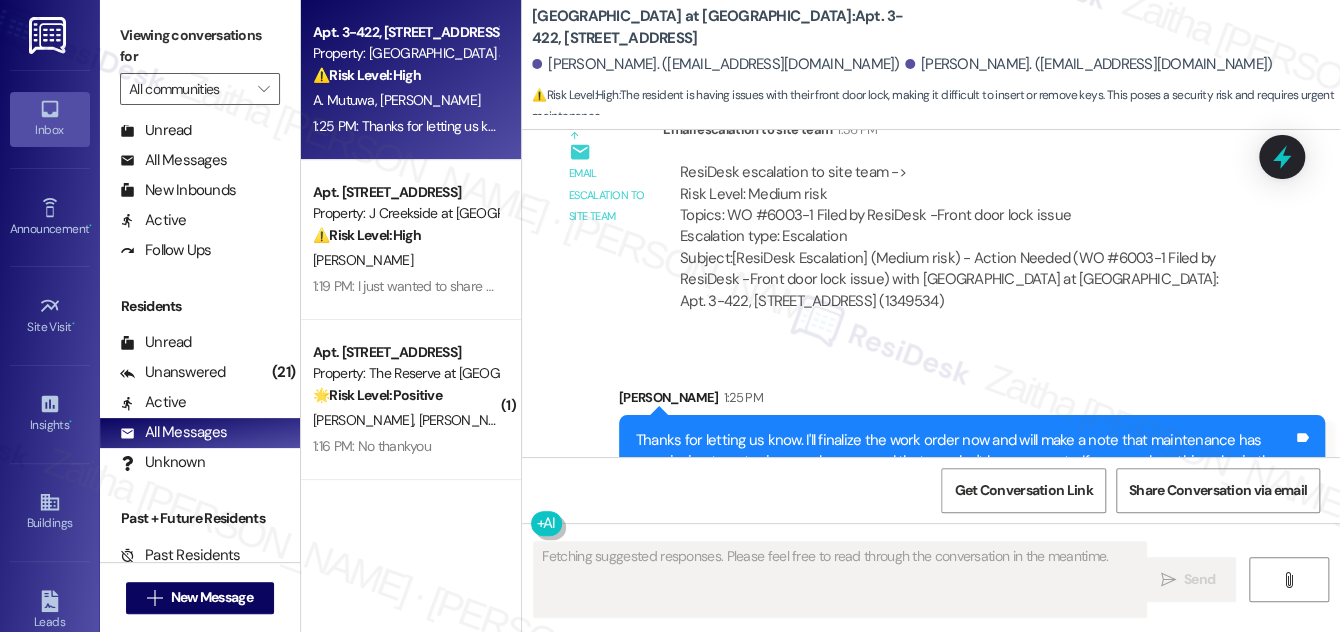 scroll, scrollTop: 4462, scrollLeft: 0, axis: vertical 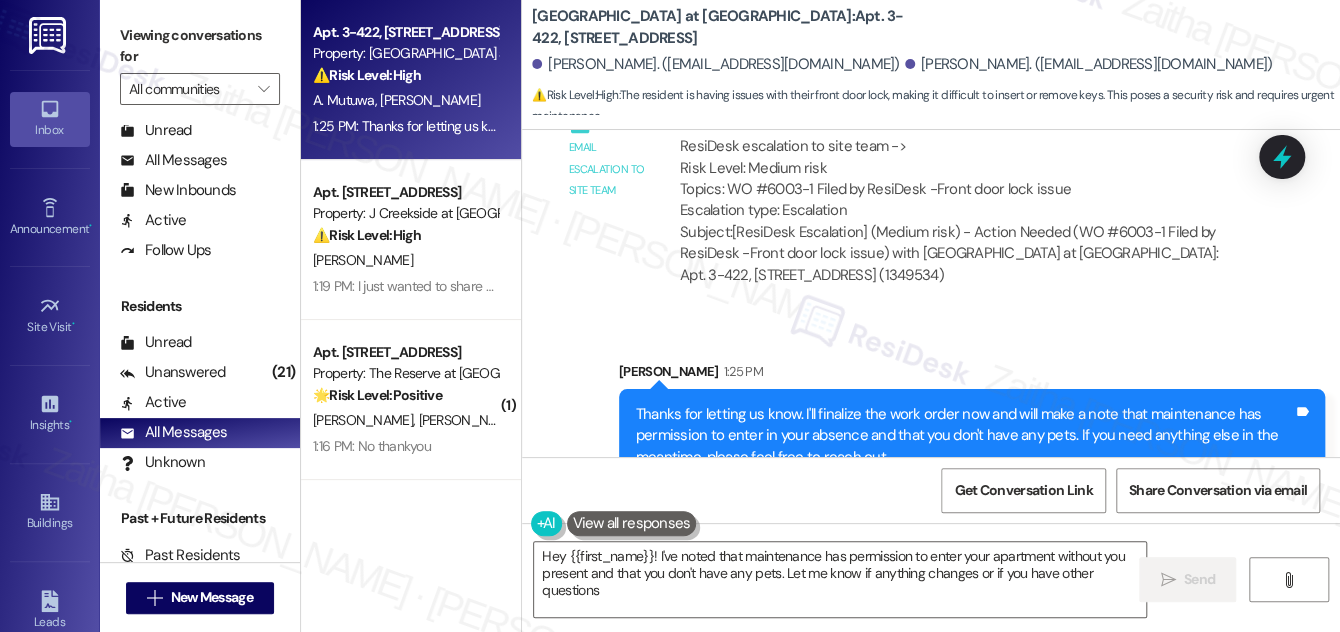 type on "Hey {{first_name}}! I've noted that maintenance has permission to enter your apartment without you present and that you don't have any pets. Let me know if anything changes or if you have other questions!" 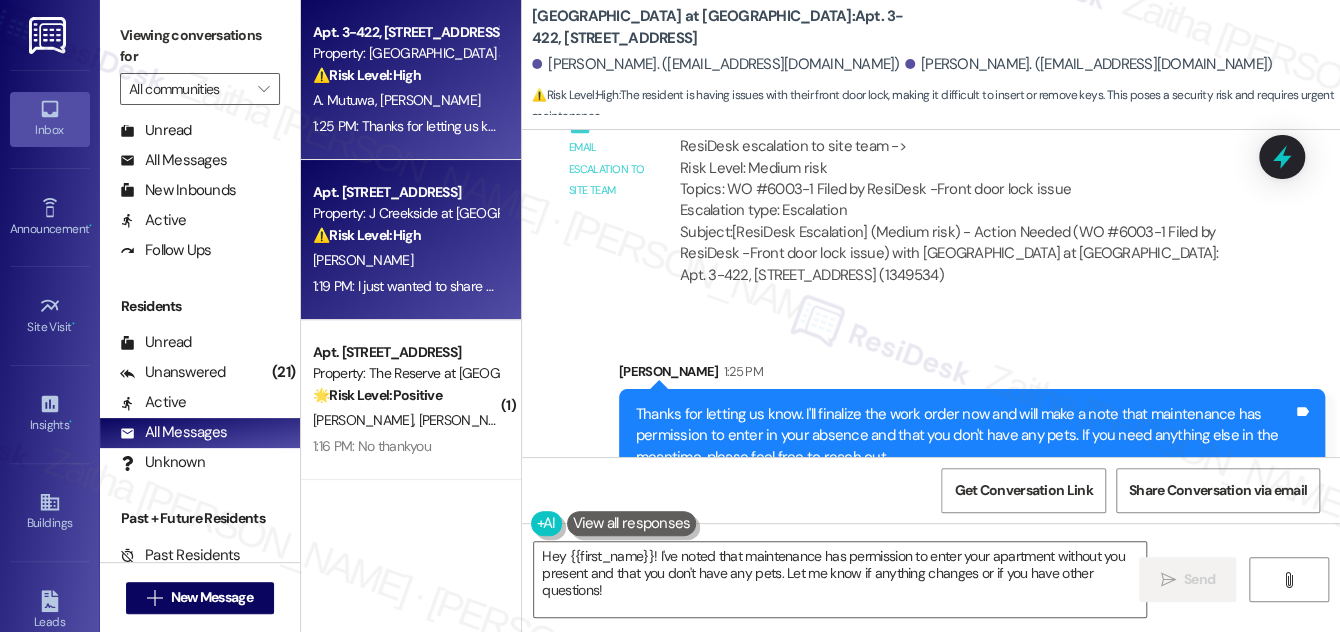 click on "[PERSON_NAME]" at bounding box center (405, 260) 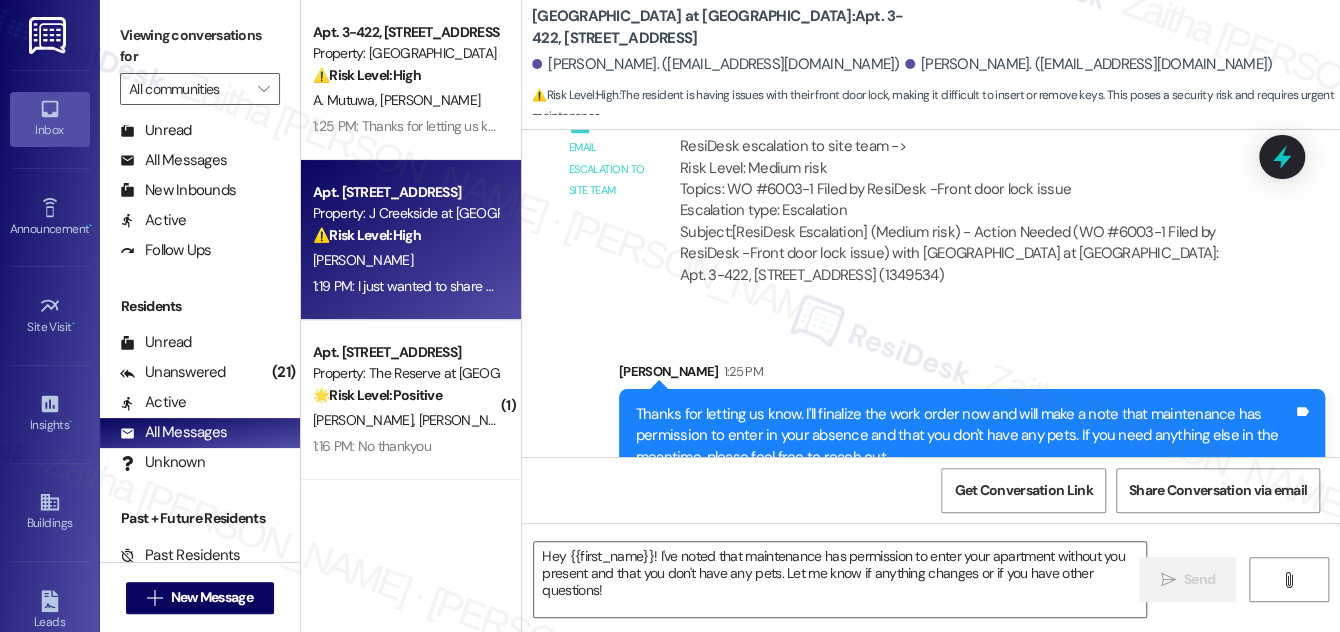 type on "Fetching suggested responses. Please feel free to read through the conversation in the meantime." 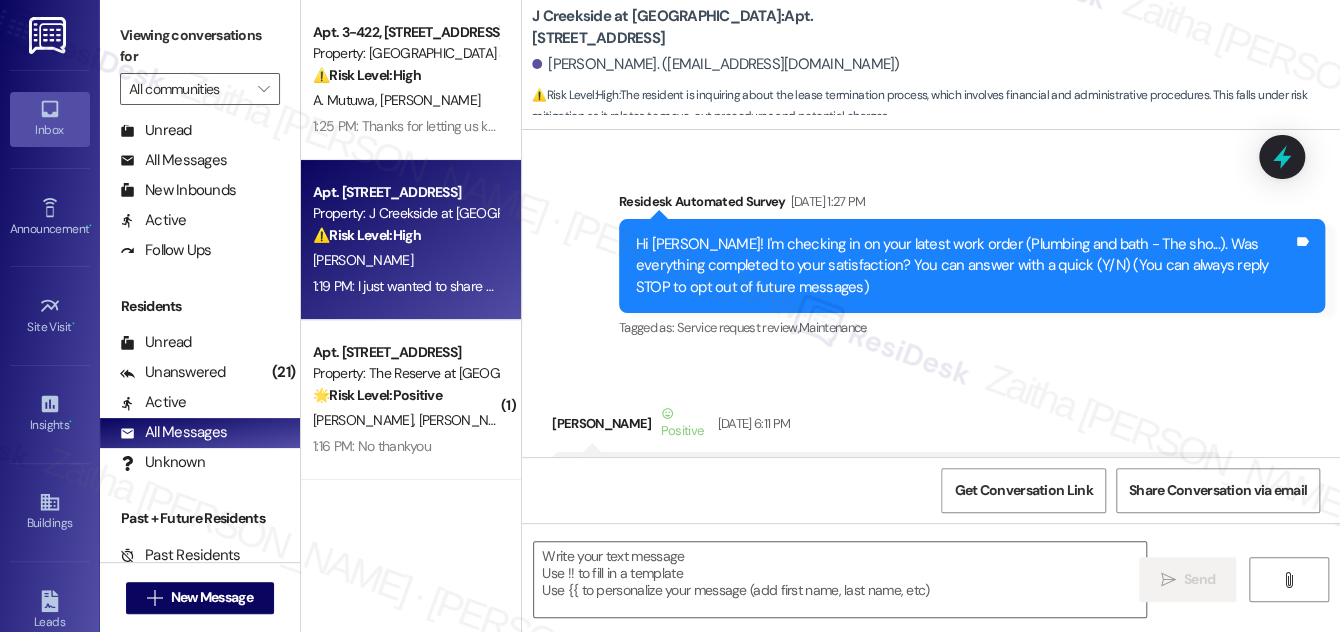 type on "Fetching suggested responses. Please feel free to read through the conversation in the meantime." 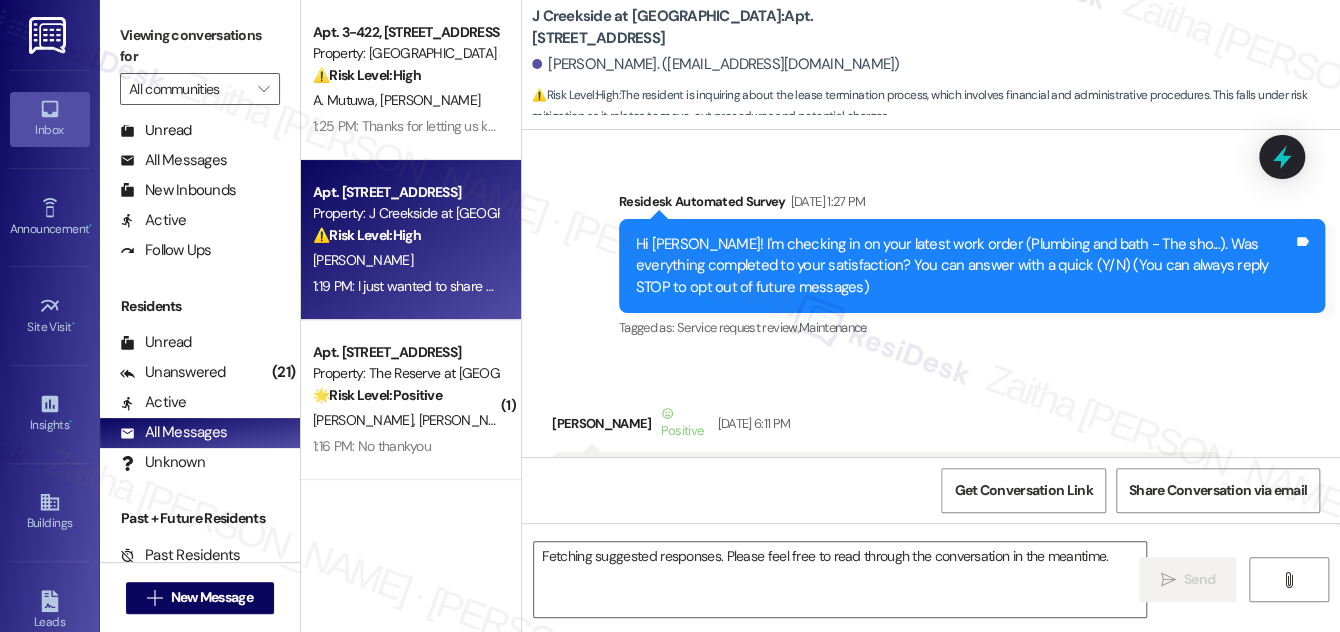 scroll, scrollTop: 20896, scrollLeft: 0, axis: vertical 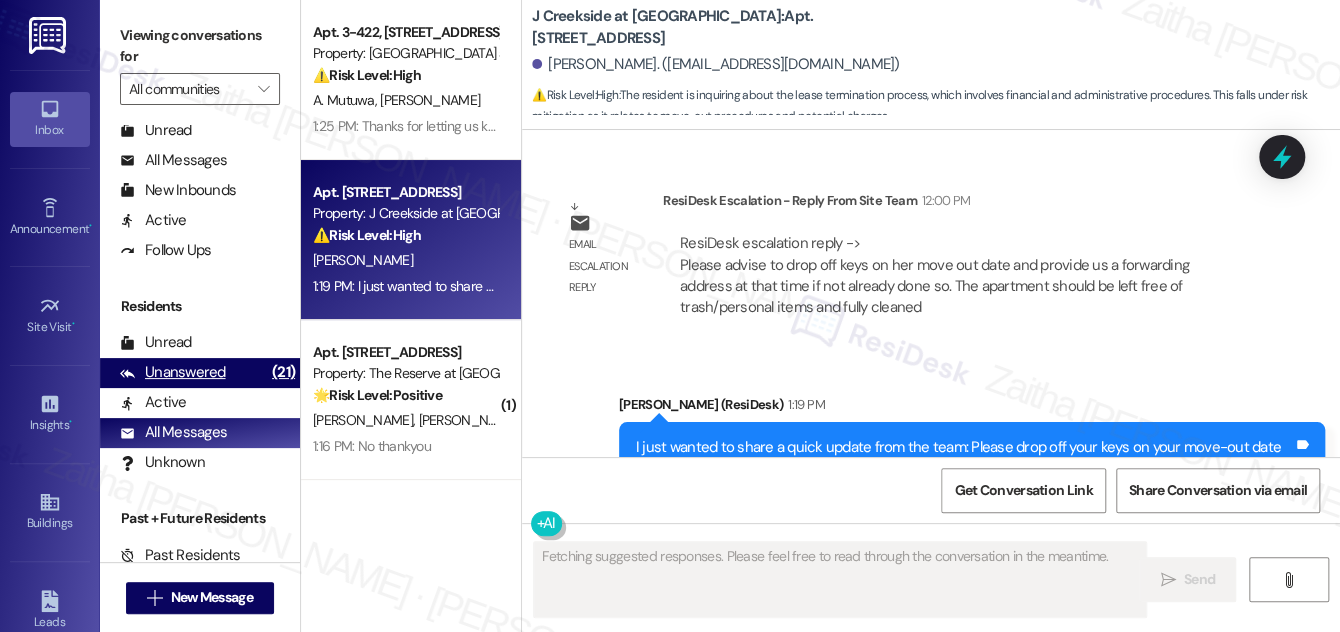 click on "Unanswered" at bounding box center [173, 372] 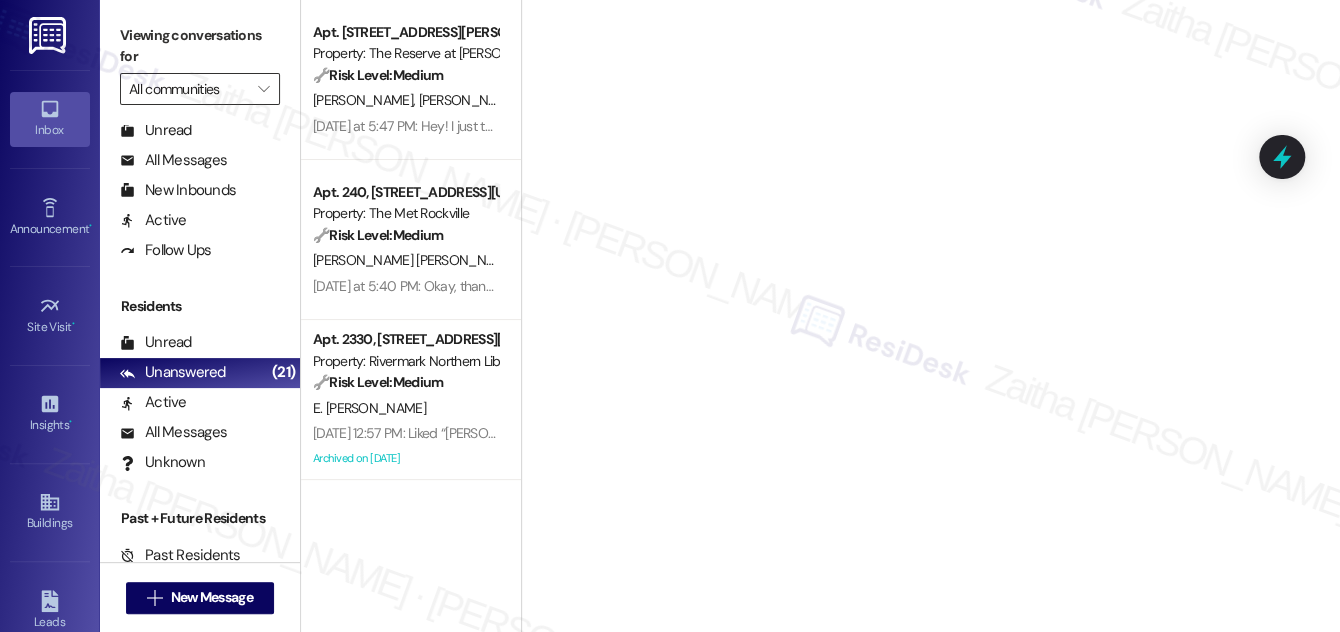 click on "All communities" at bounding box center (188, 89) 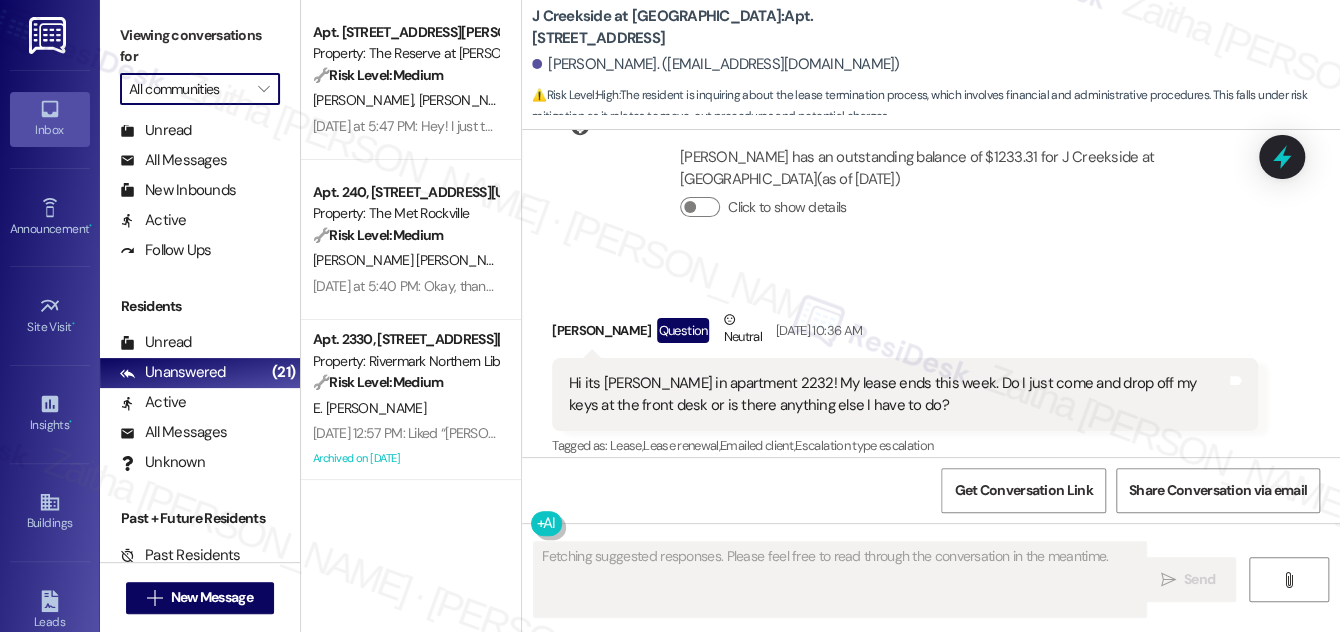 scroll, scrollTop: 19810, scrollLeft: 0, axis: vertical 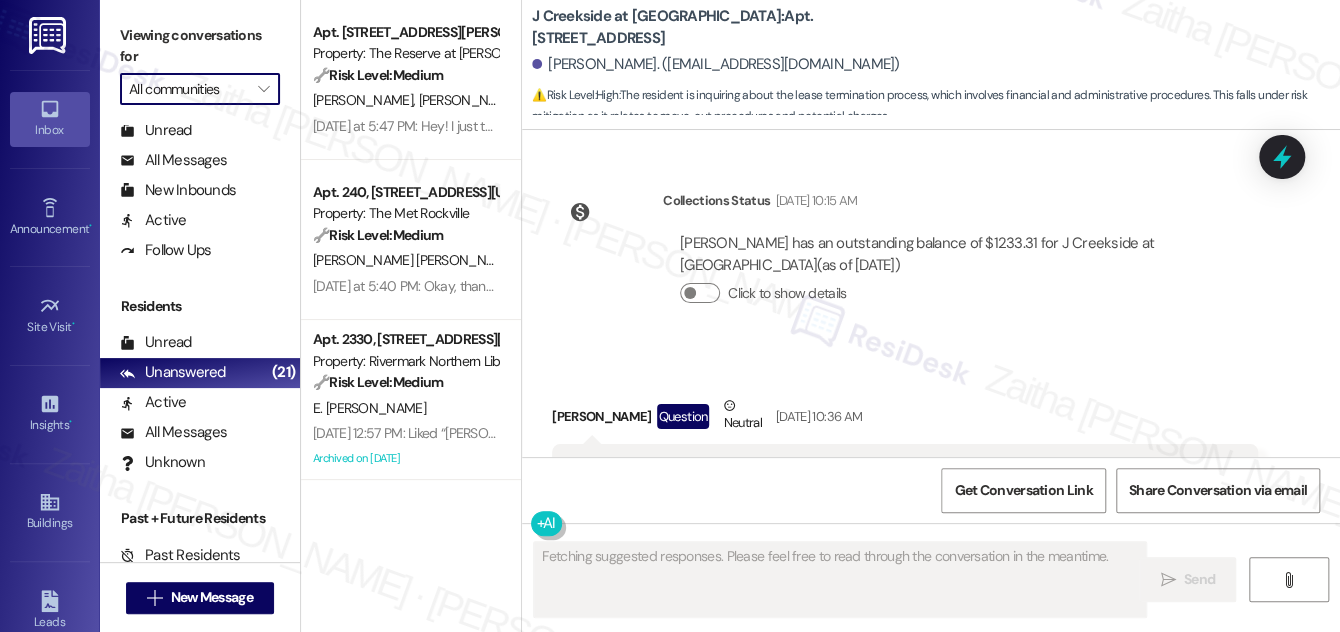 click on "All communities" at bounding box center [188, 89] 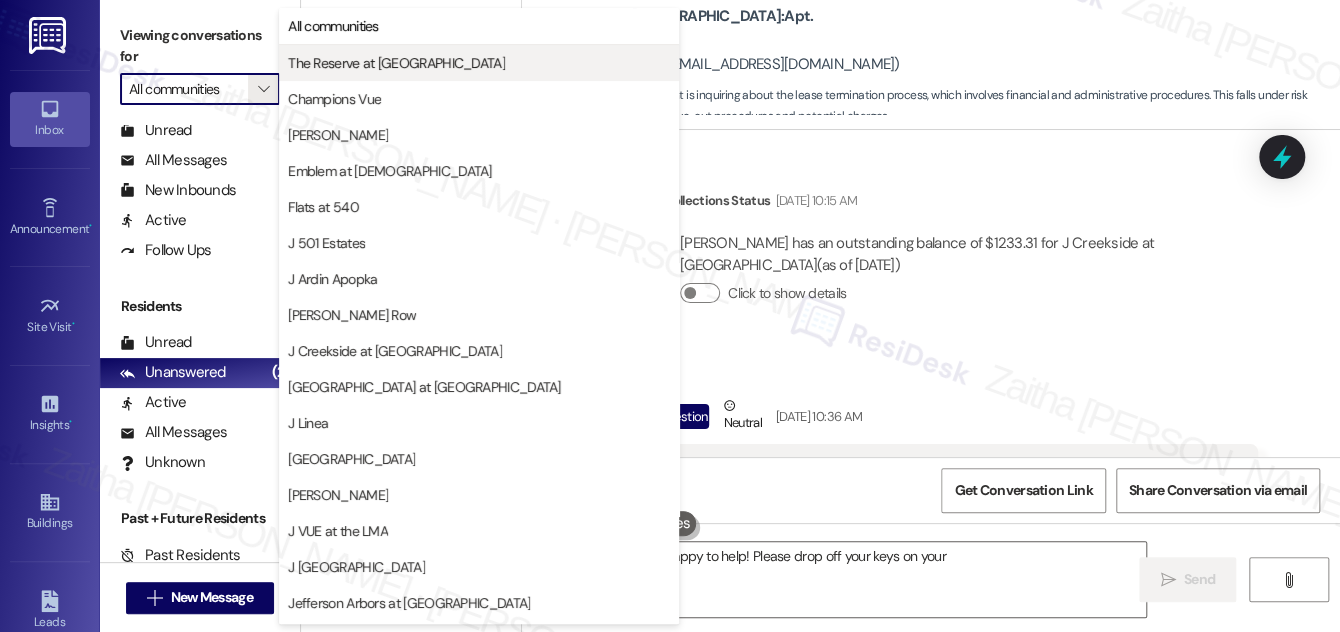 type on "Hi {{first_name}}, I'm happy to help! Please drop off your keys on your" 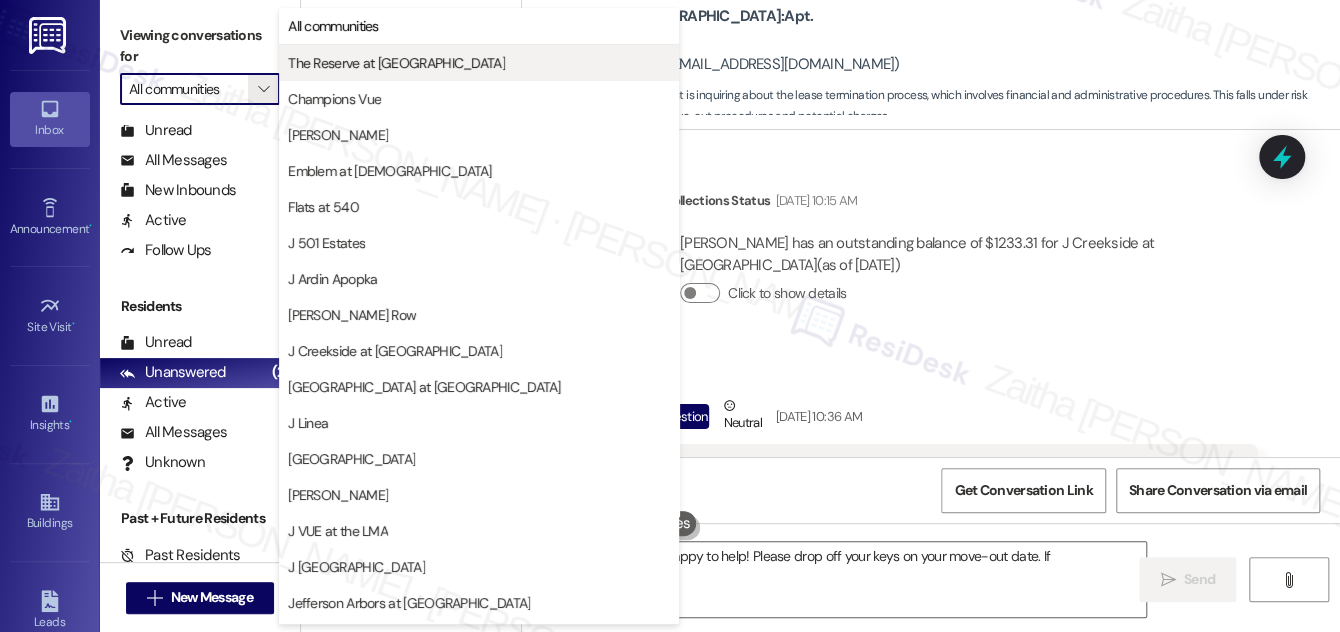 click on "The Reserve at White Oak" at bounding box center (396, 63) 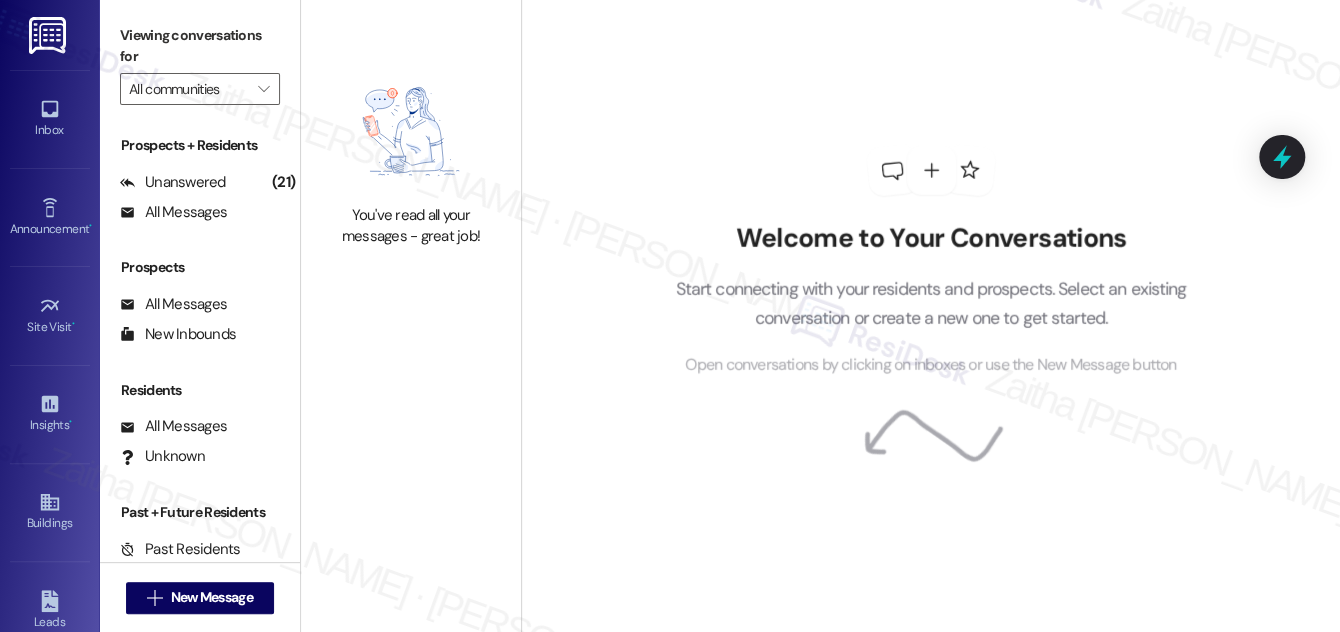 type on "The Reserve at White Oak" 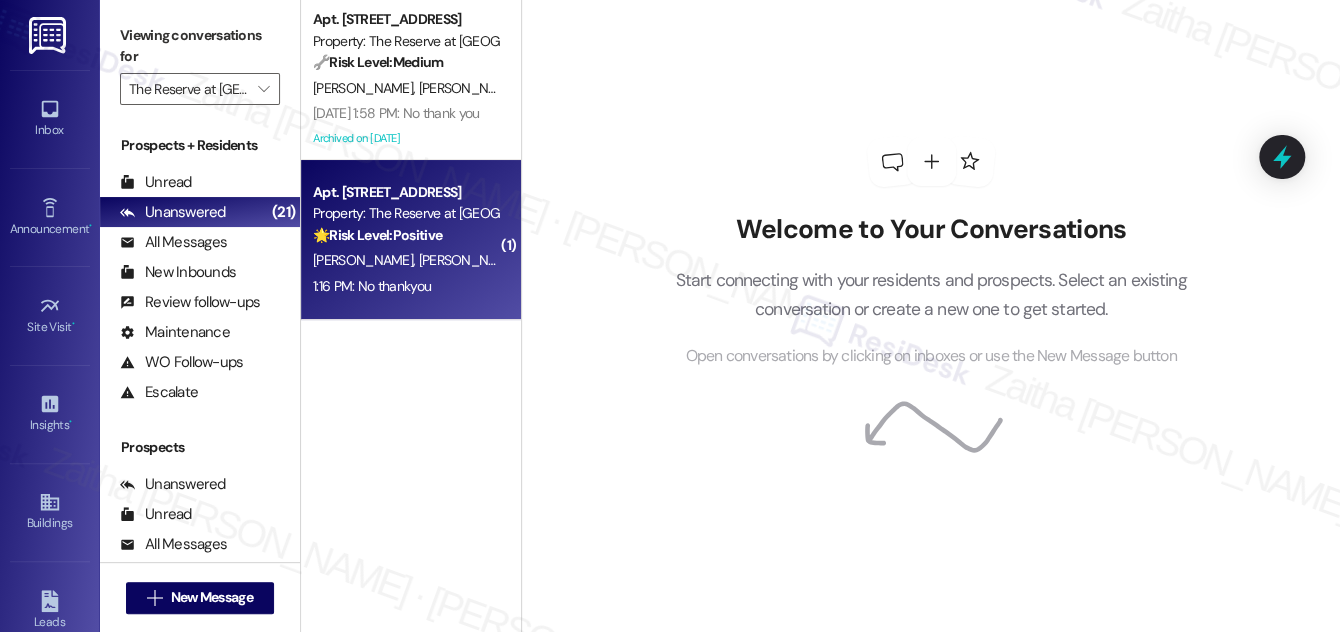 click on "L. Gasga J. Perez" at bounding box center (405, 260) 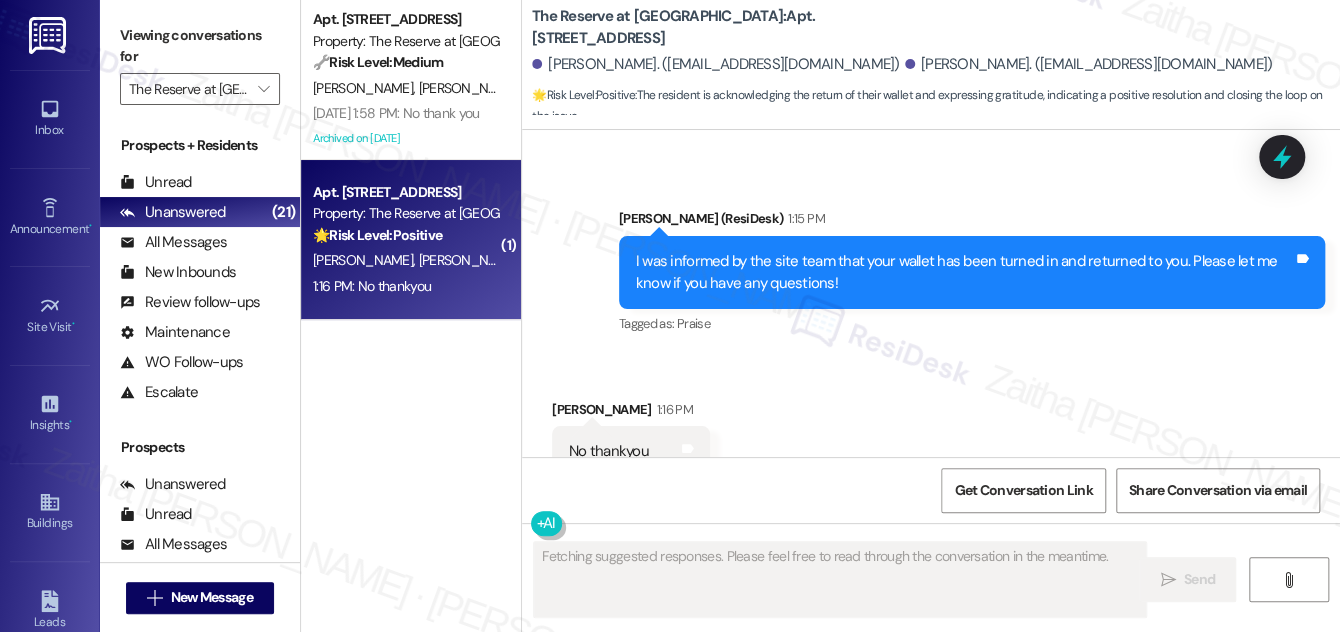 scroll, scrollTop: 5298, scrollLeft: 0, axis: vertical 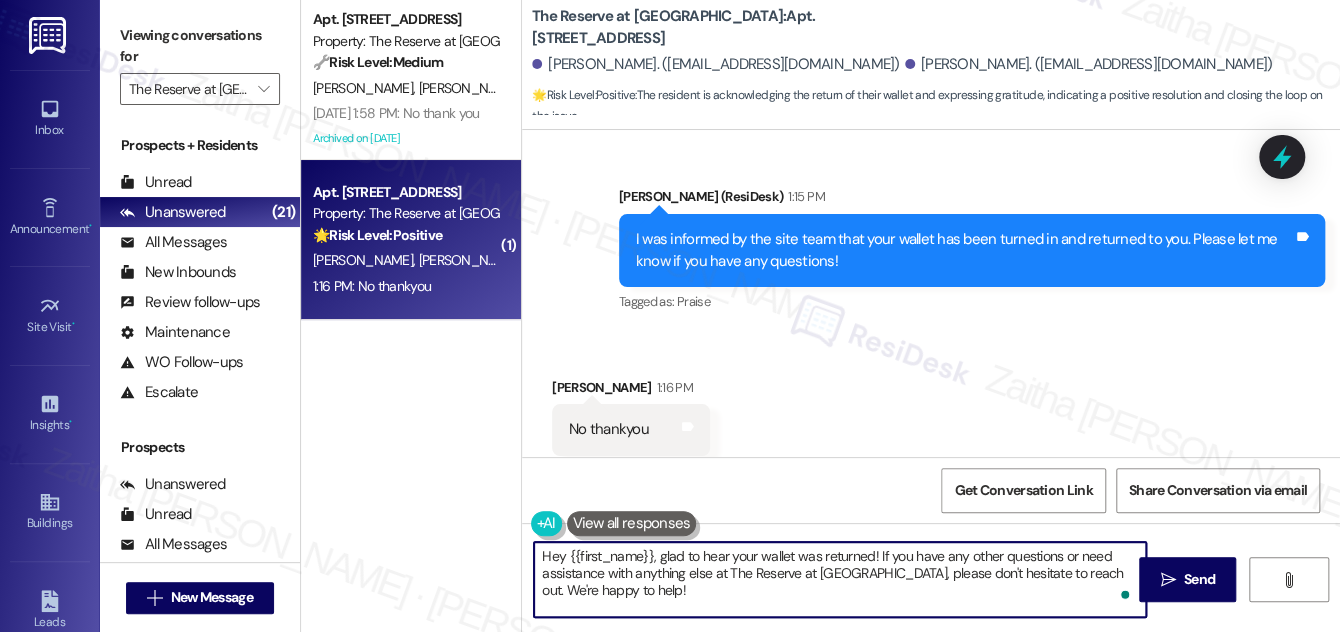drag, startPoint x: 542, startPoint y: 554, endPoint x: 669, endPoint y: 595, distance: 133.45412 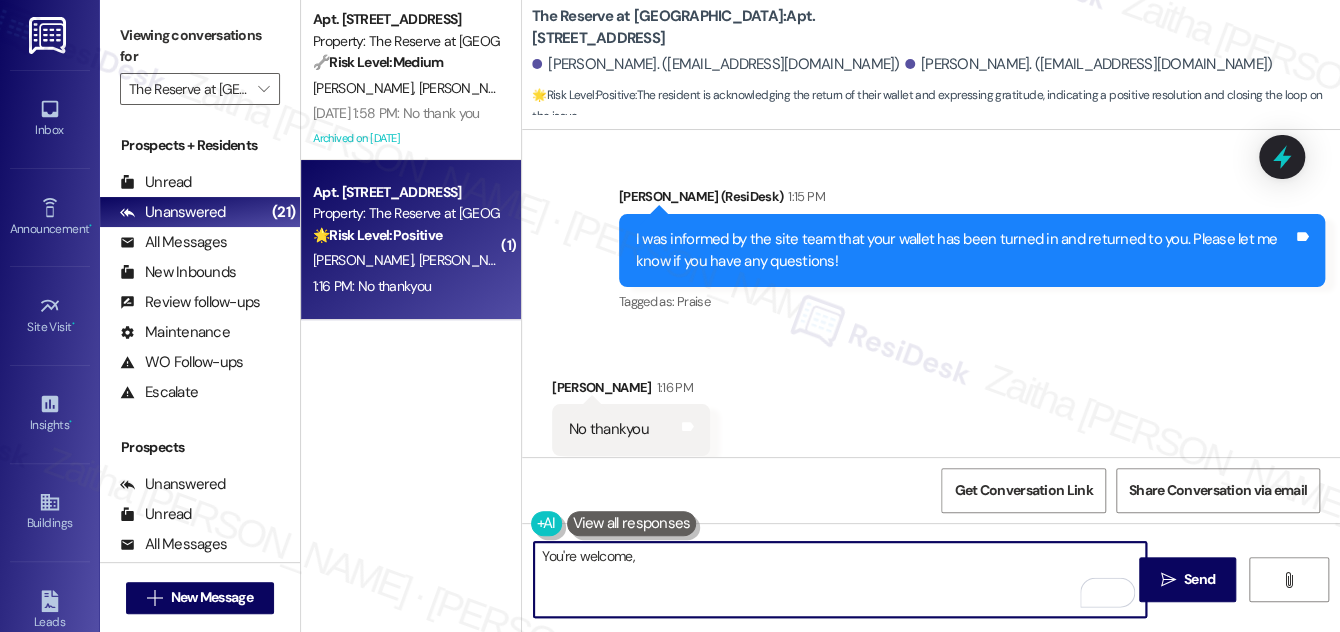click on "Joseph Perez 1:16 PM" at bounding box center [631, 391] 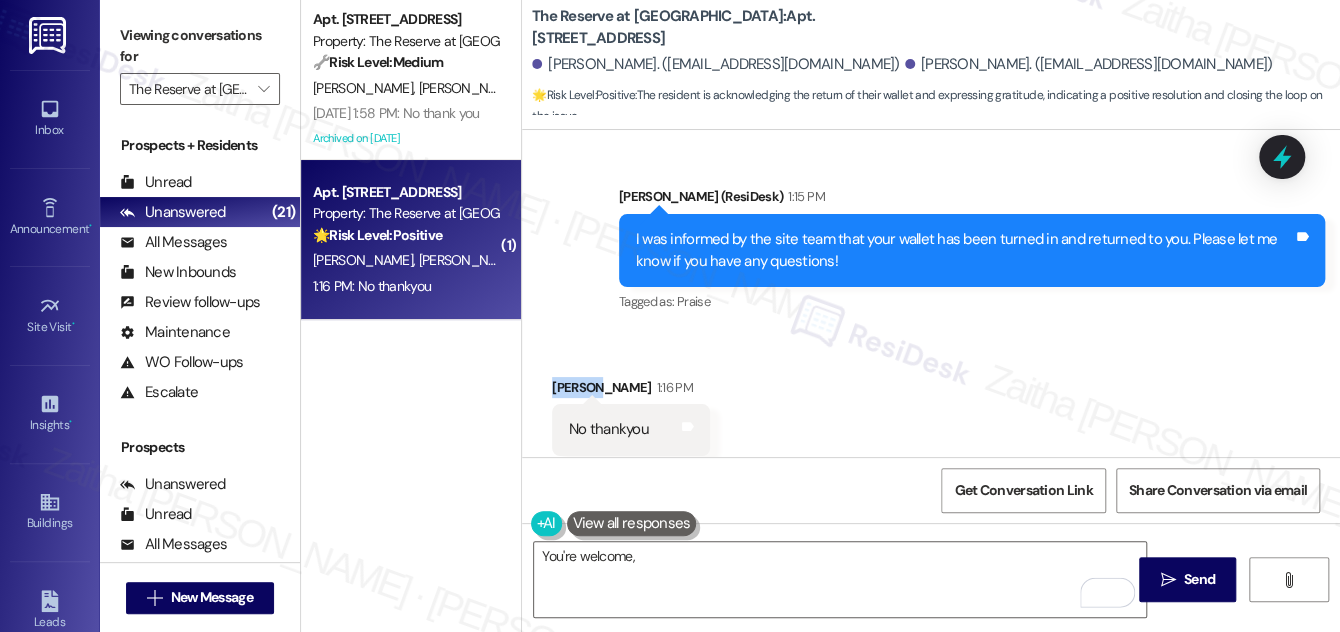click on "Joseph Perez 1:16 PM" at bounding box center [631, 391] 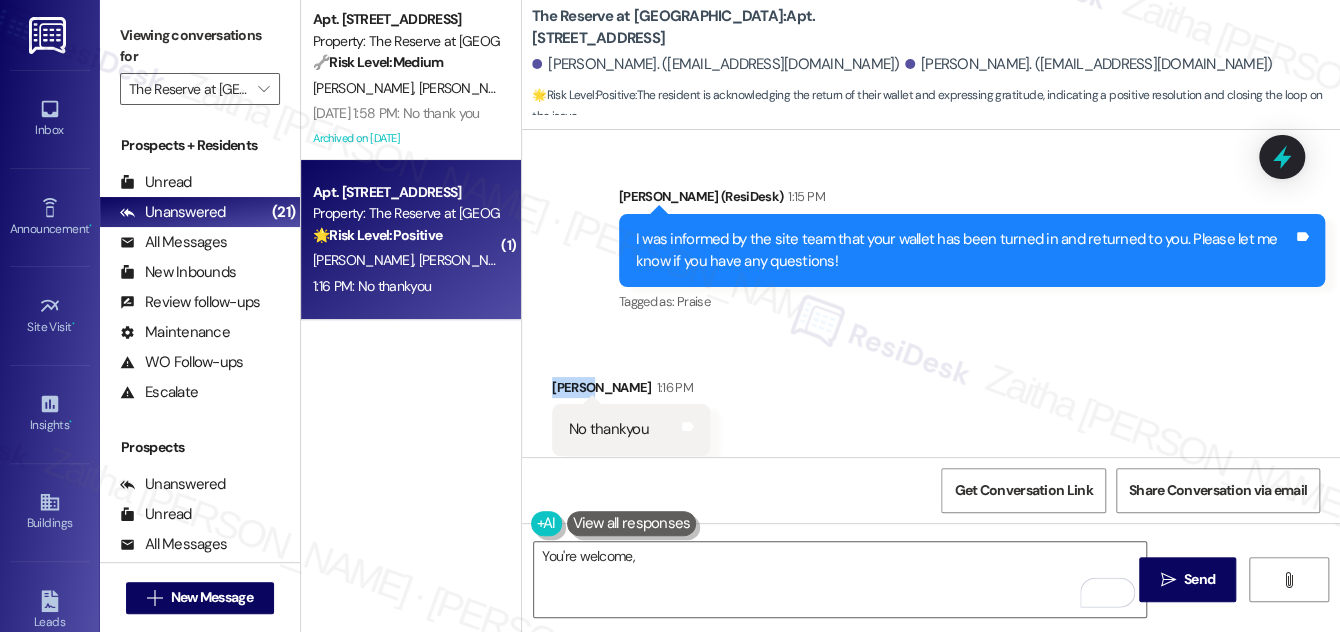 copy on "Joseph" 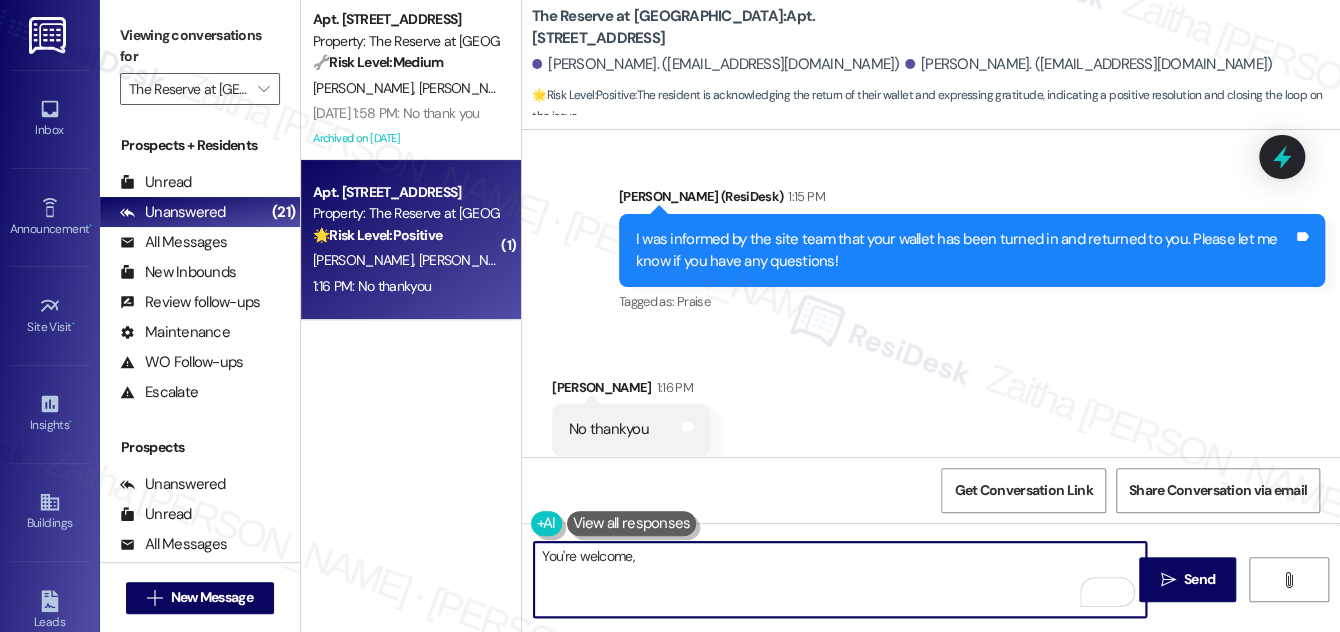 click on "You're welcome," at bounding box center (840, 579) 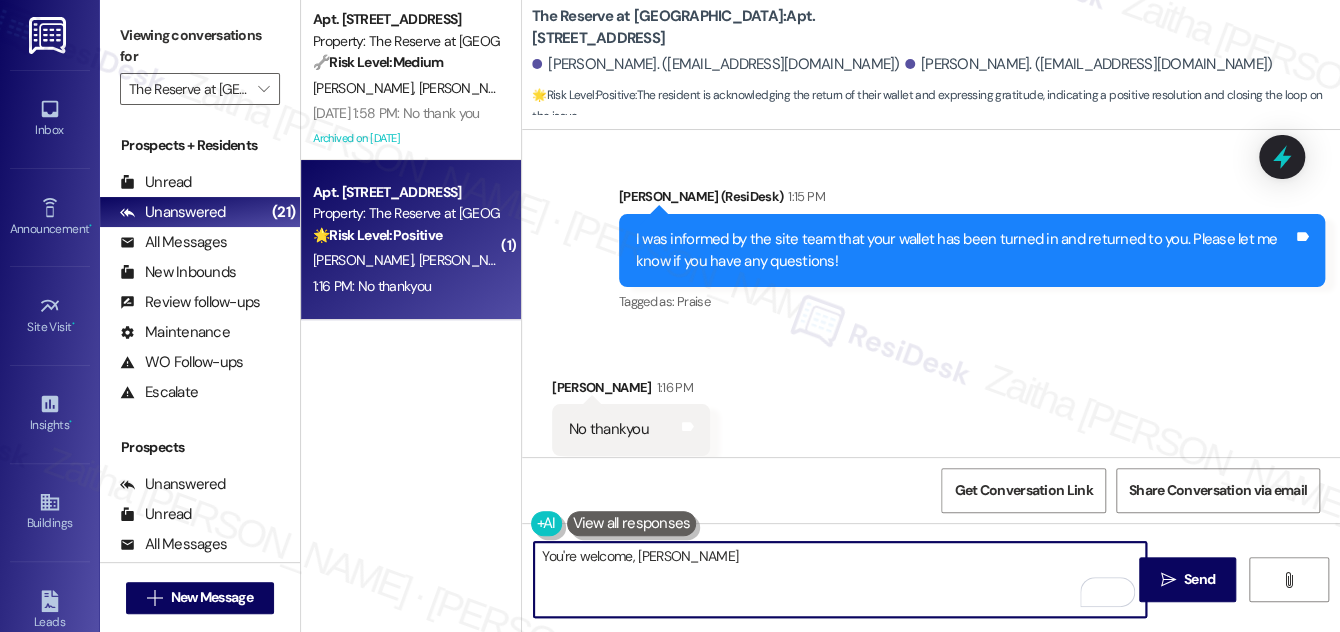 type on "You're welcome, Joseph!" 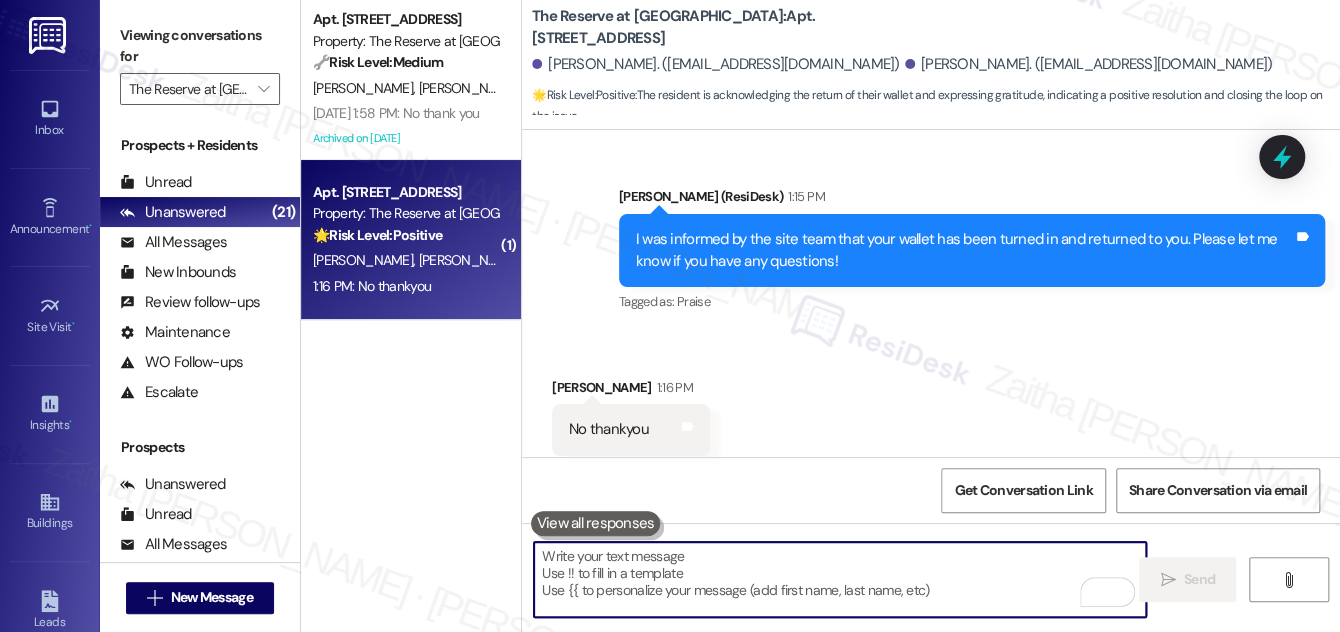 scroll, scrollTop: 5439, scrollLeft: 0, axis: vertical 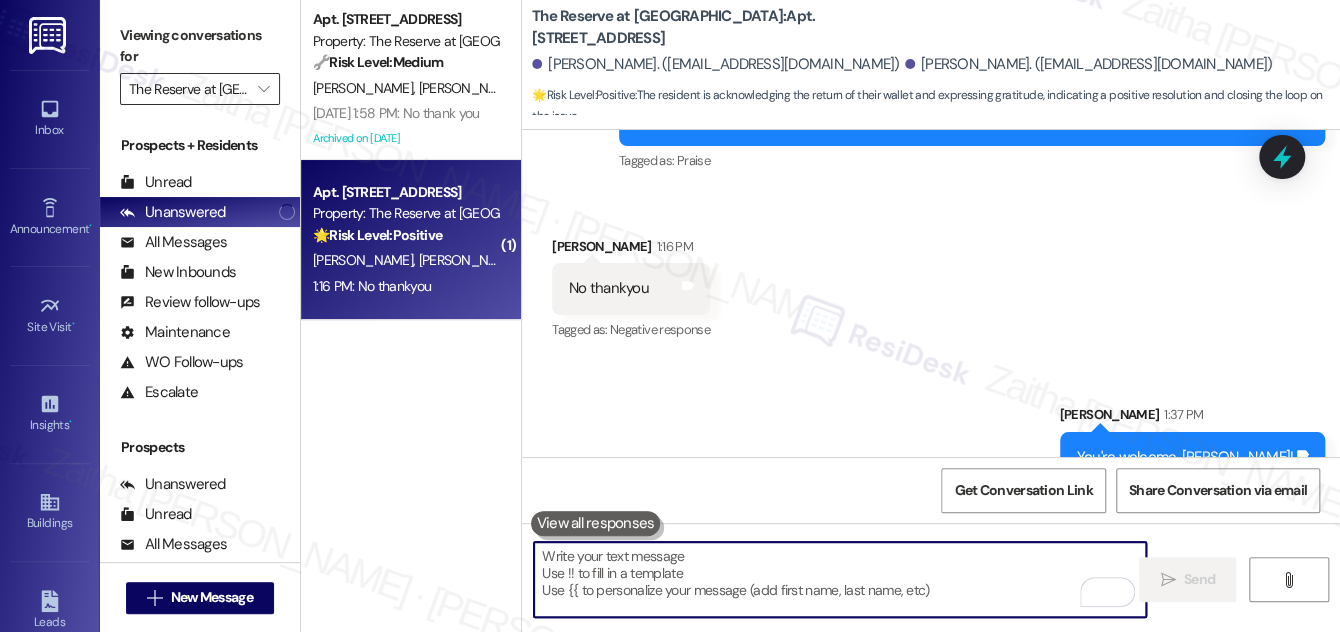 type 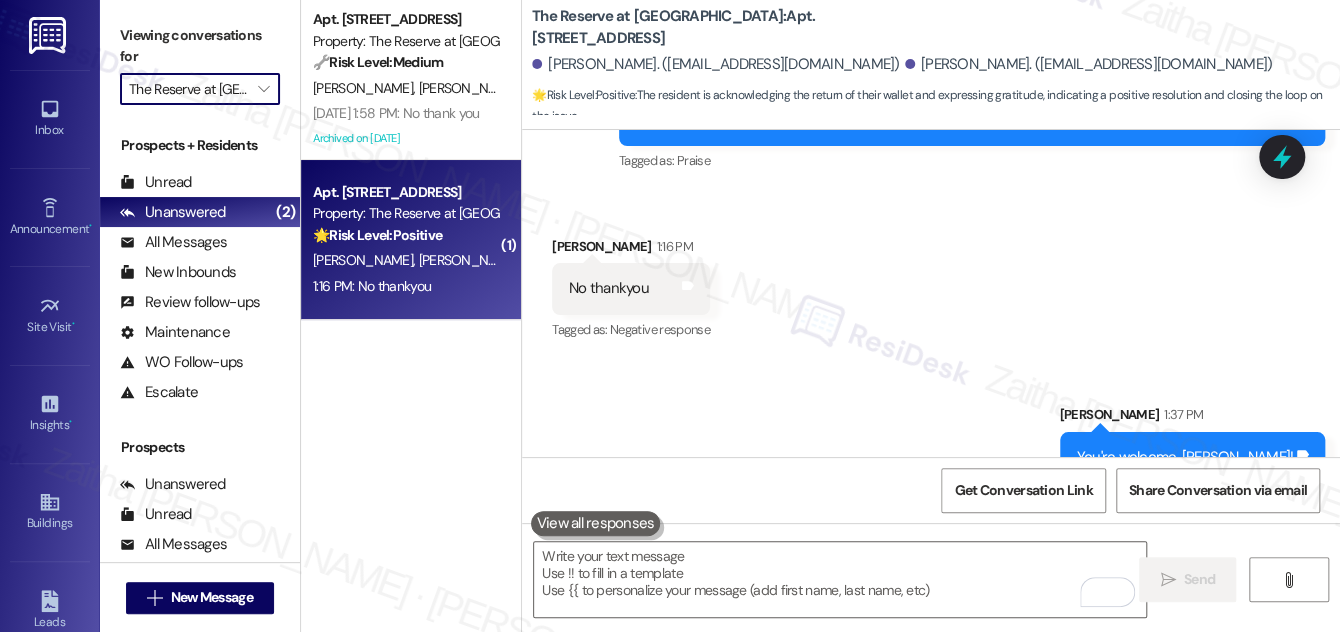 click on "The Reserve at White Oak" at bounding box center (188, 89) 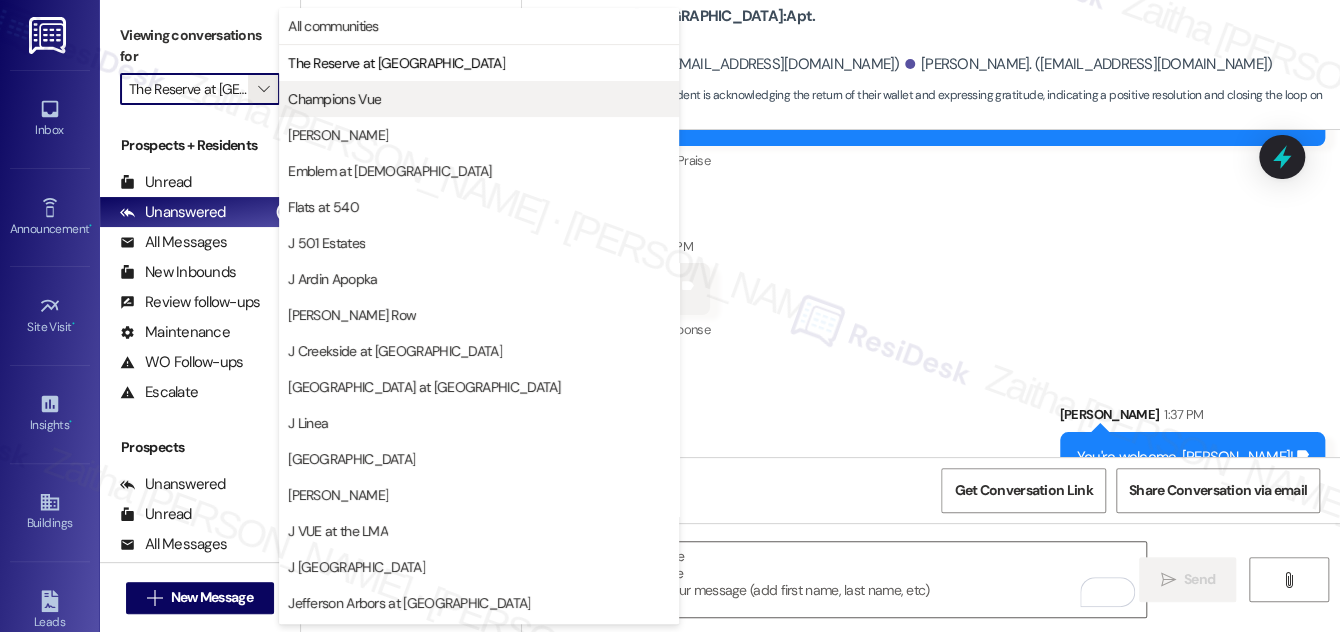 click on "Champions Vue" at bounding box center (334, 99) 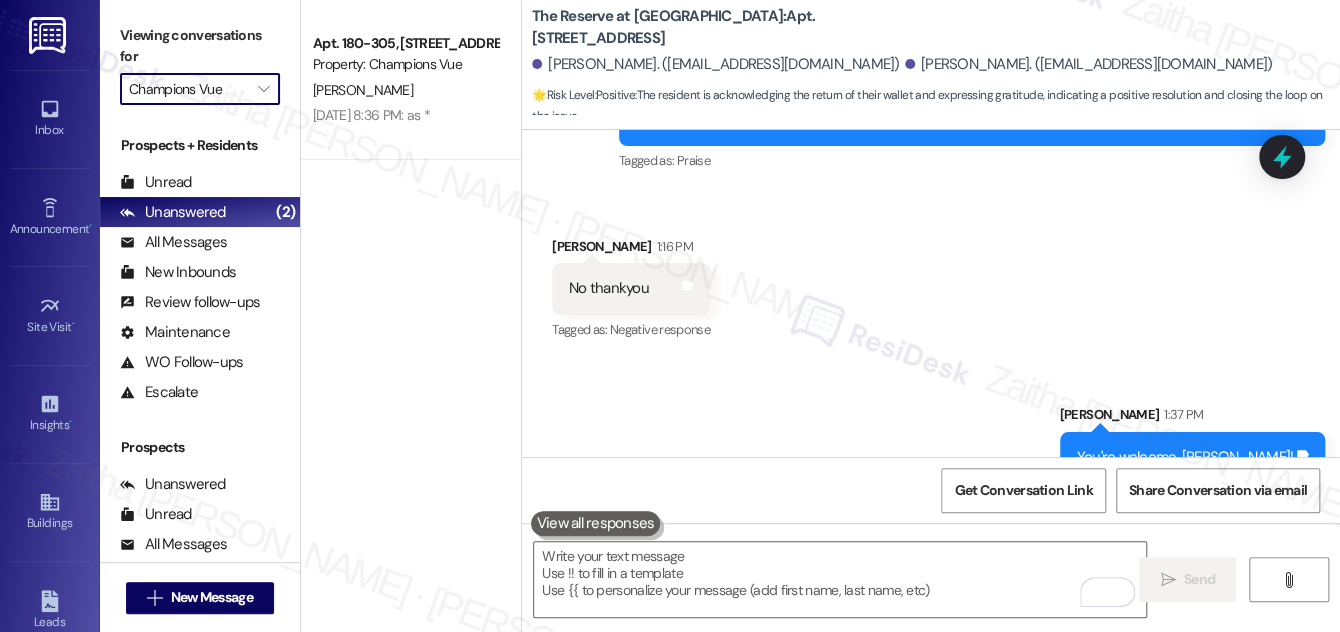 click on "Champions Vue" at bounding box center [188, 89] 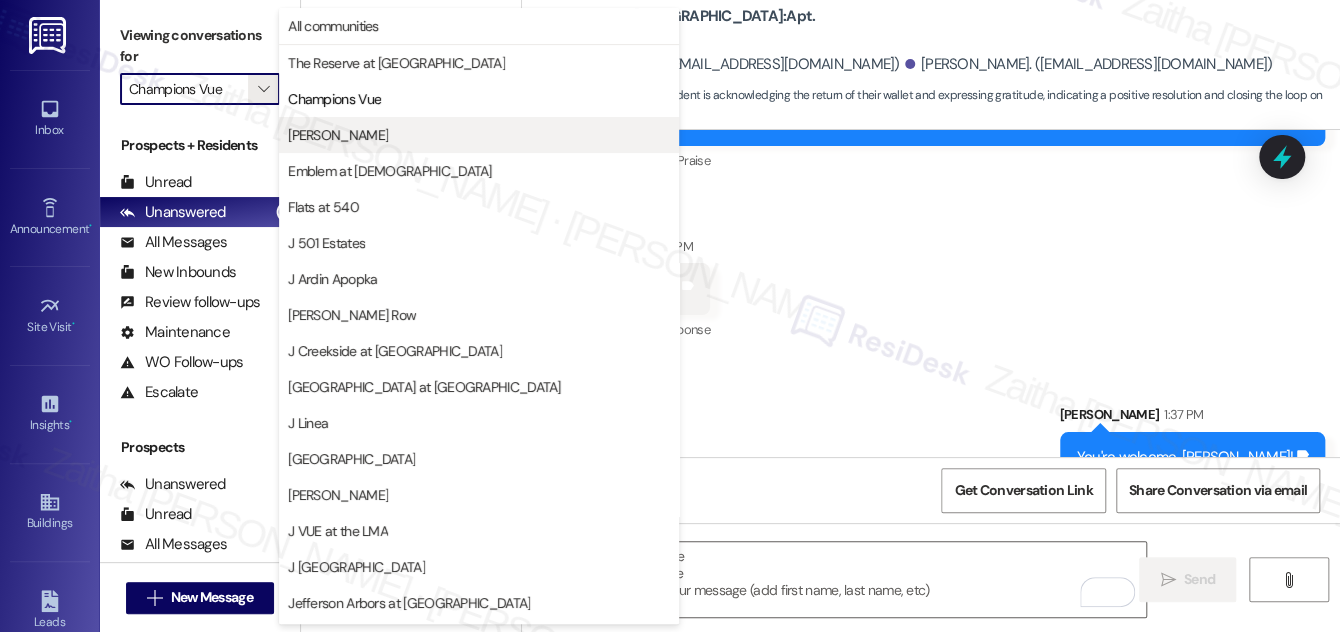 click on "EDE" at bounding box center (479, 135) 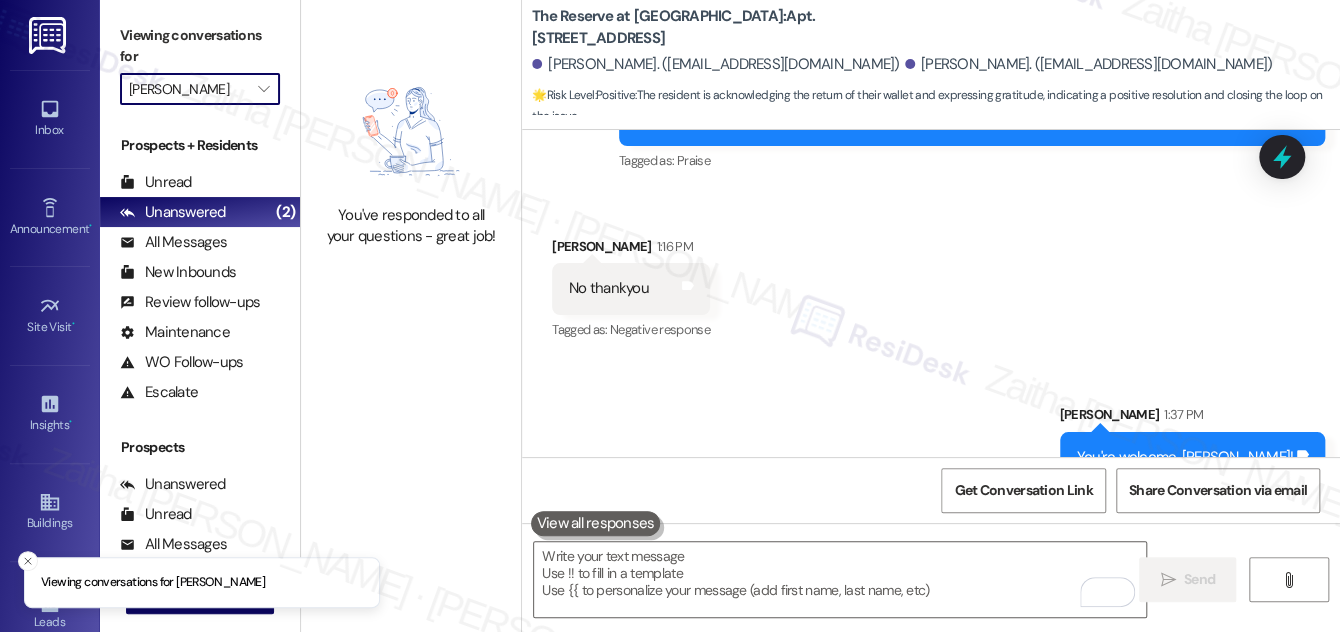 click on "EDE" at bounding box center (188, 89) 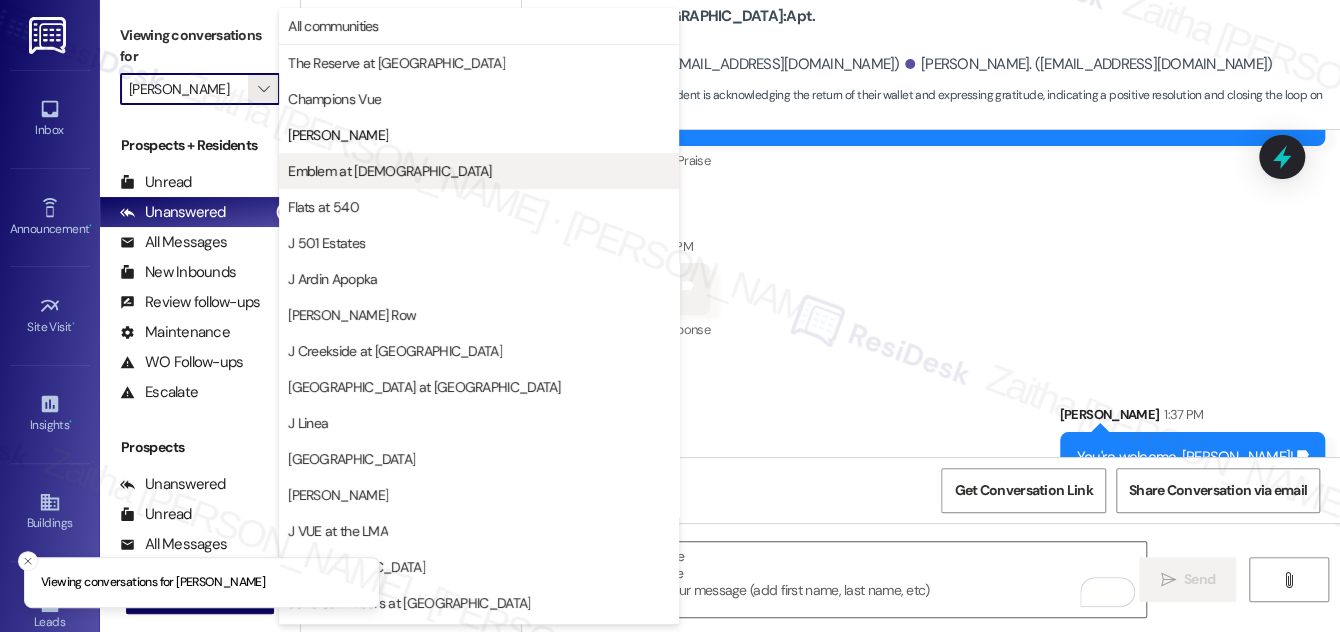 click on "Emblem at Christiana" at bounding box center [389, 171] 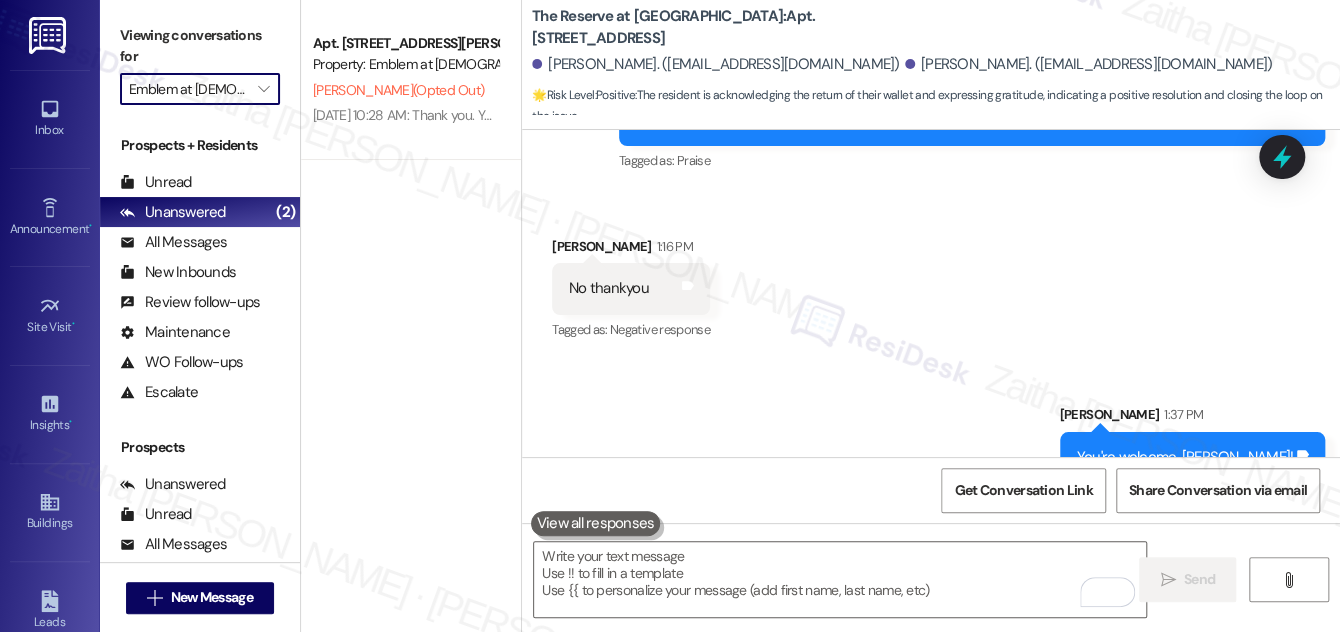 click on "Emblem at Christiana" at bounding box center (188, 89) 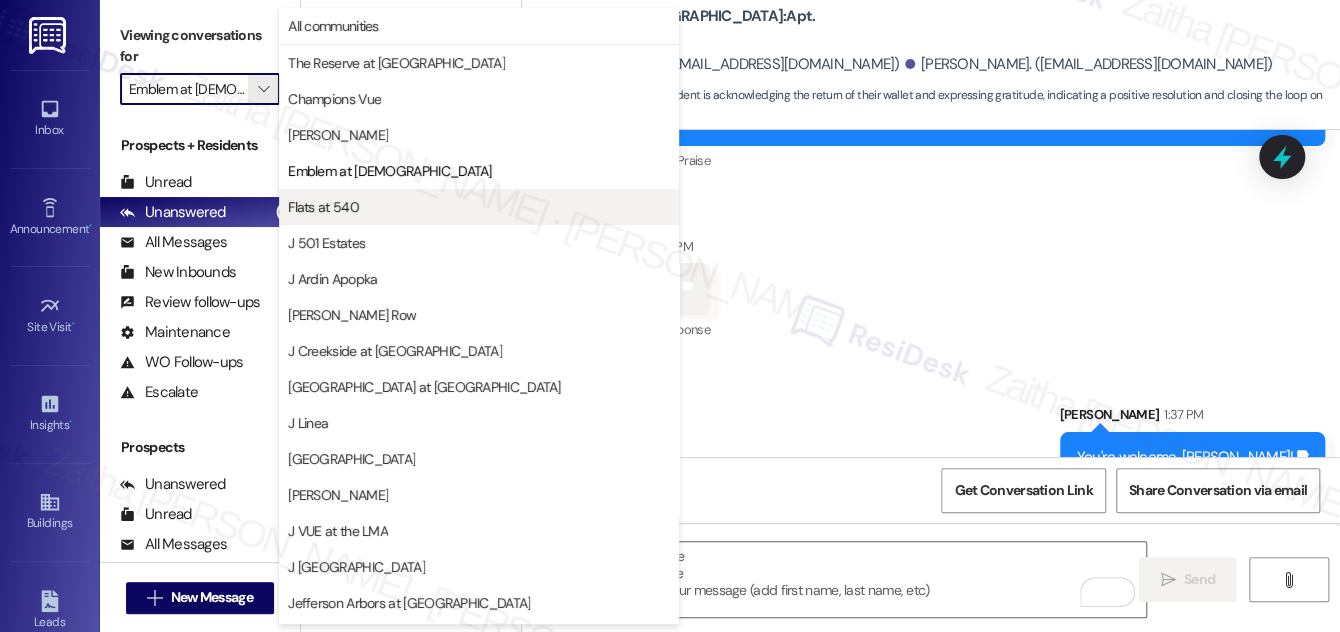click on "Flats at 540" at bounding box center [479, 207] 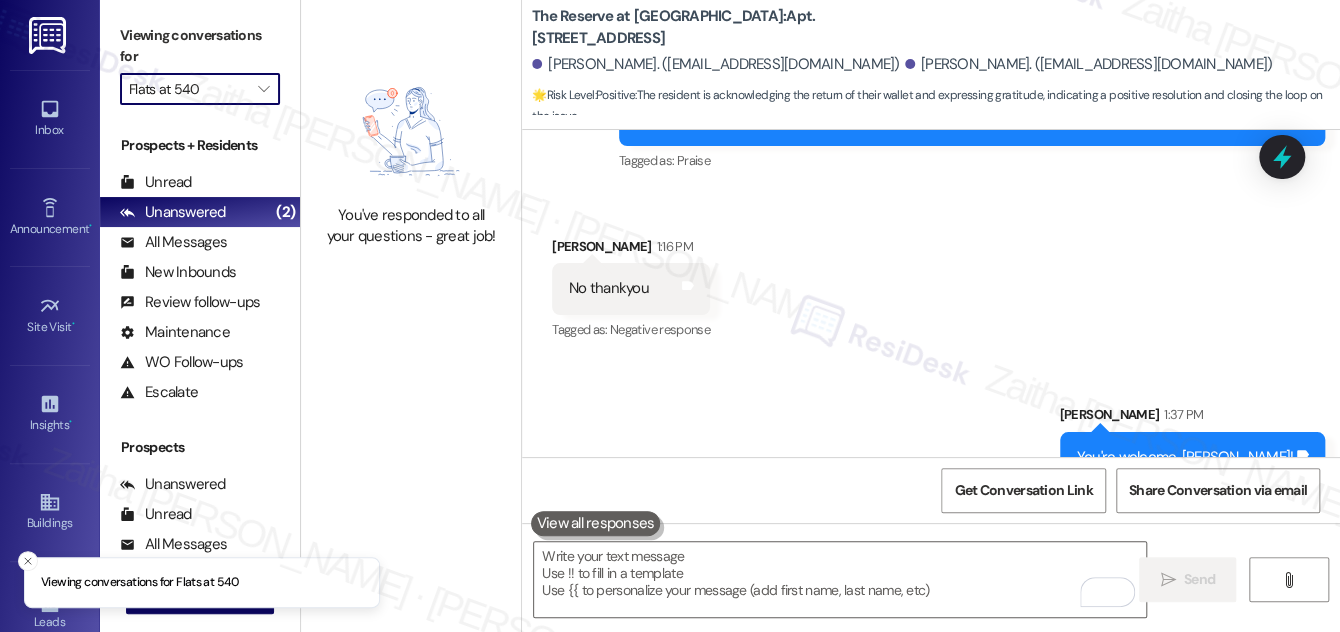 click on "Flats at 540" at bounding box center (188, 89) 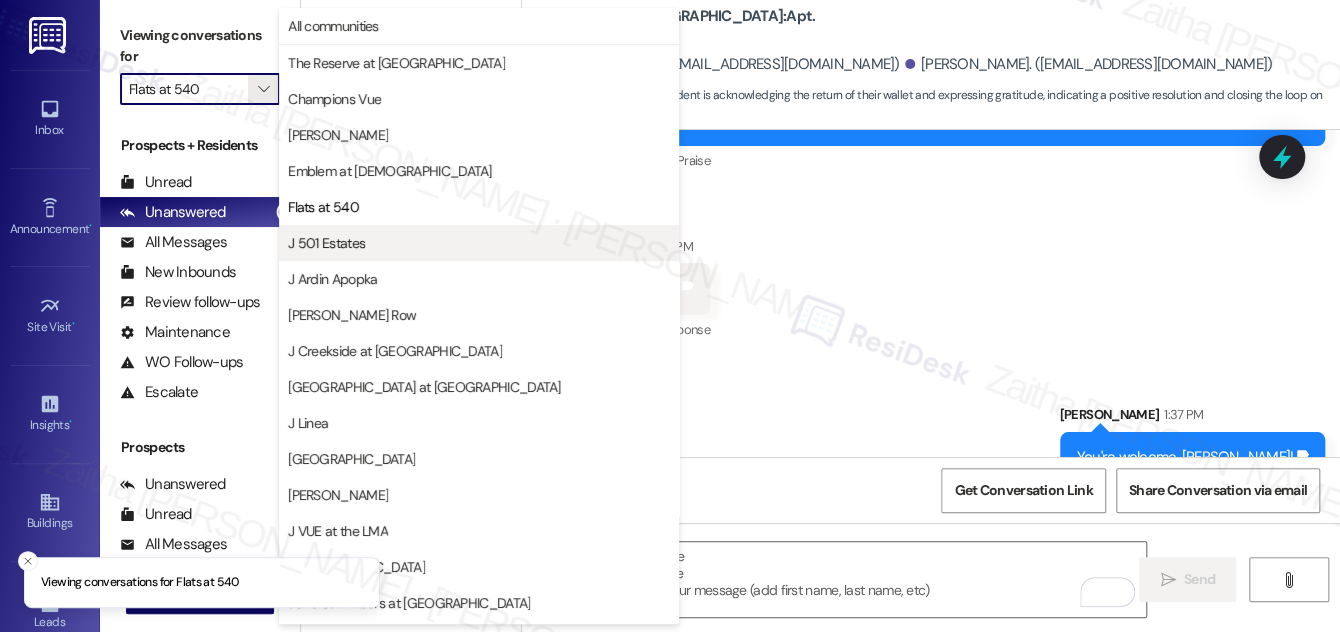click on "J 501 Estates" at bounding box center (479, 243) 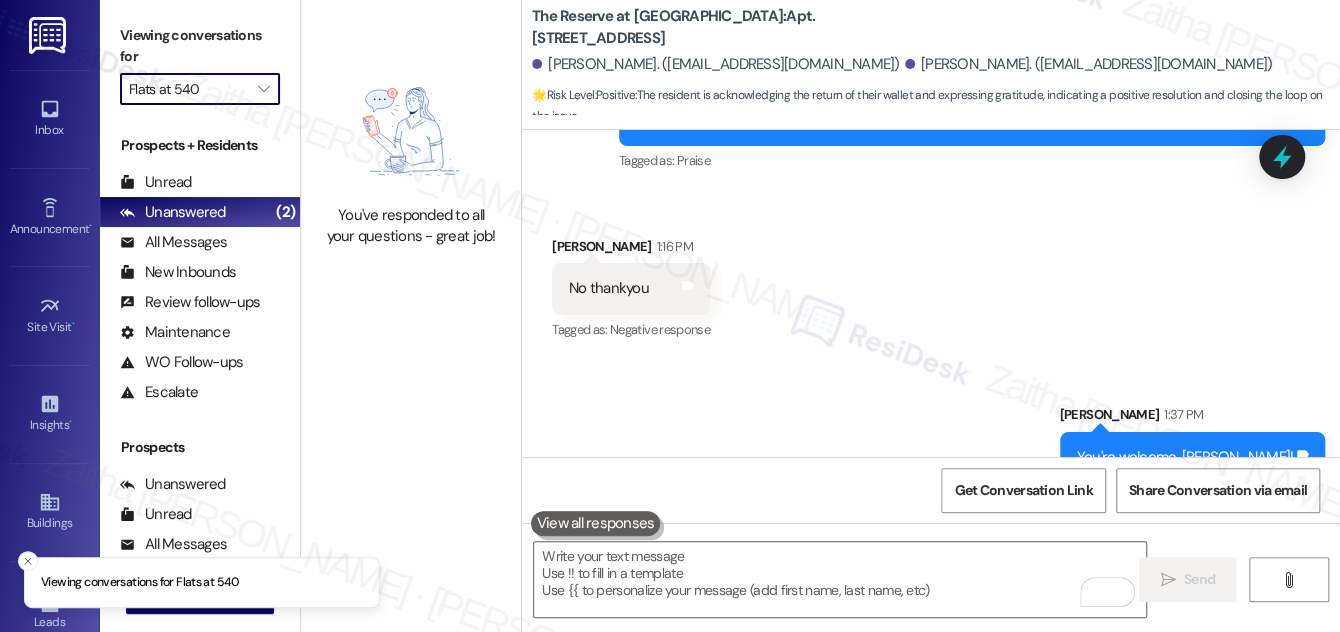 type on "J 501 Estates" 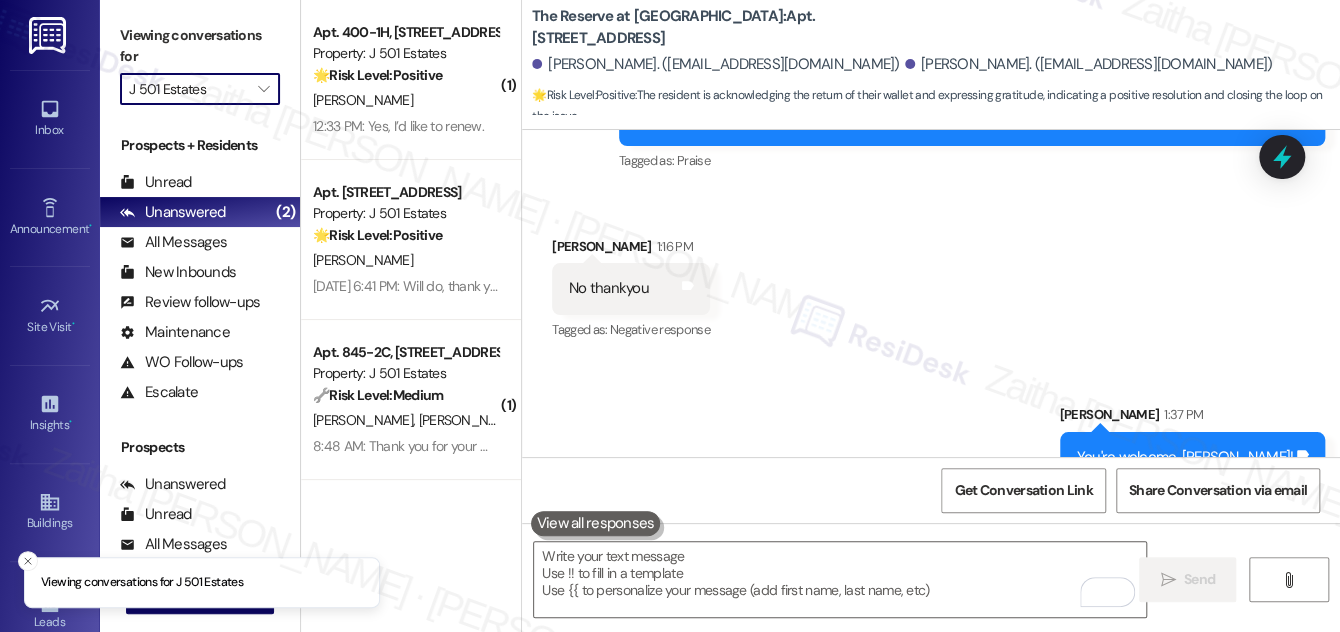 click on "J 501 Estates" at bounding box center [188, 89] 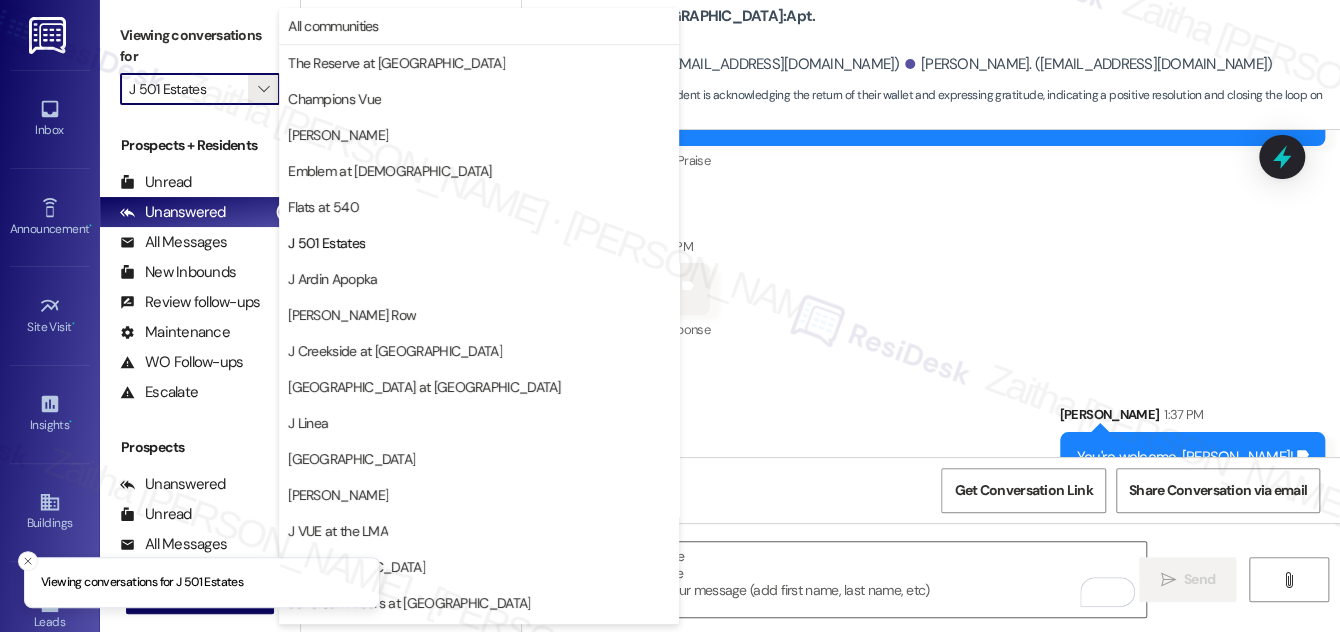 click on "J 501 Estates" at bounding box center [188, 89] 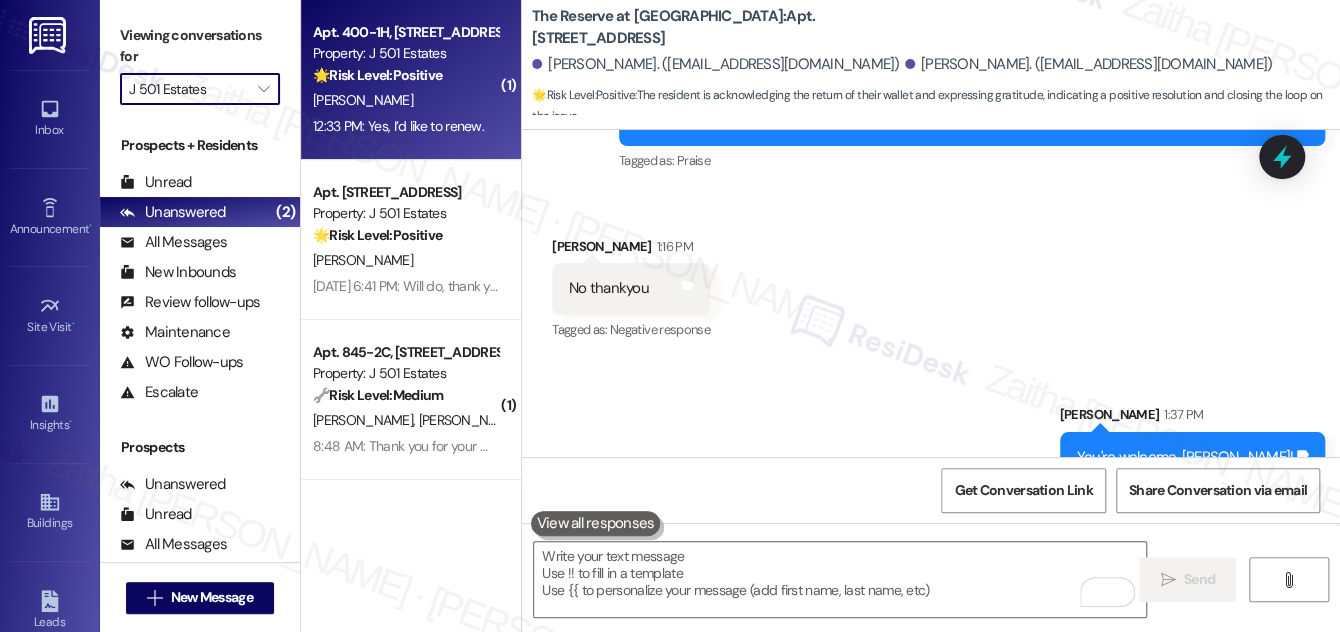 click on "🌟  Risk Level:  Positive The resident has responded positively to a renewal offer, indicating positive engagement and a desire to continue the relationship." at bounding box center [405, 75] 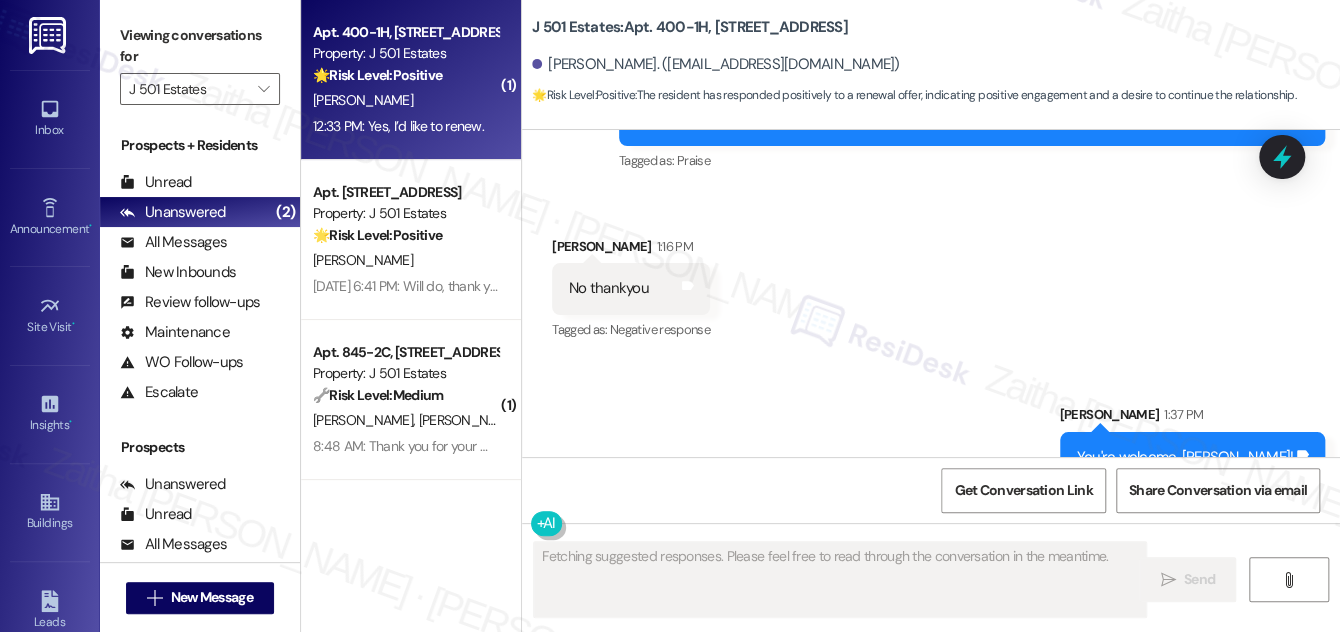 scroll, scrollTop: 2027, scrollLeft: 0, axis: vertical 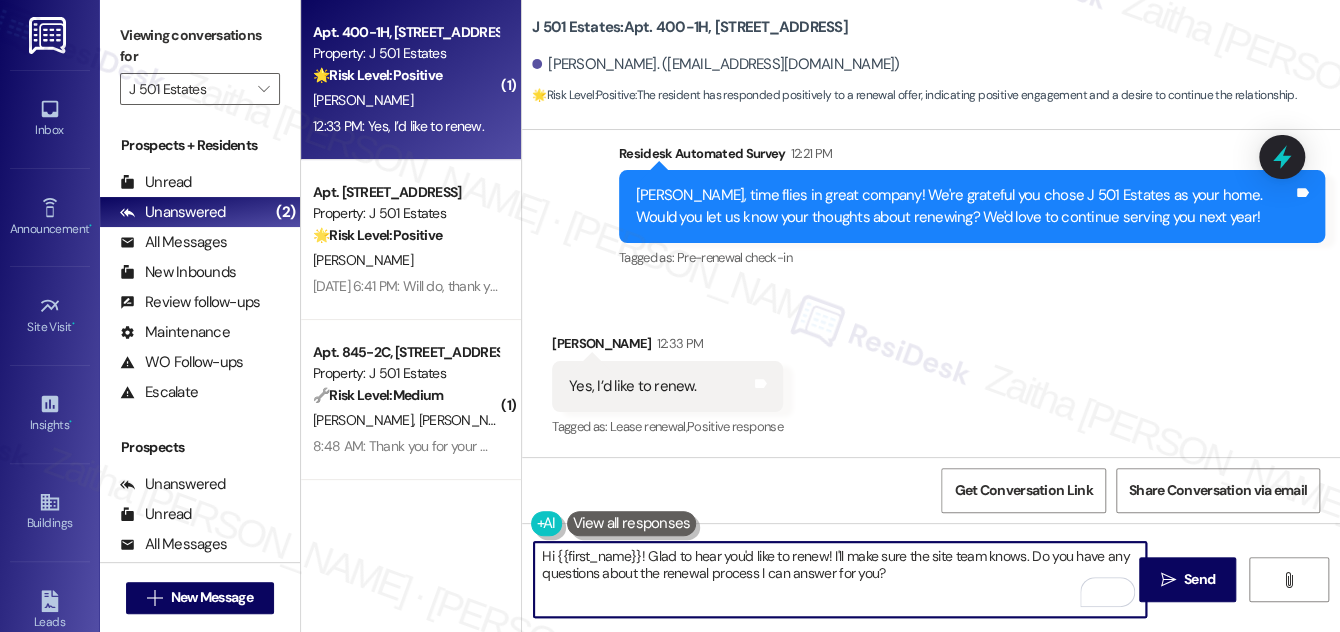 drag, startPoint x: 642, startPoint y: 557, endPoint x: 538, endPoint y: 551, distance: 104.172935 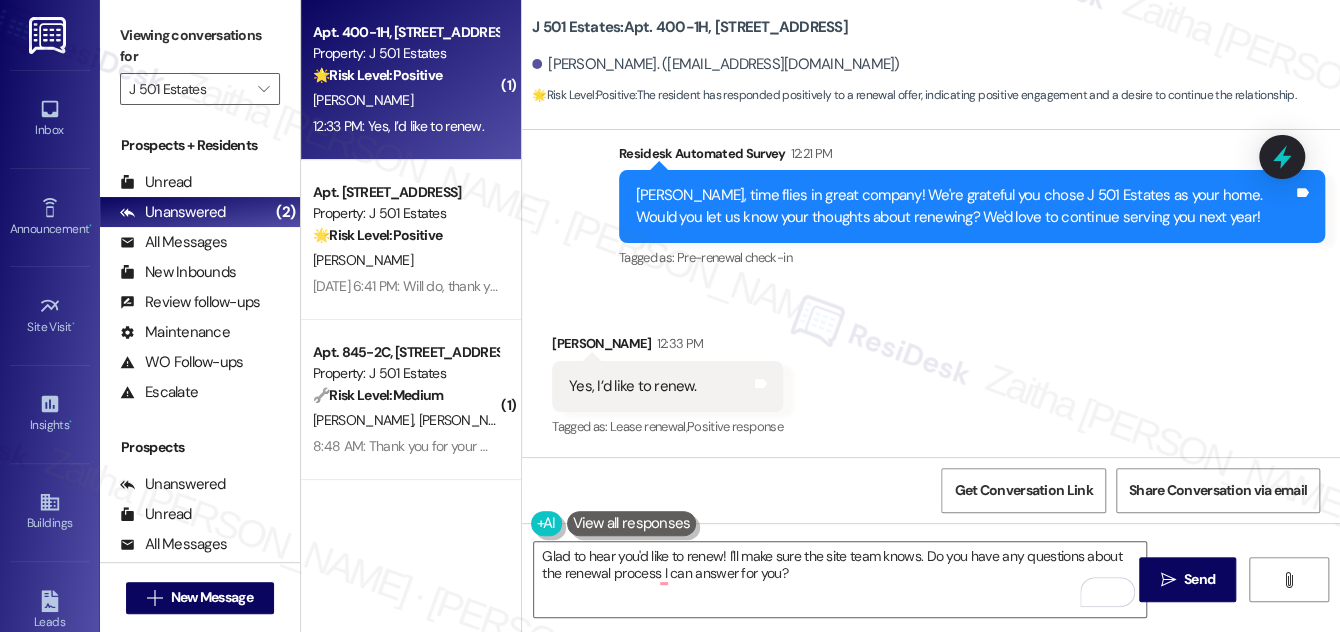 click on "Jane Wiest 12:33 PM" at bounding box center (667, 347) 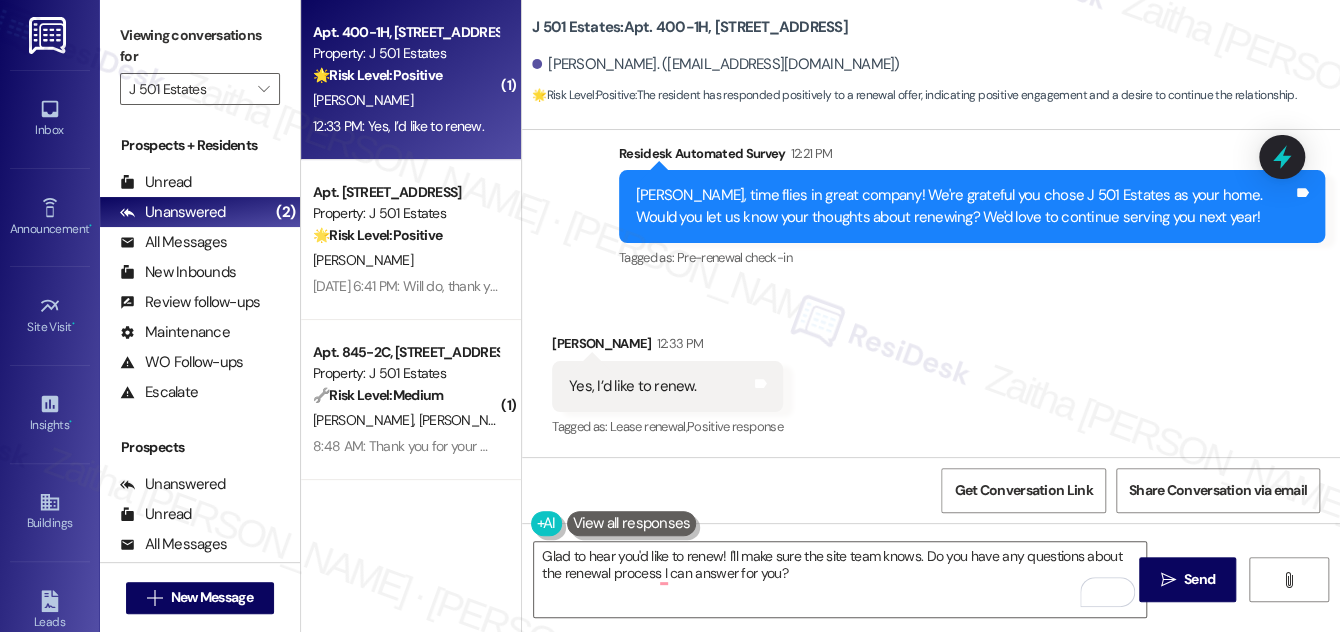 drag, startPoint x: 562, startPoint y: 336, endPoint x: 584, endPoint y: 287, distance: 53.712196 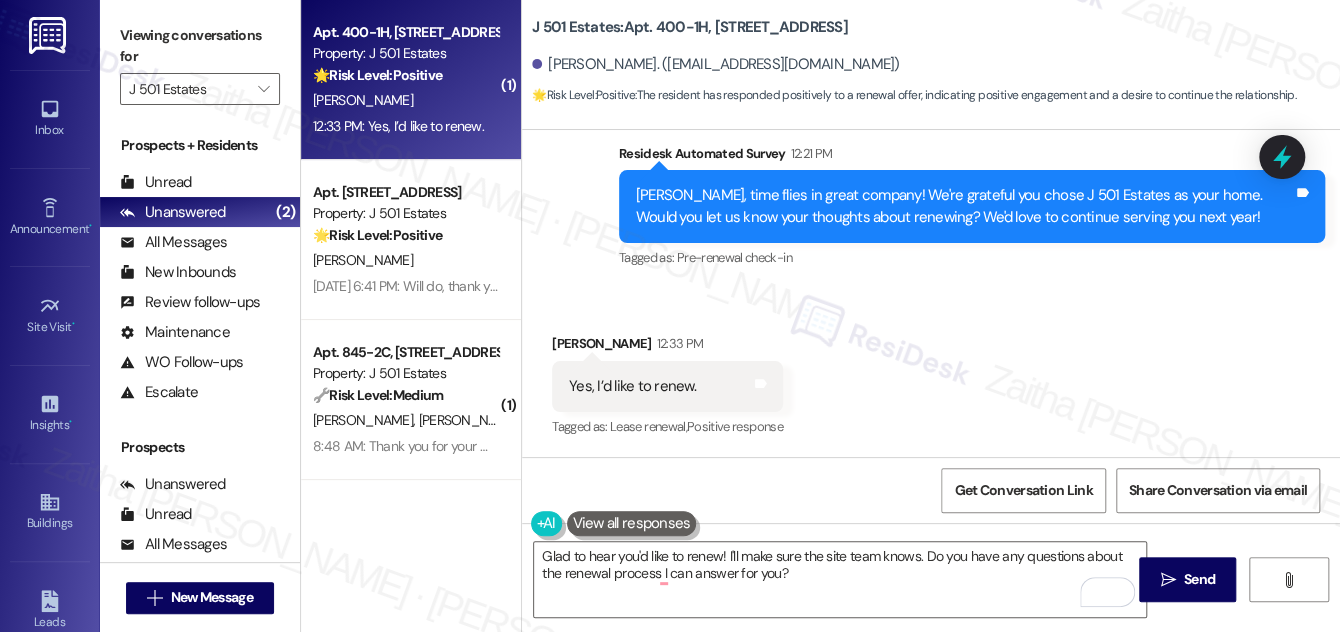 click on "Received via SMS Jane Wiest 12:33 PM Yes, I’d like to renew.  Tags and notes Tagged as:   Lease renewal ,  Click to highlight conversations about Lease renewal Positive response Click to highlight conversations about Positive response" at bounding box center (931, 372) 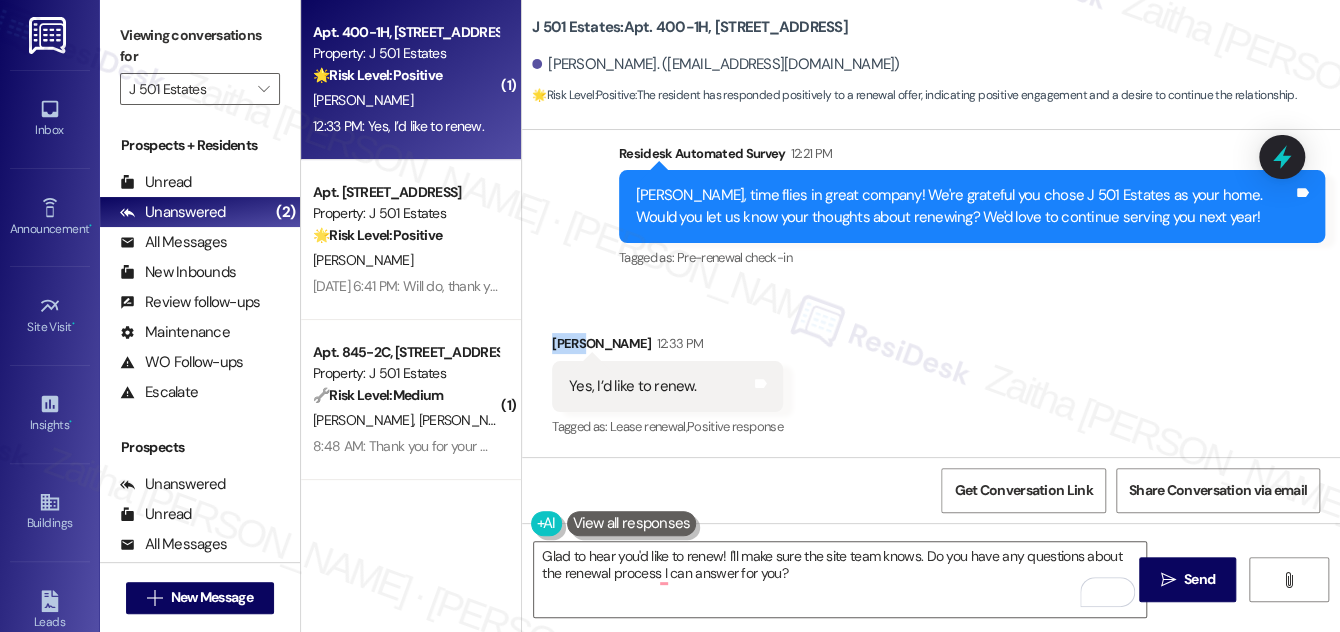 click on "Jane Wiest 12:33 PM" at bounding box center [667, 347] 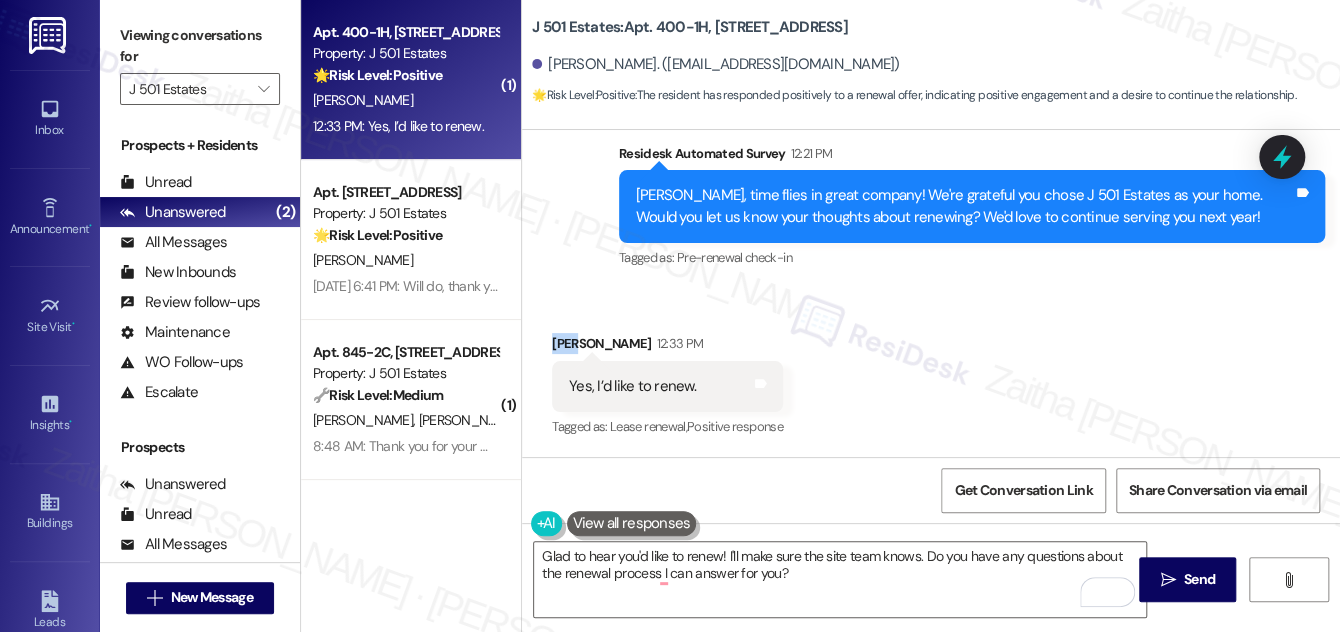 copy on "Jane" 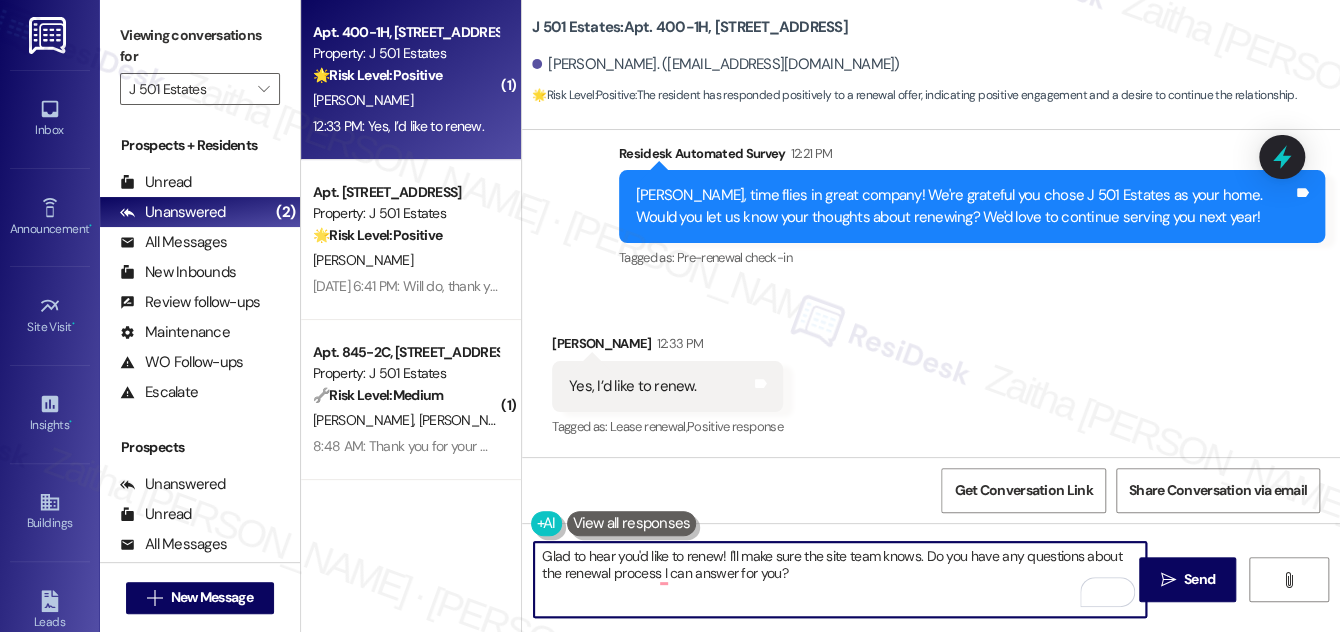 click on "Glad to hear you'd like to renew! I'll make sure the site team knows. Do you have any questions about the renewal process I can answer for you?" at bounding box center [840, 579] 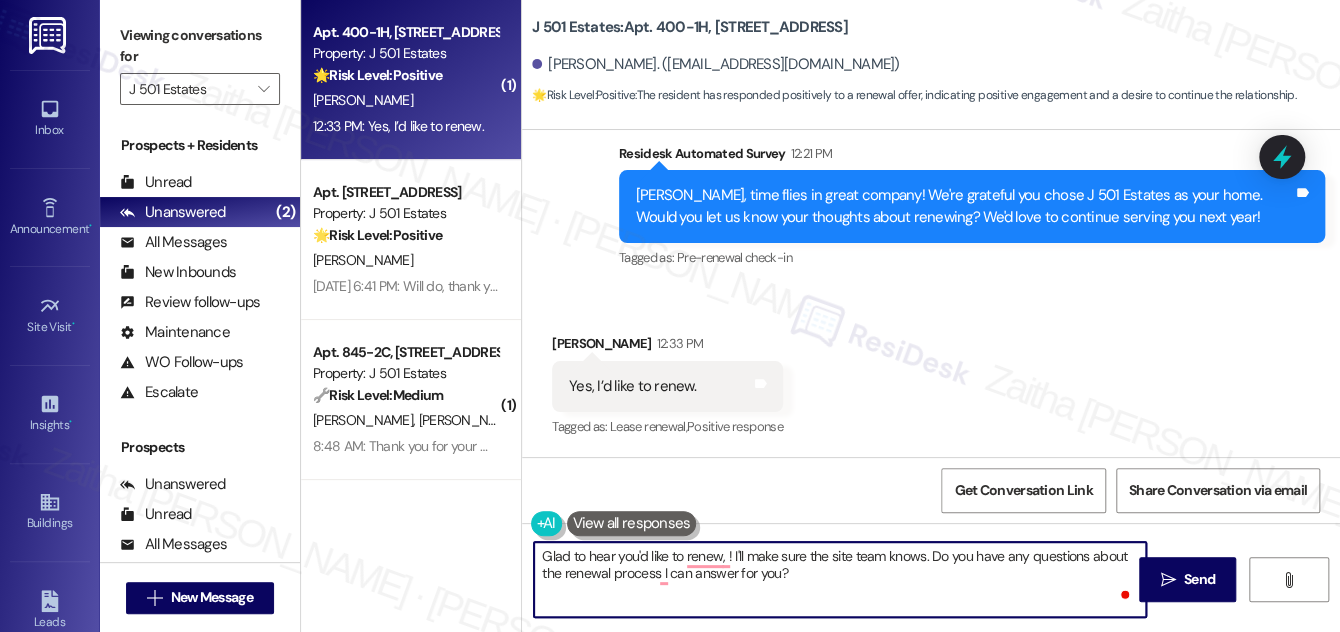 paste on "Jane" 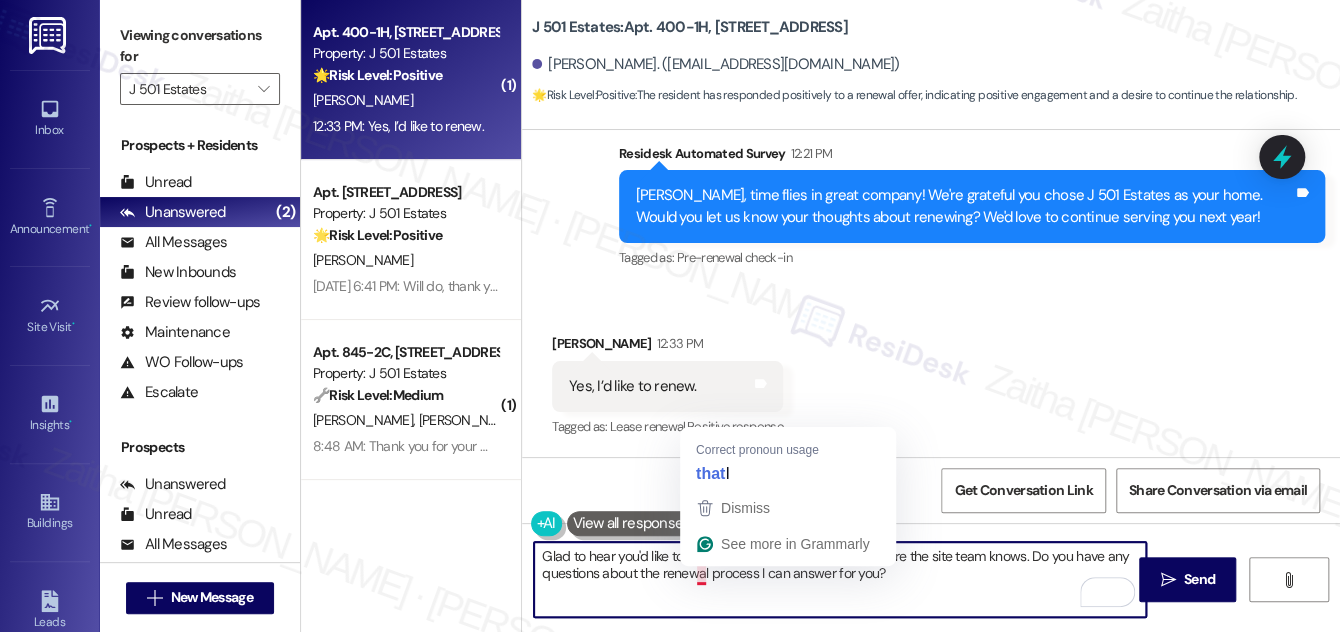 click on "Glad to hear you'd like to renew, Jane! I'll make sure the site team knows. Do you have any questions about the renewal process I can answer for you?" at bounding box center [840, 579] 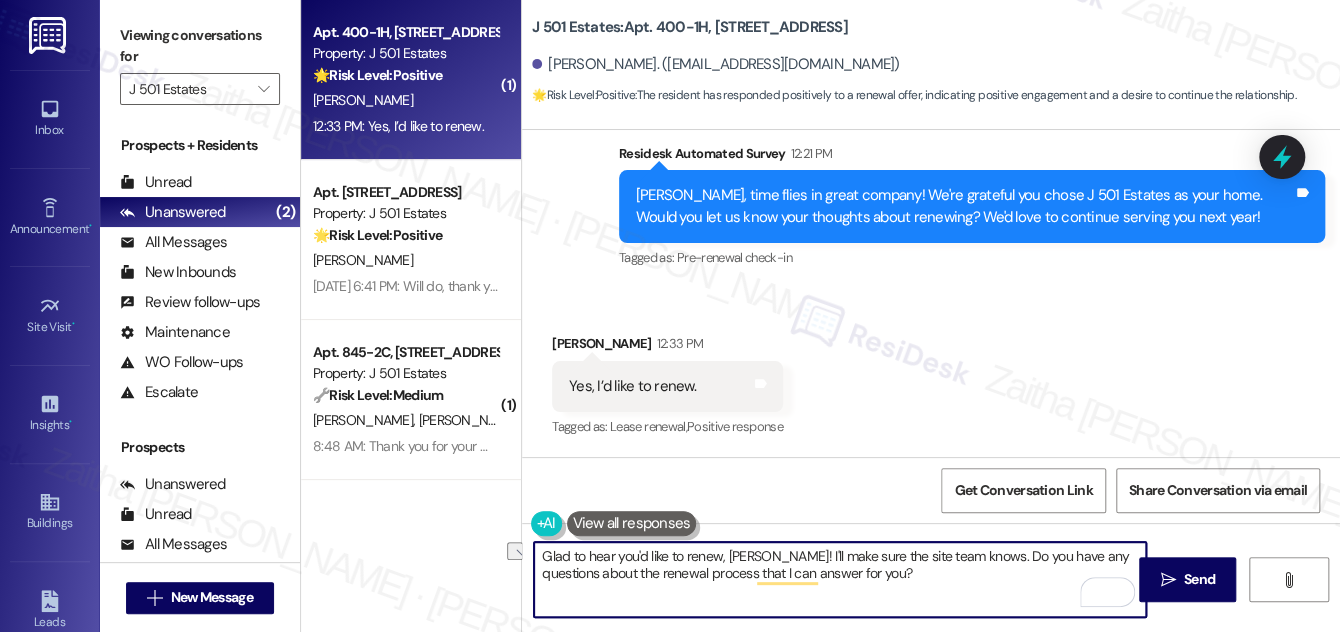 drag, startPoint x: 698, startPoint y: 570, endPoint x: 848, endPoint y: 569, distance: 150.00333 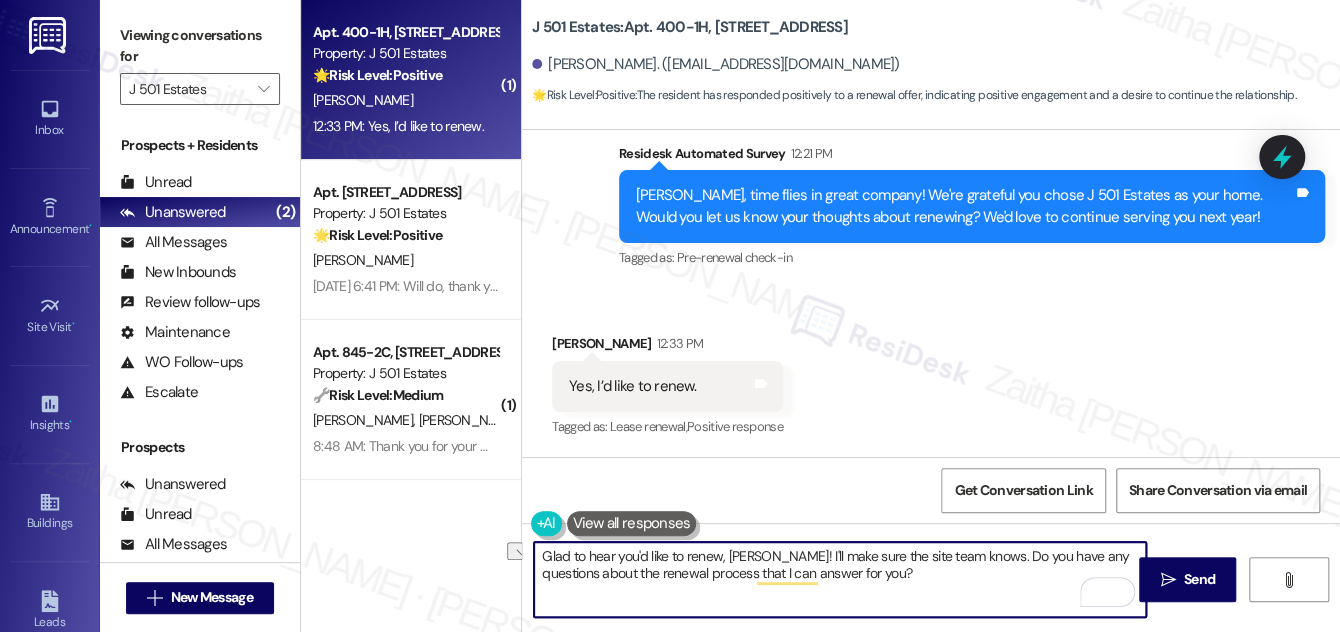click on "Glad to hear you'd like to renew, Jane! I'll make sure the site team knows. Do you have any questions about the renewal process that I can answer for you?" at bounding box center [840, 579] 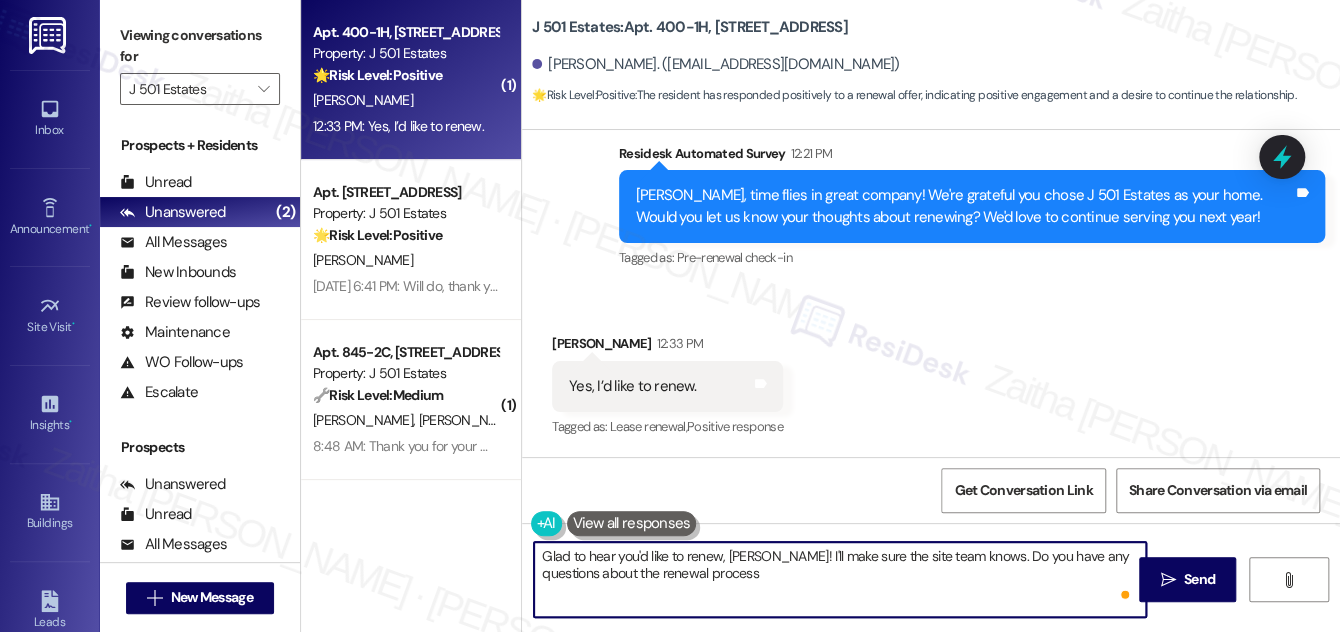 type on "Glad to hear you'd like to renew, Jane! I'll make sure the site team knows. Do you have any questions about the renewal process?" 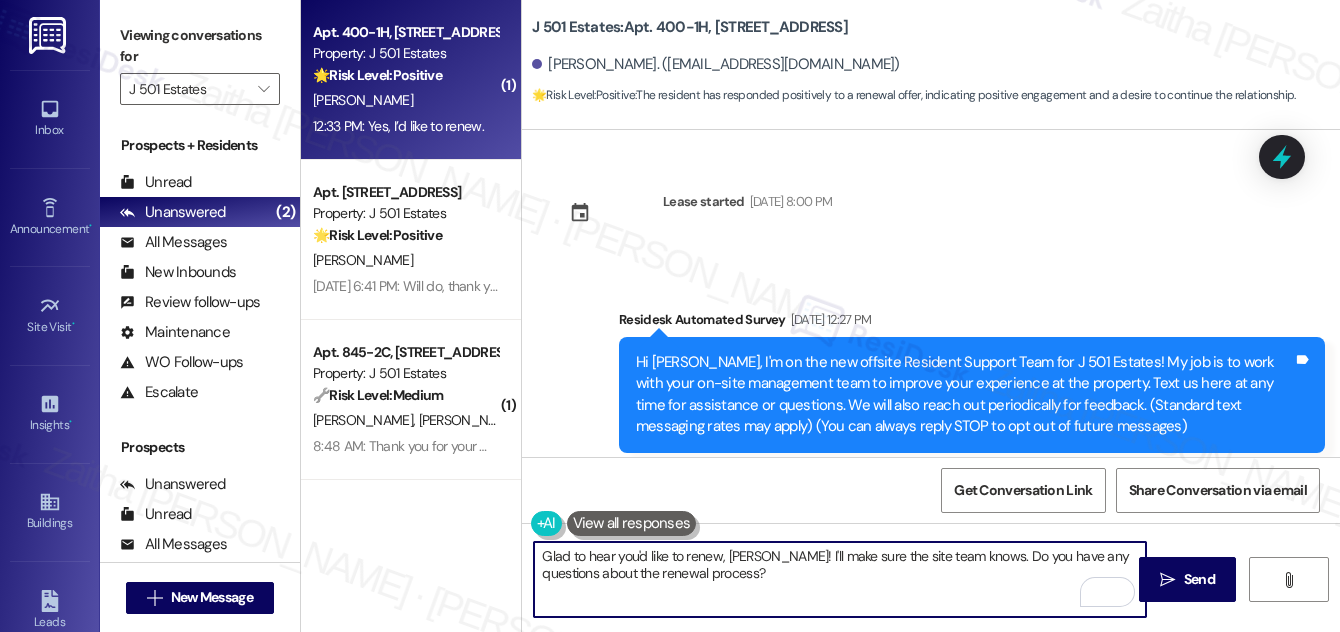 scroll, scrollTop: 0, scrollLeft: 0, axis: both 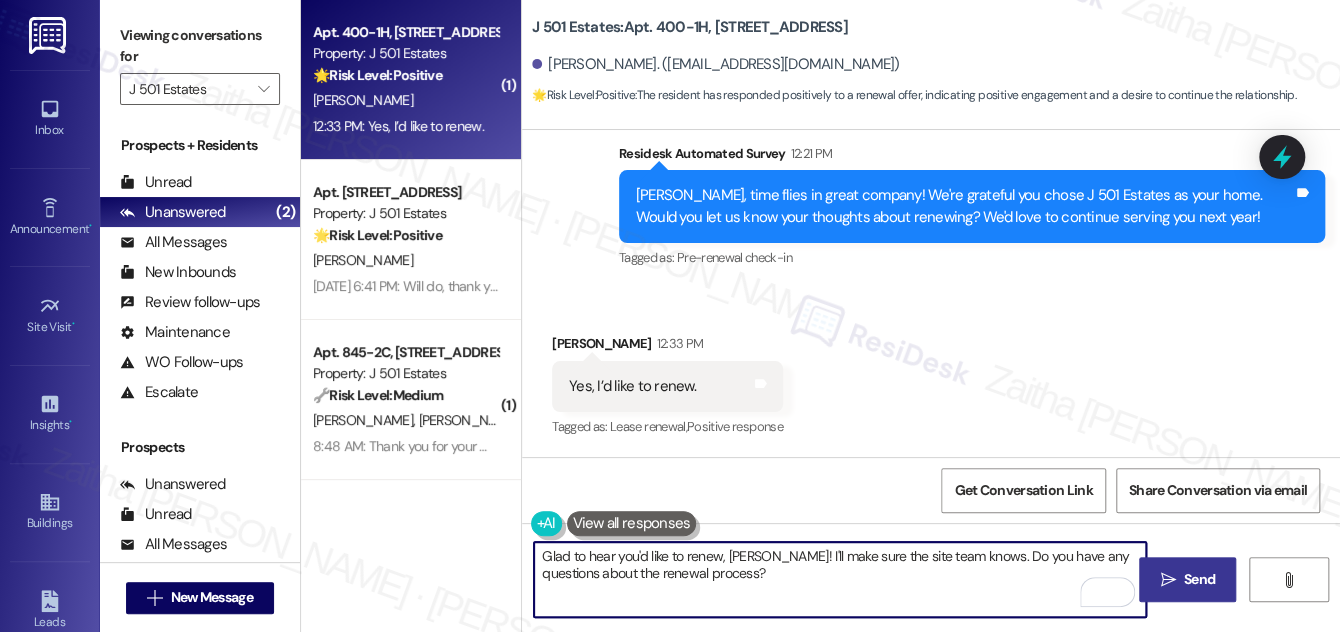 type on "Glad to hear you'd like to renew, Jane! I'll make sure the site team knows. Do you have any questions about the renewal process?" 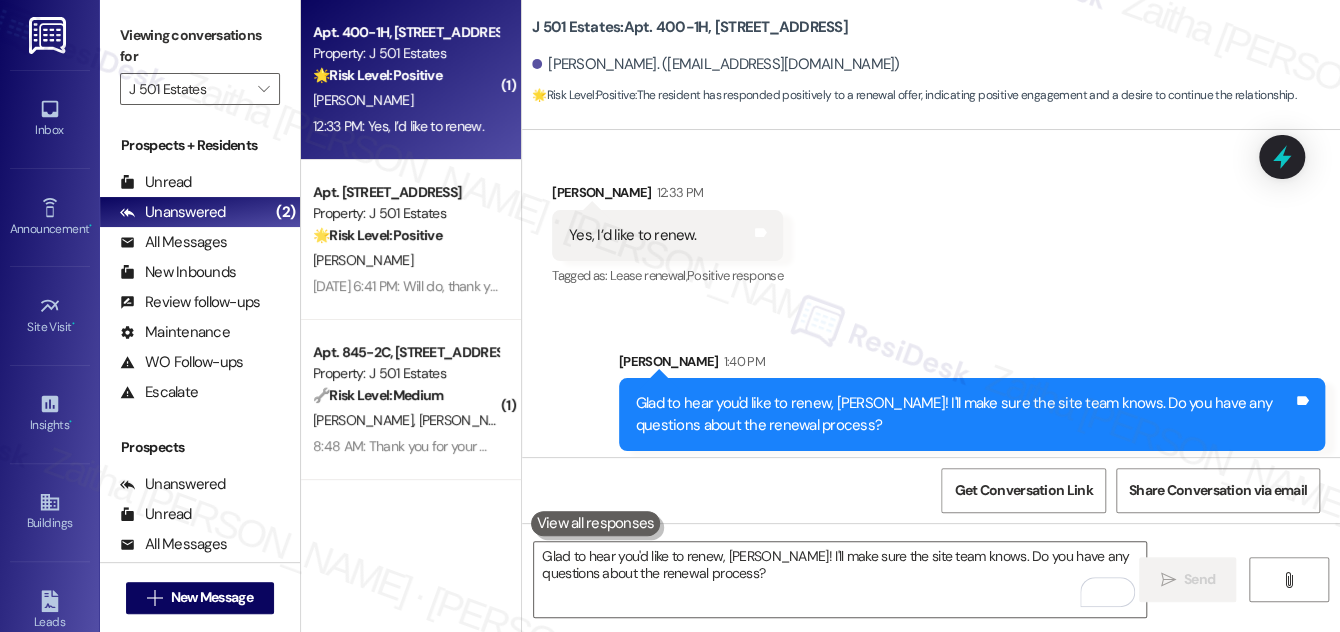 scroll, scrollTop: 2188, scrollLeft: 0, axis: vertical 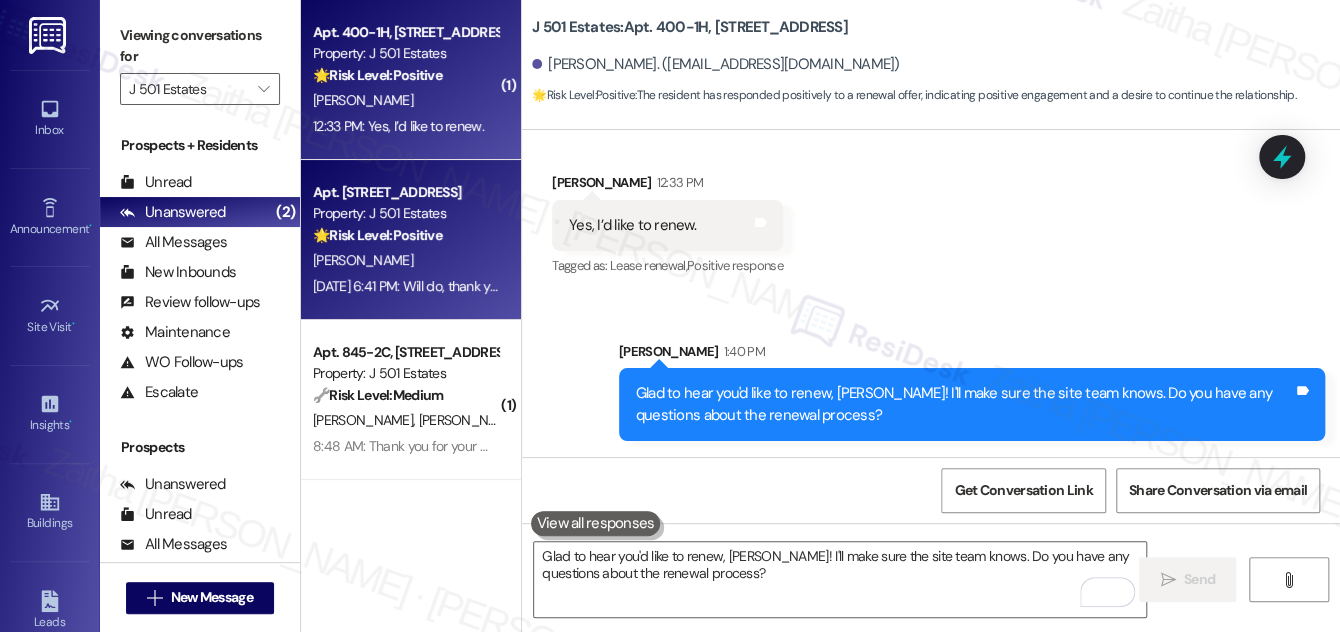 click on "🌟  Risk Level:  Positive" at bounding box center (377, 235) 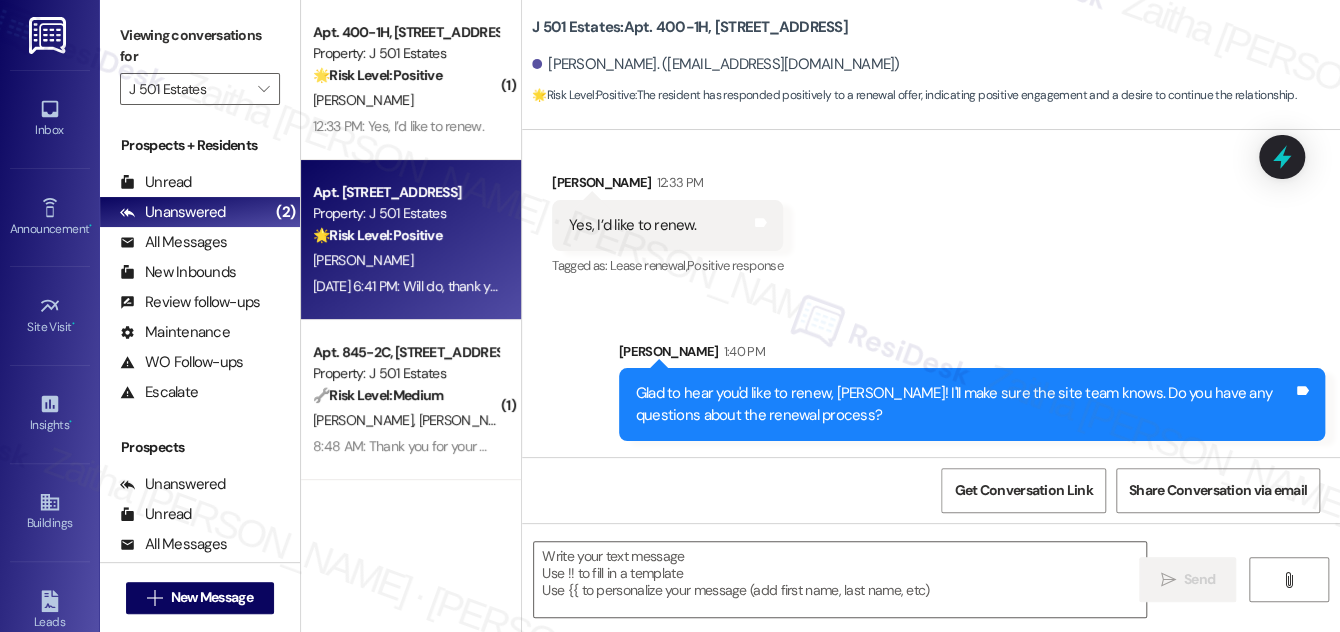 type on "Fetching suggested responses. Please feel free to read through the conversation in the meantime." 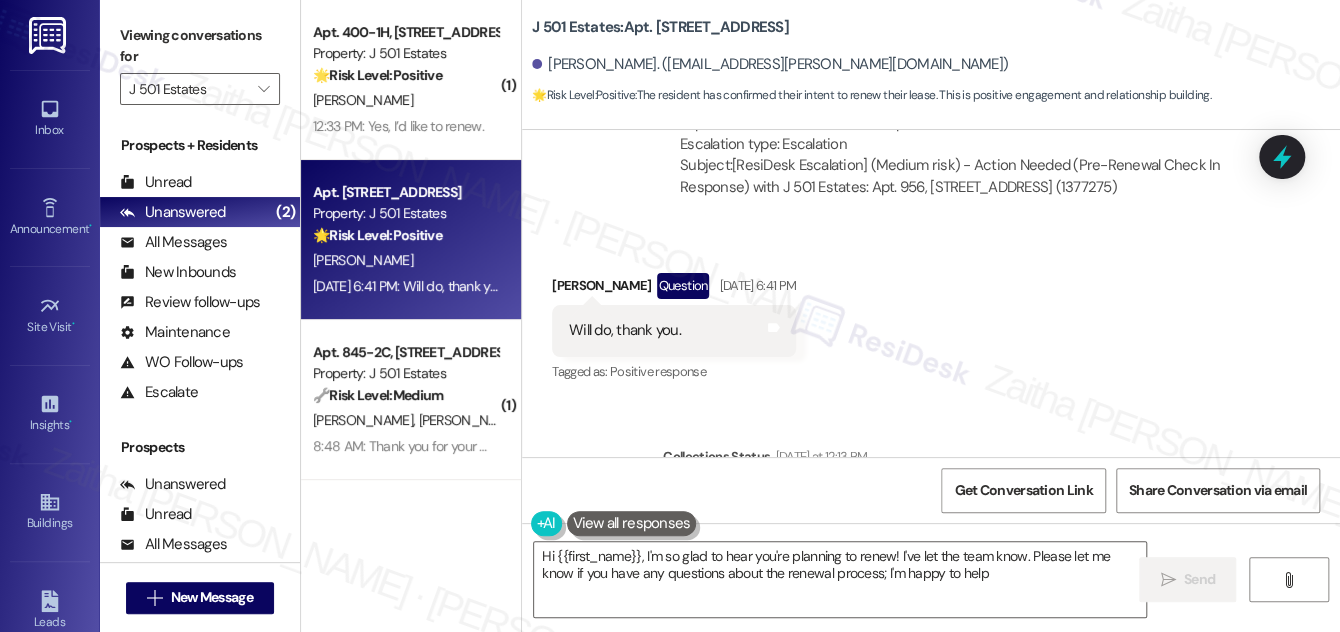 scroll, scrollTop: 5177, scrollLeft: 0, axis: vertical 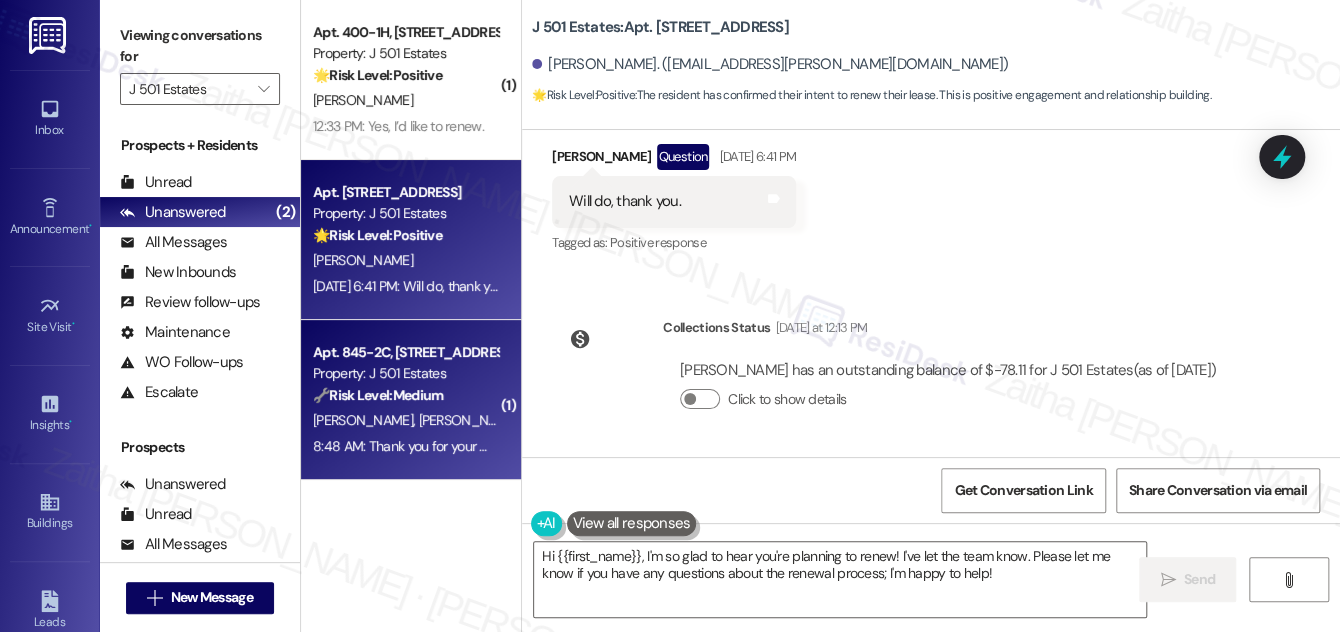 click on "🔧  Risk Level:  Medium The resident is informing management that they will be bringing a money order today. This is a routine payment update and does not indicate any urgent financial concerns or disputes." at bounding box center (405, 395) 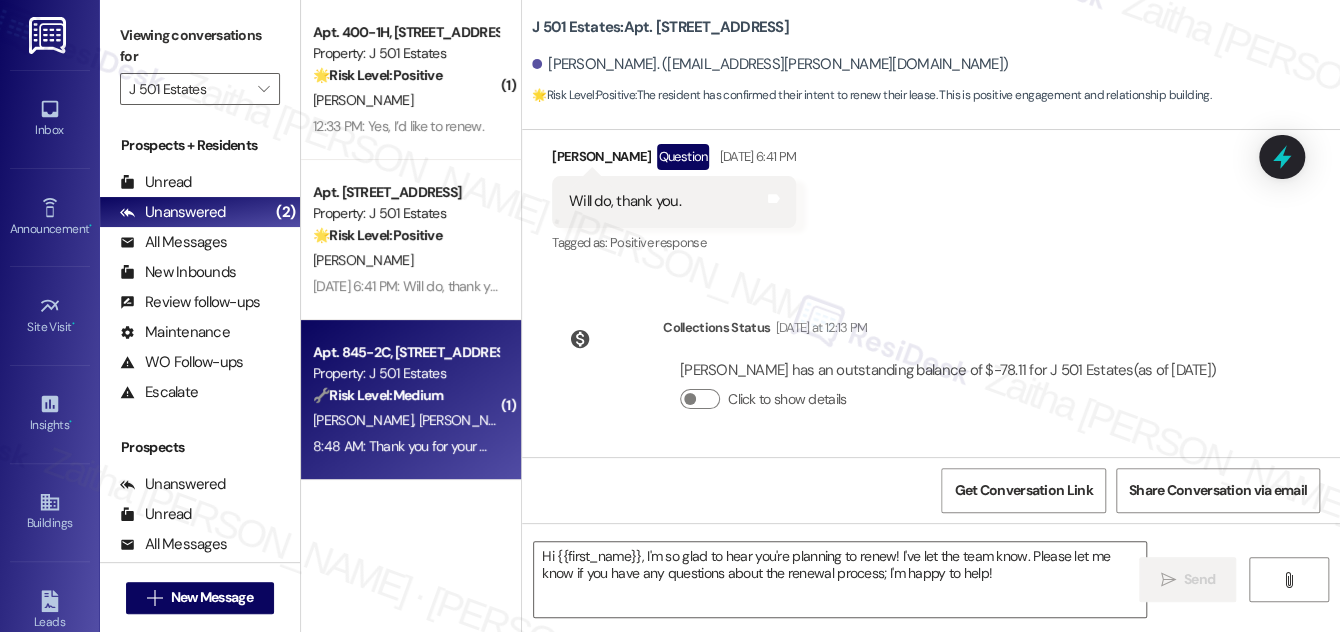 type on "Fetching suggested responses. Please feel free to read through the conversation in the meantime." 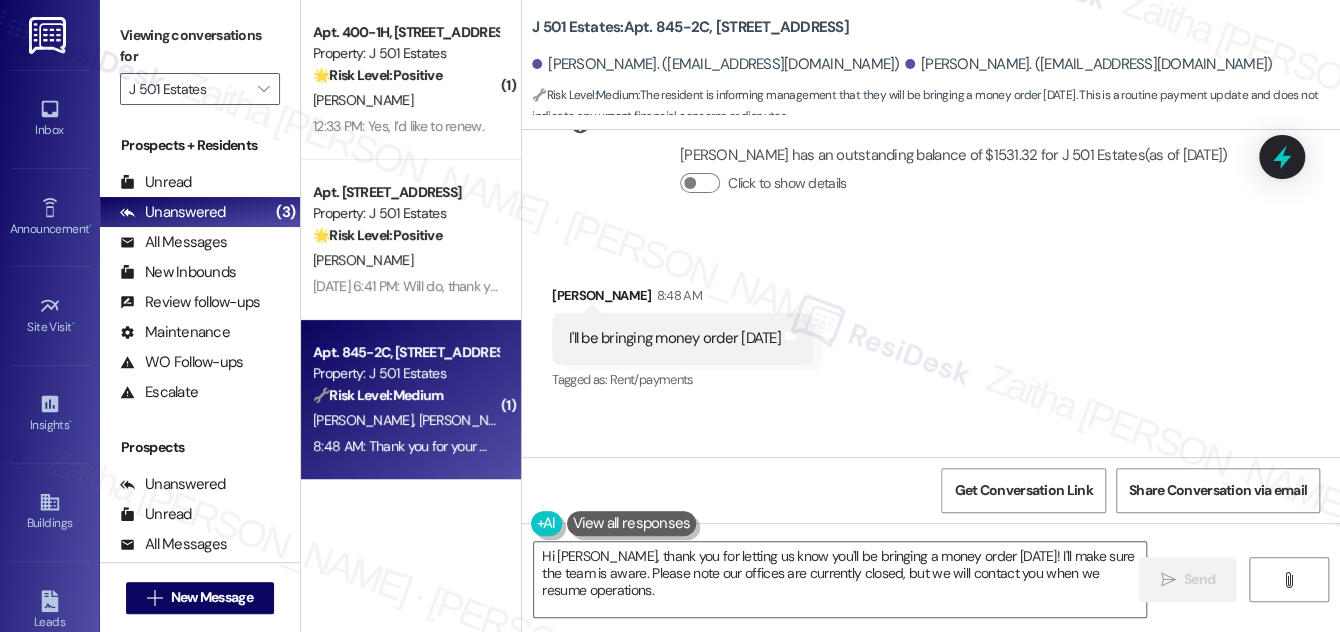 scroll, scrollTop: 2416, scrollLeft: 0, axis: vertical 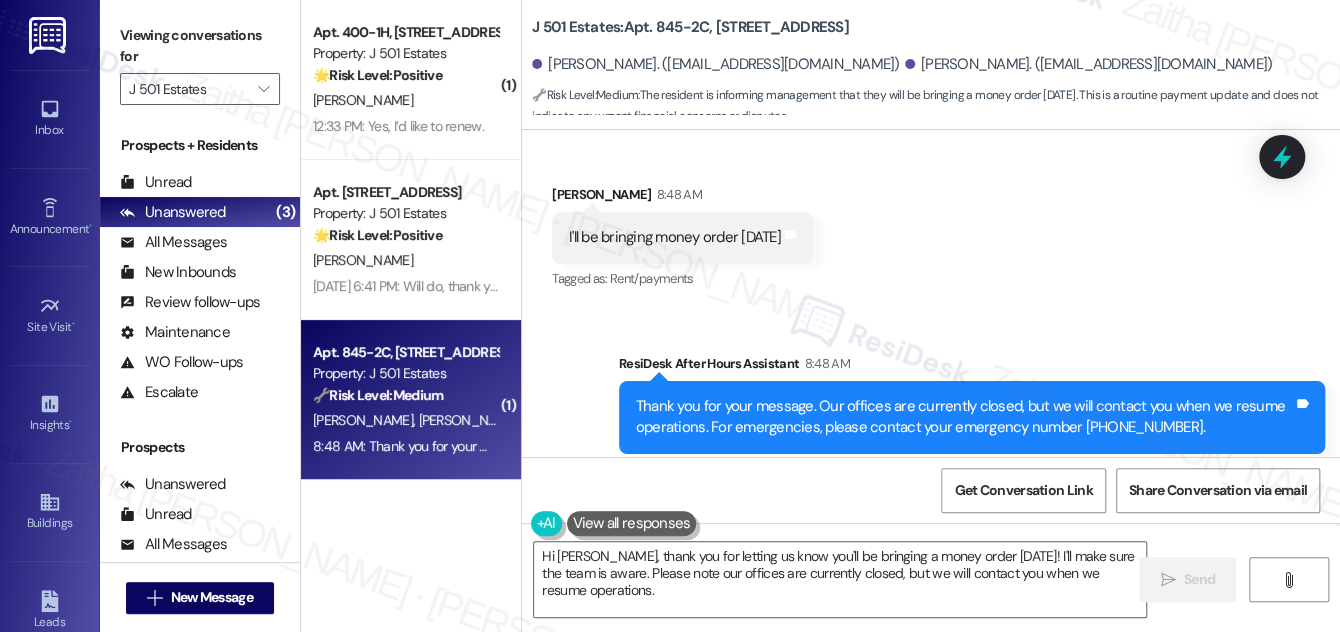 click on "Rodney Stevenson 8:48 AM" at bounding box center [682, 198] 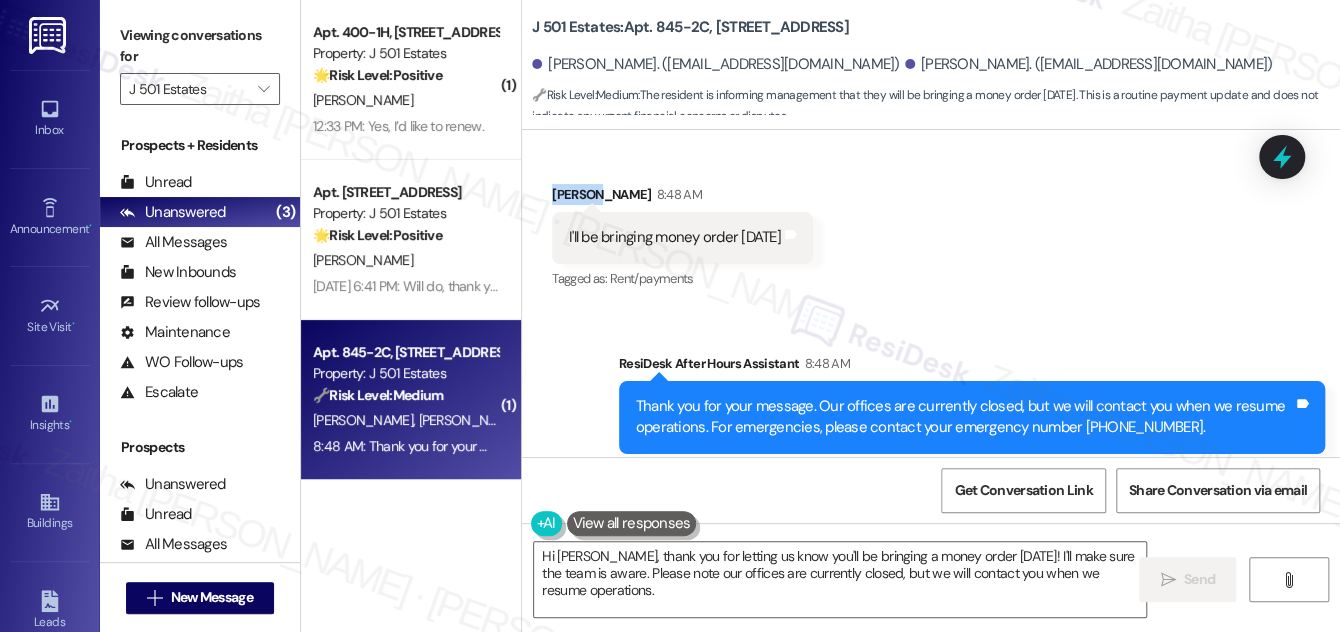 click on "Rodney Stevenson 8:48 AM" at bounding box center (682, 198) 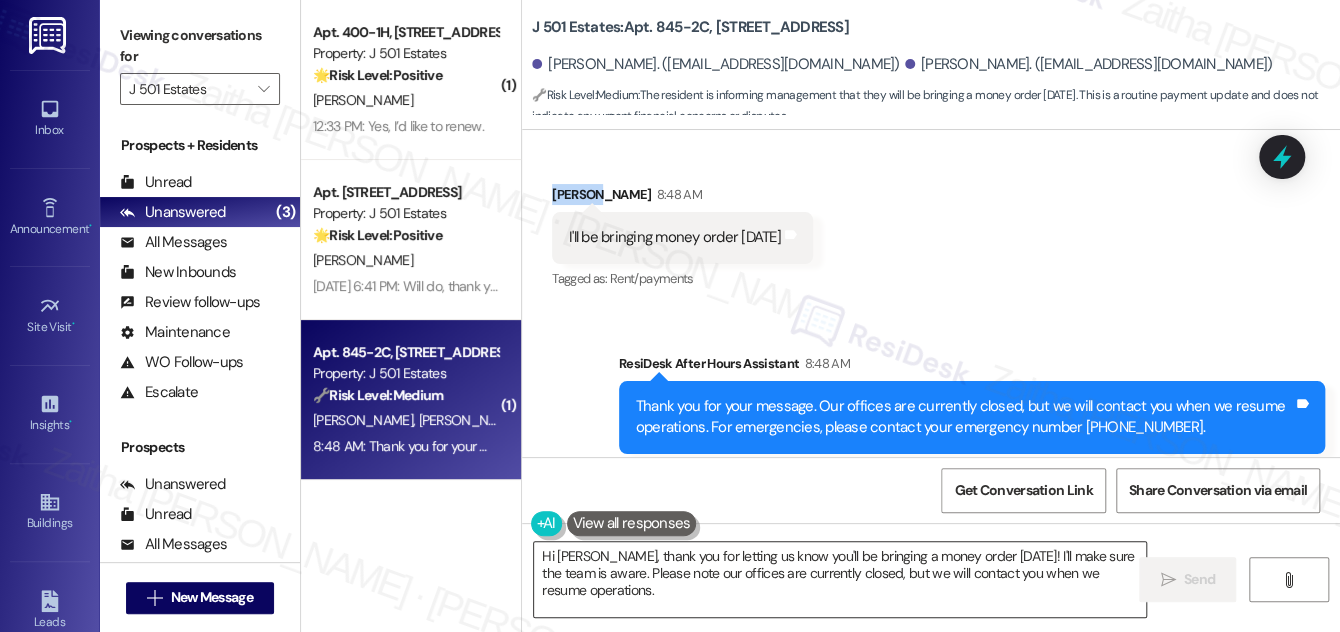 click on "Hi Michelle, thank you for letting us know you'll be bringing a money order today! I'll make sure the team is aware. Please note our offices are currently closed, but we will contact you when we resume operations." at bounding box center (840, 579) 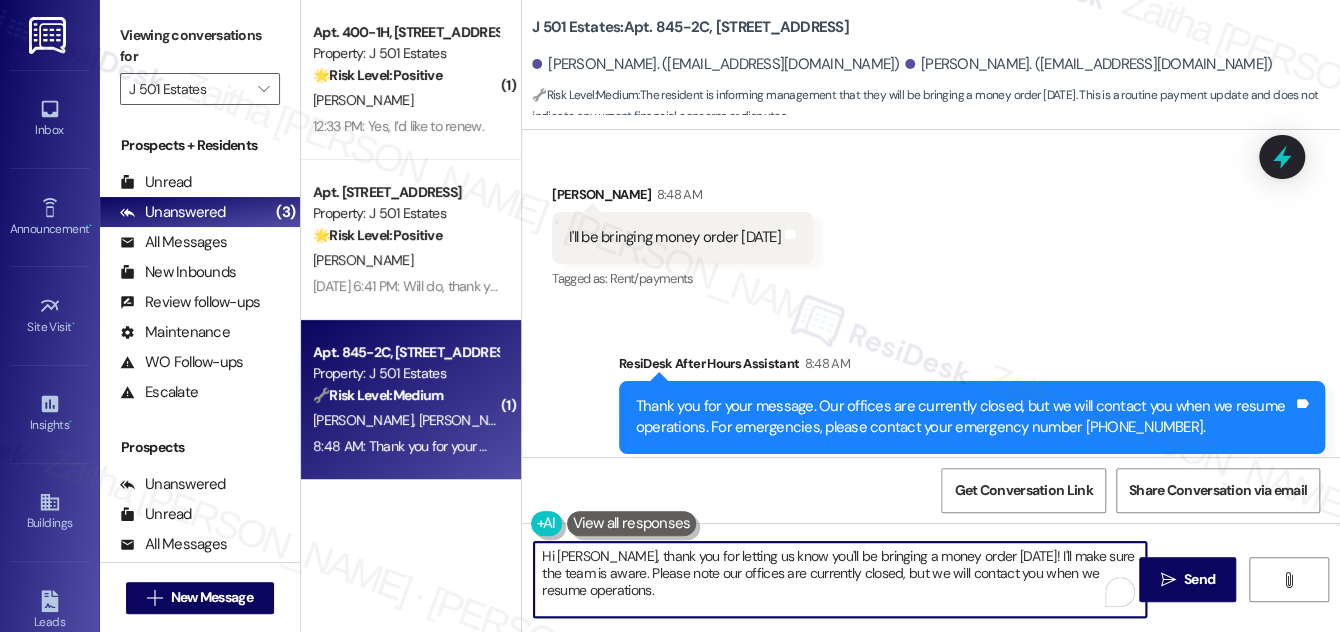 click on "Hi Michelle, thank you for letting us know you'll be bringing a money order today! I'll make sure the team is aware. Please note our offices are currently closed, but we will contact you when we resume operations." at bounding box center [840, 579] 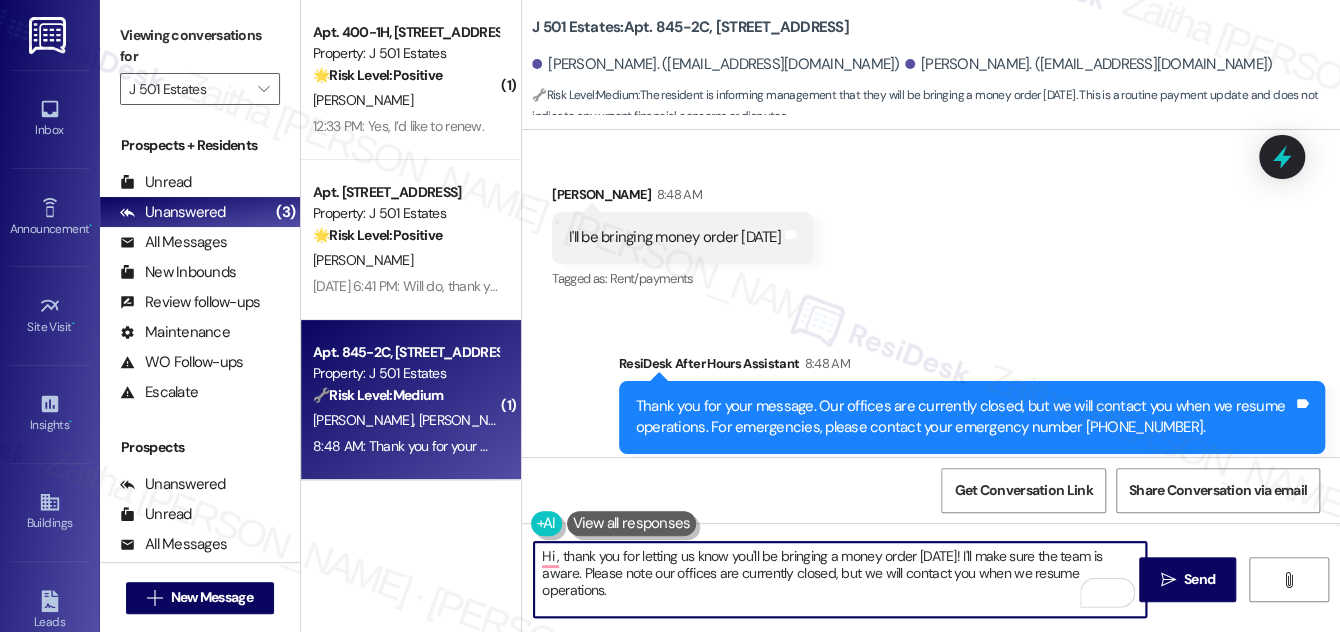 paste on "Rodney" 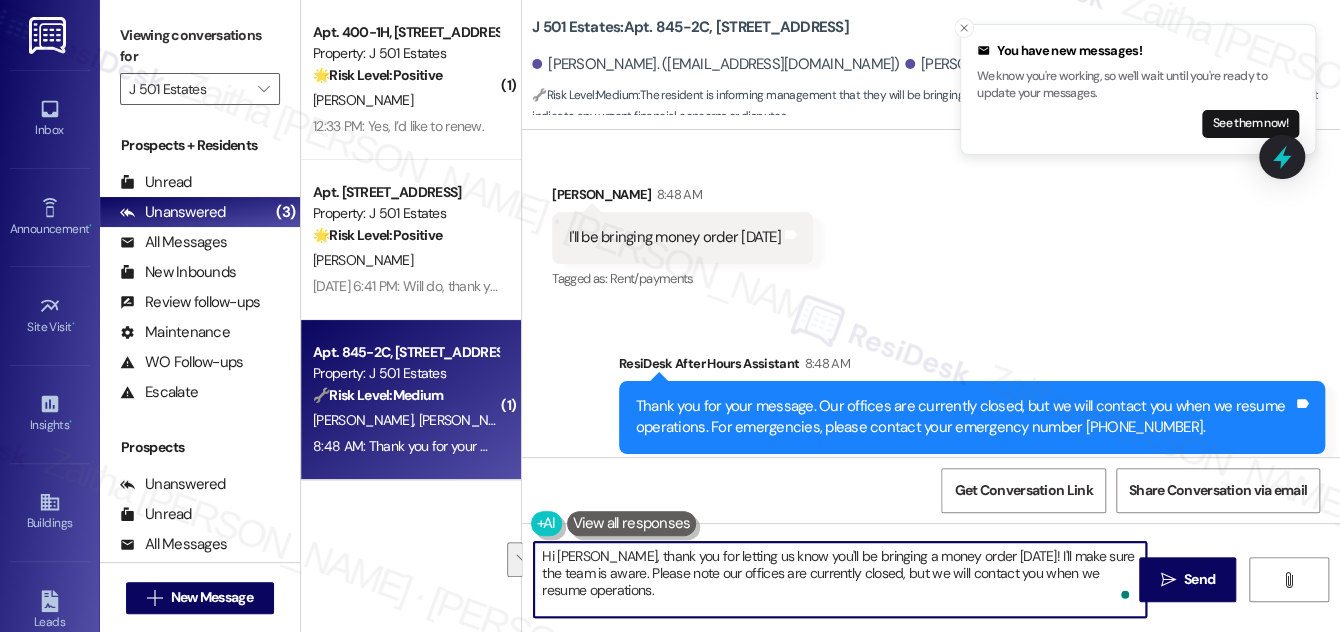 drag, startPoint x: 634, startPoint y: 572, endPoint x: 646, endPoint y: 591, distance: 22.472204 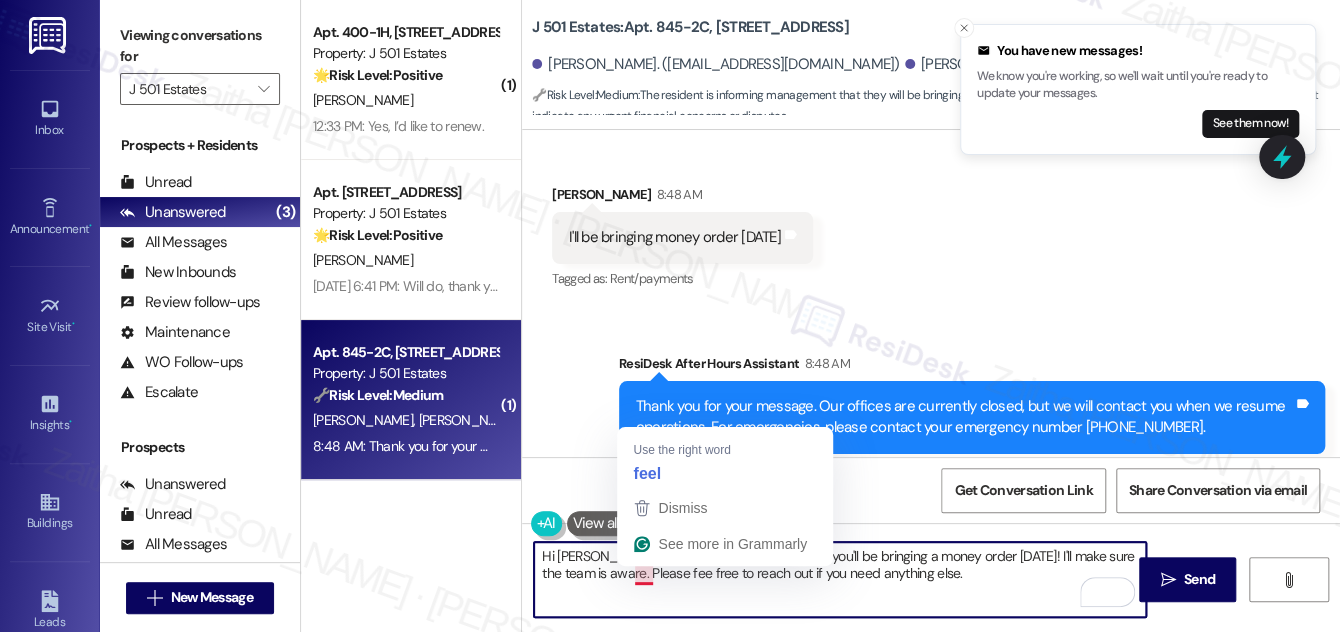 click on "Hi Rodney, thank you for letting us know you'll be bringing a money order today! I'll make sure the team is aware. Please fee free to reach out if you need anything else." at bounding box center [840, 579] 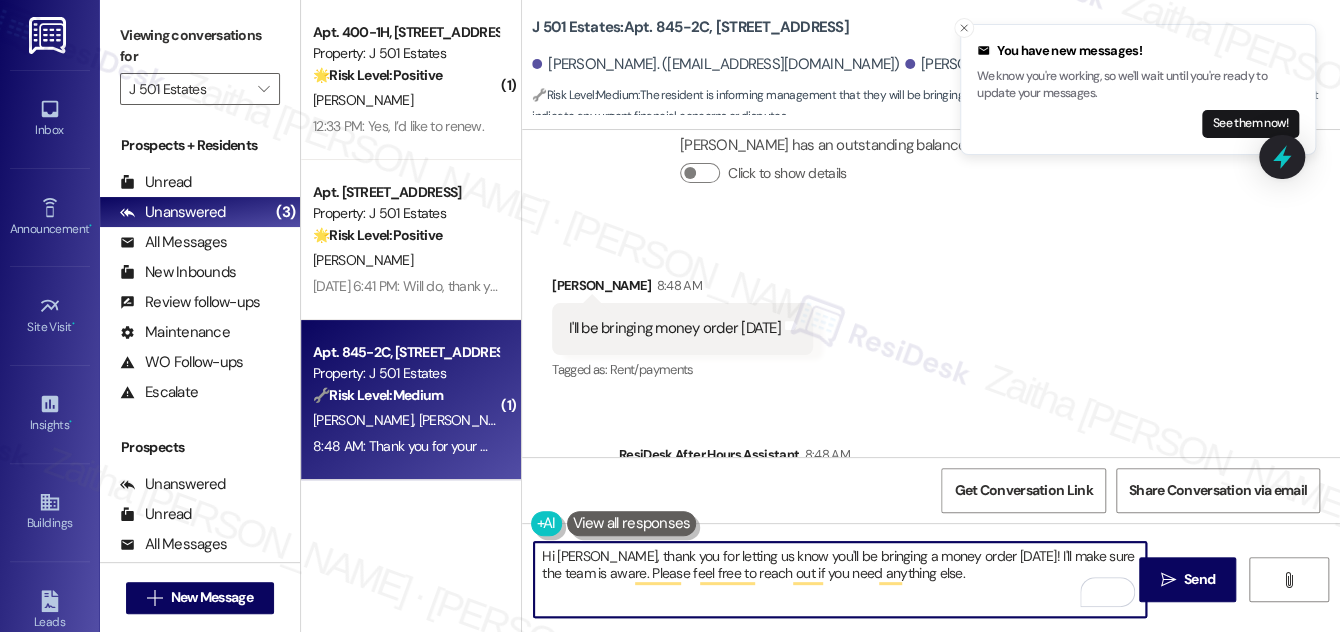 scroll, scrollTop: 2416, scrollLeft: 0, axis: vertical 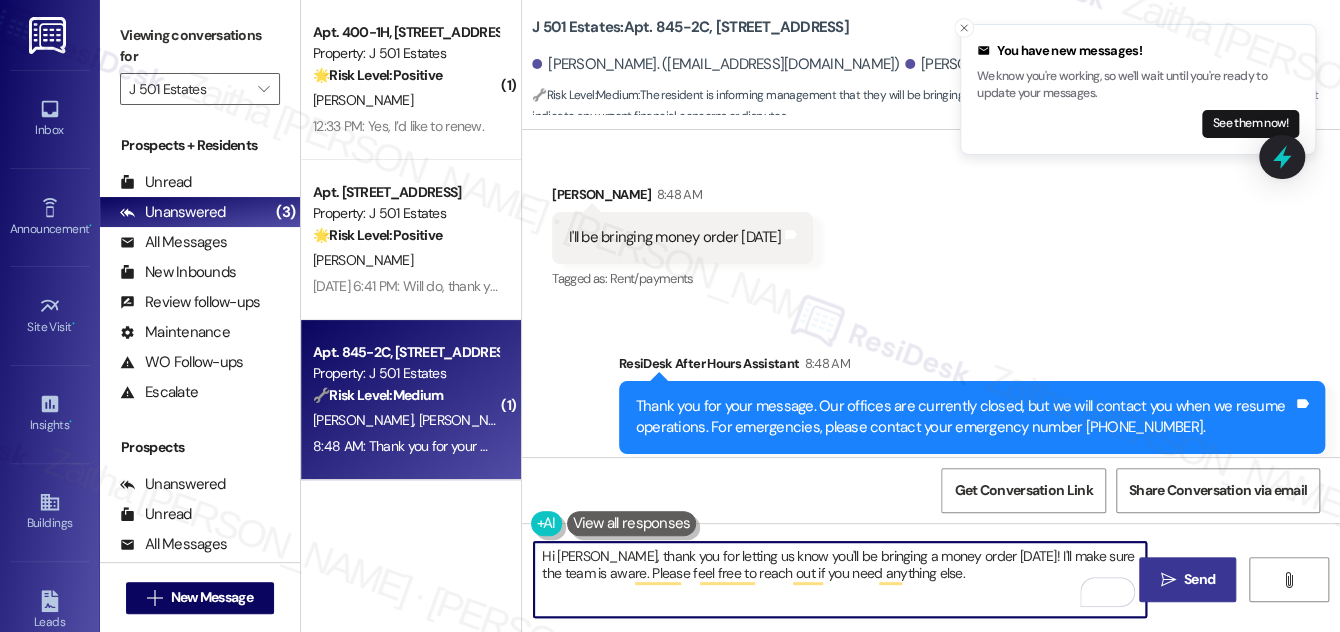 type on "Hi [PERSON_NAME], thank you for letting us know you'll be bringing a money order [DATE]! I'll make sure the team is aware. Please feel free to reach out if you need anything else." 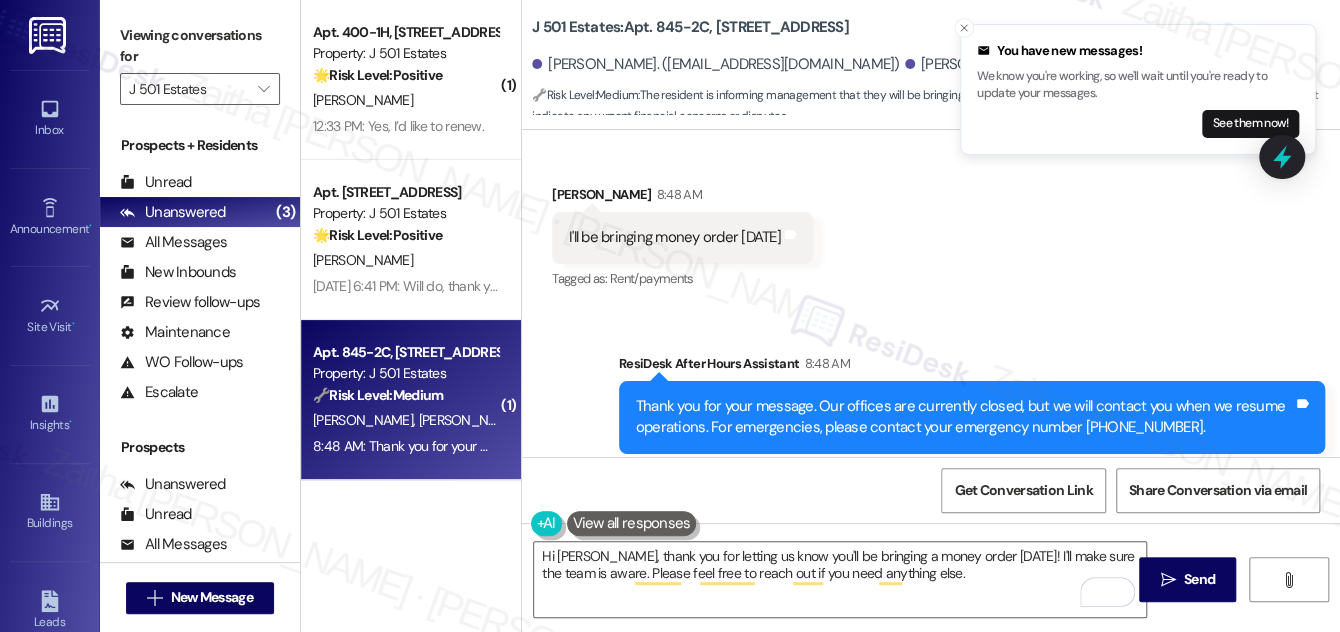 drag, startPoint x: 1195, startPoint y: 579, endPoint x: 1165, endPoint y: 537, distance: 51.613953 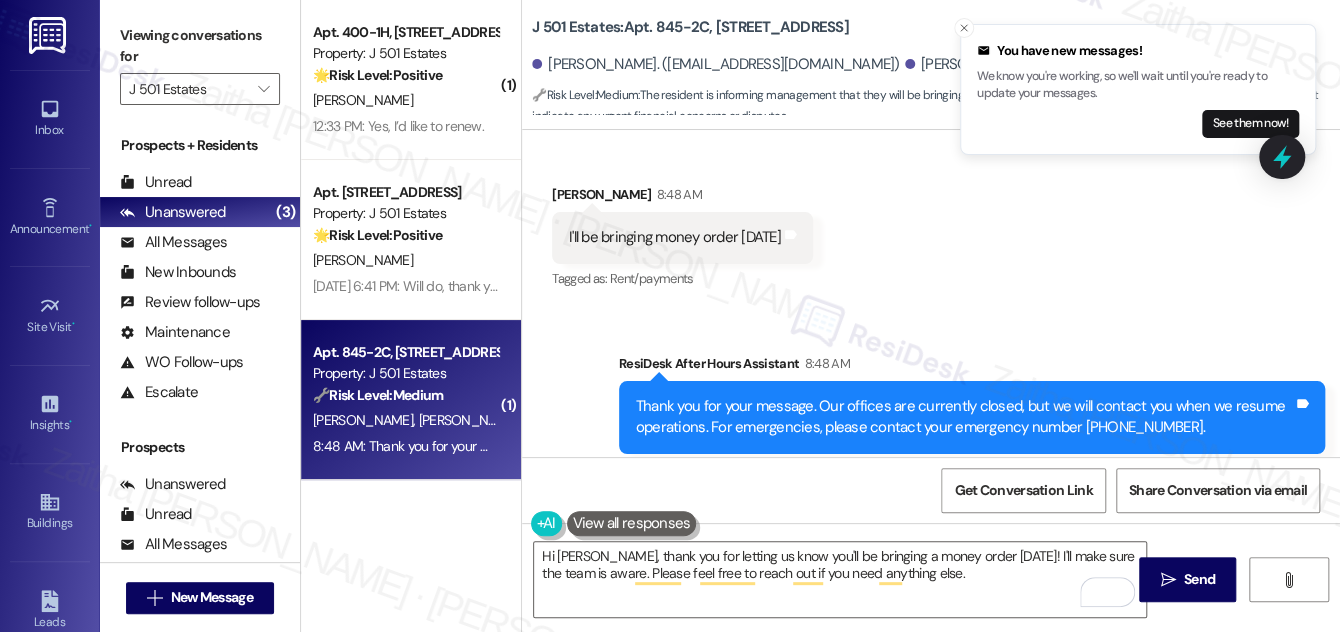 click on "Send" at bounding box center (1199, 579) 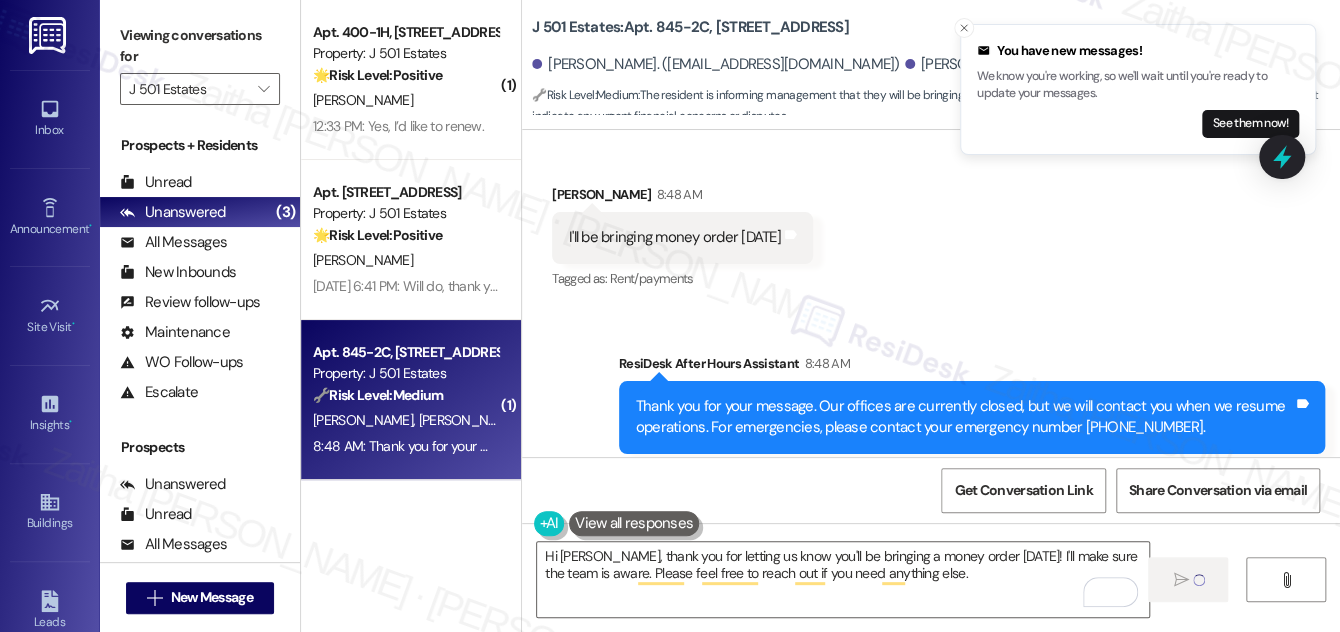 type 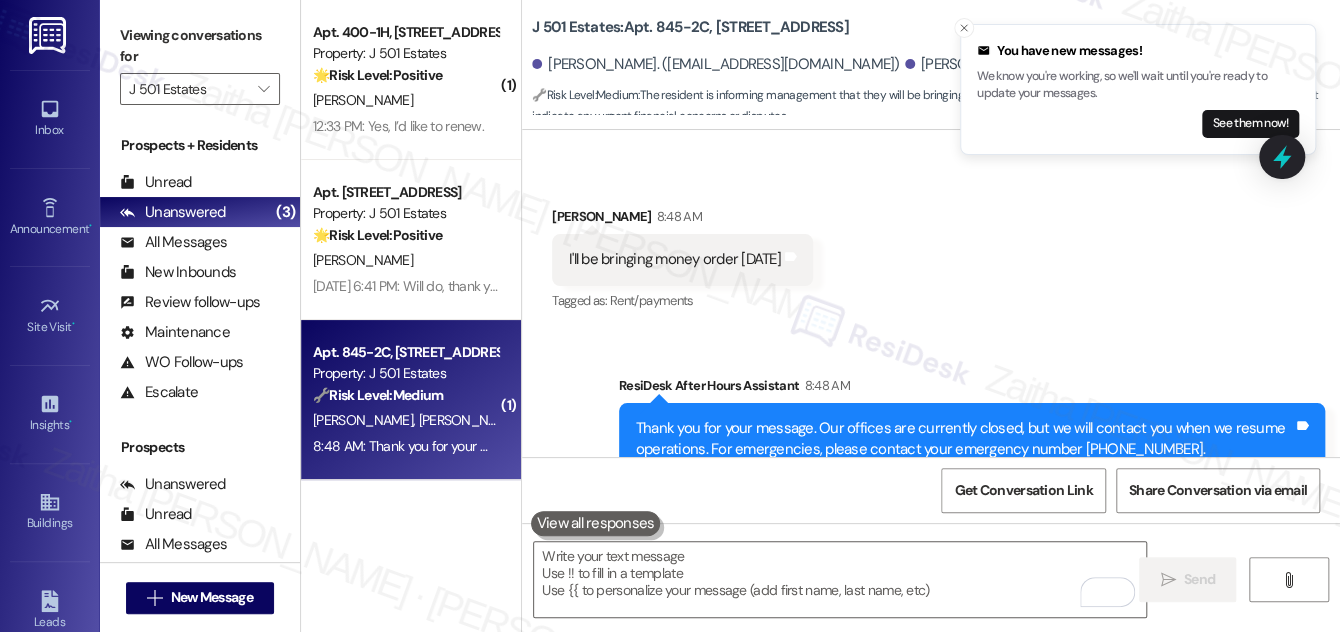 scroll, scrollTop: 2406, scrollLeft: 0, axis: vertical 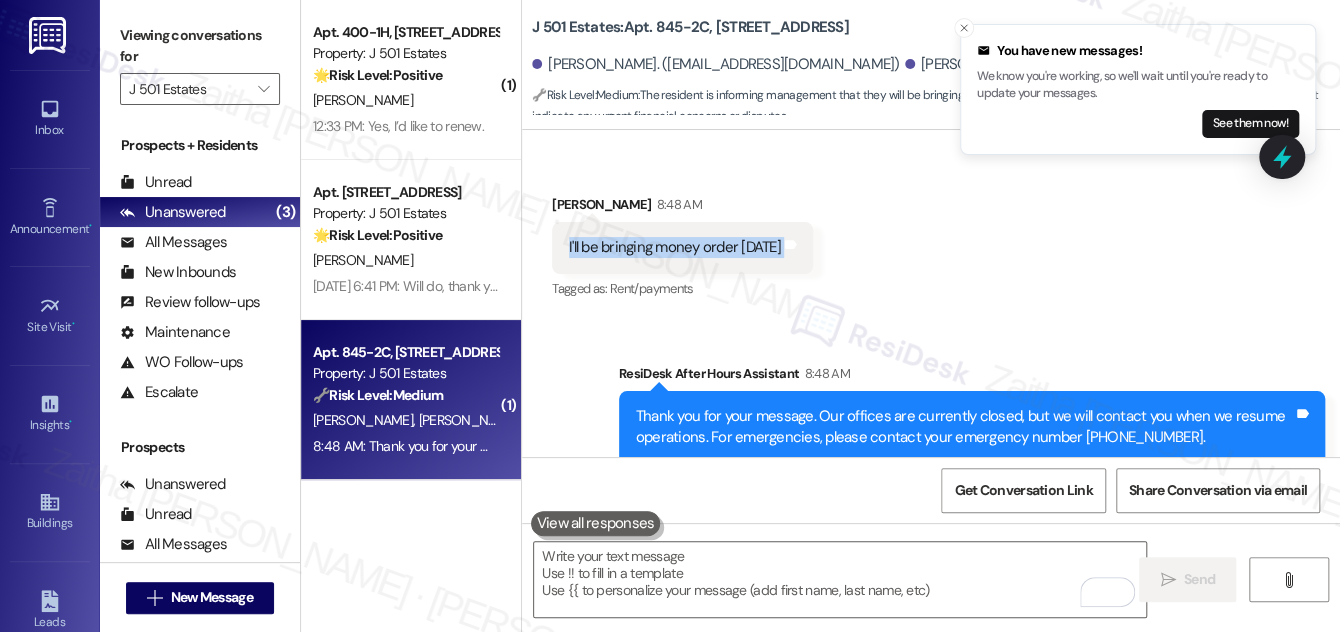 drag, startPoint x: 560, startPoint y: 199, endPoint x: 791, endPoint y: 207, distance: 231.13849 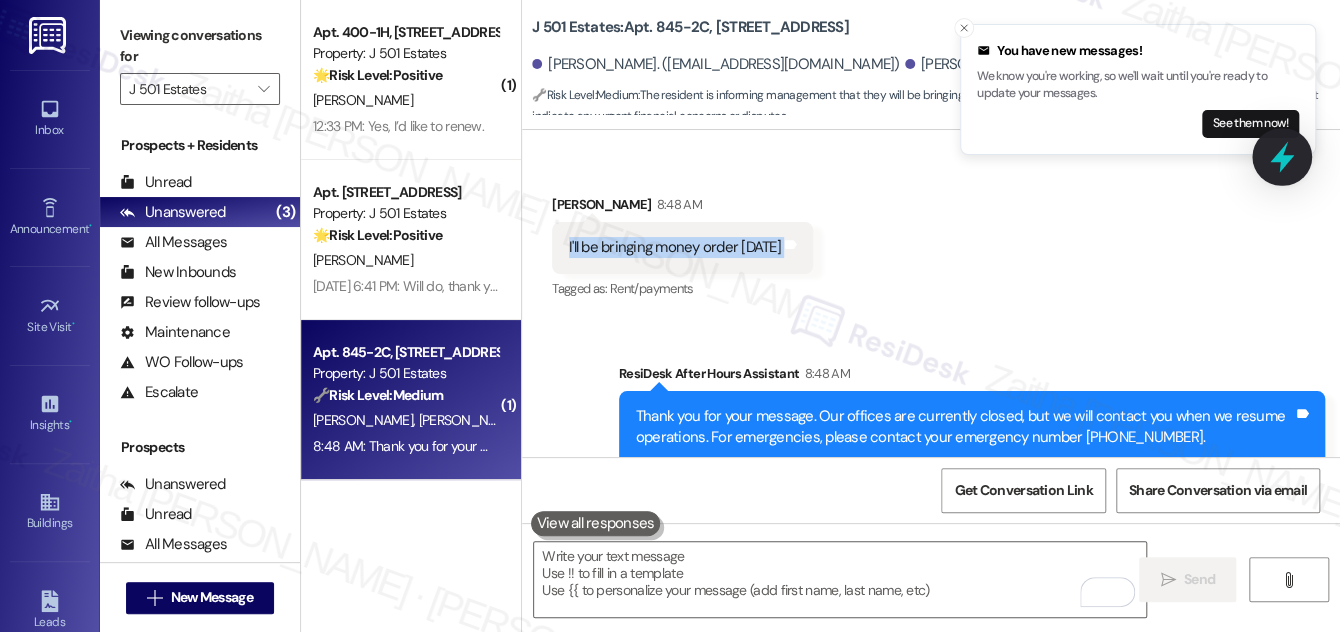 click 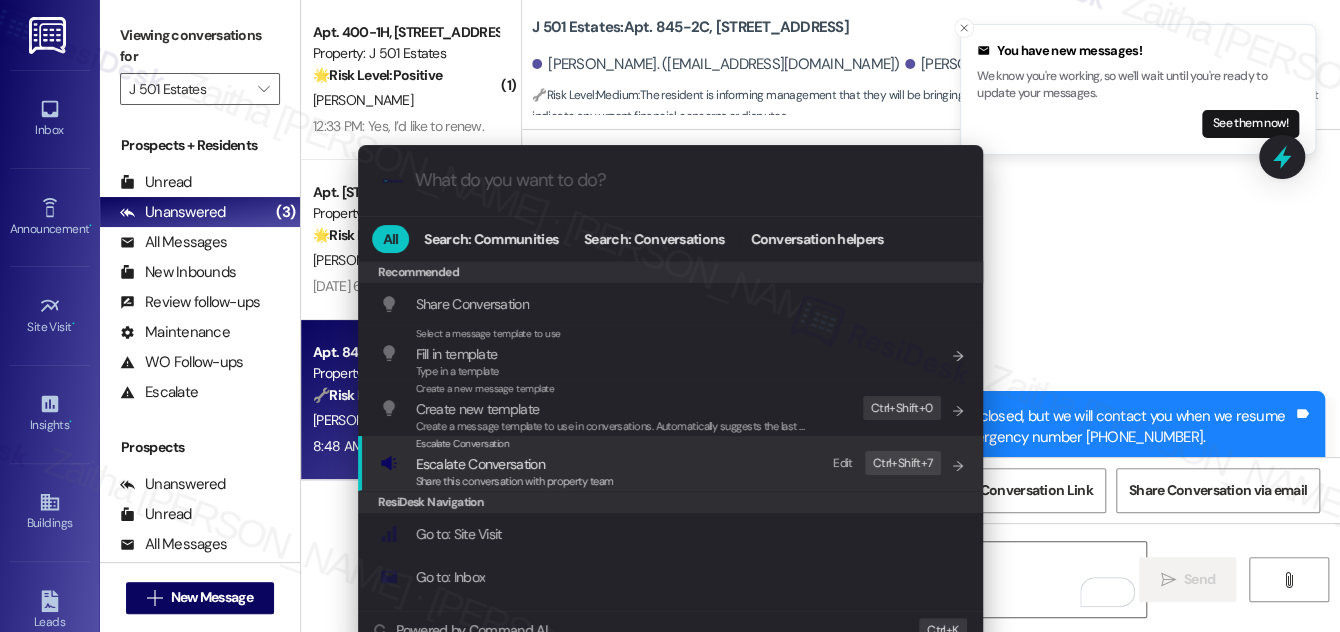 click on "Escalate Conversation" at bounding box center (480, 464) 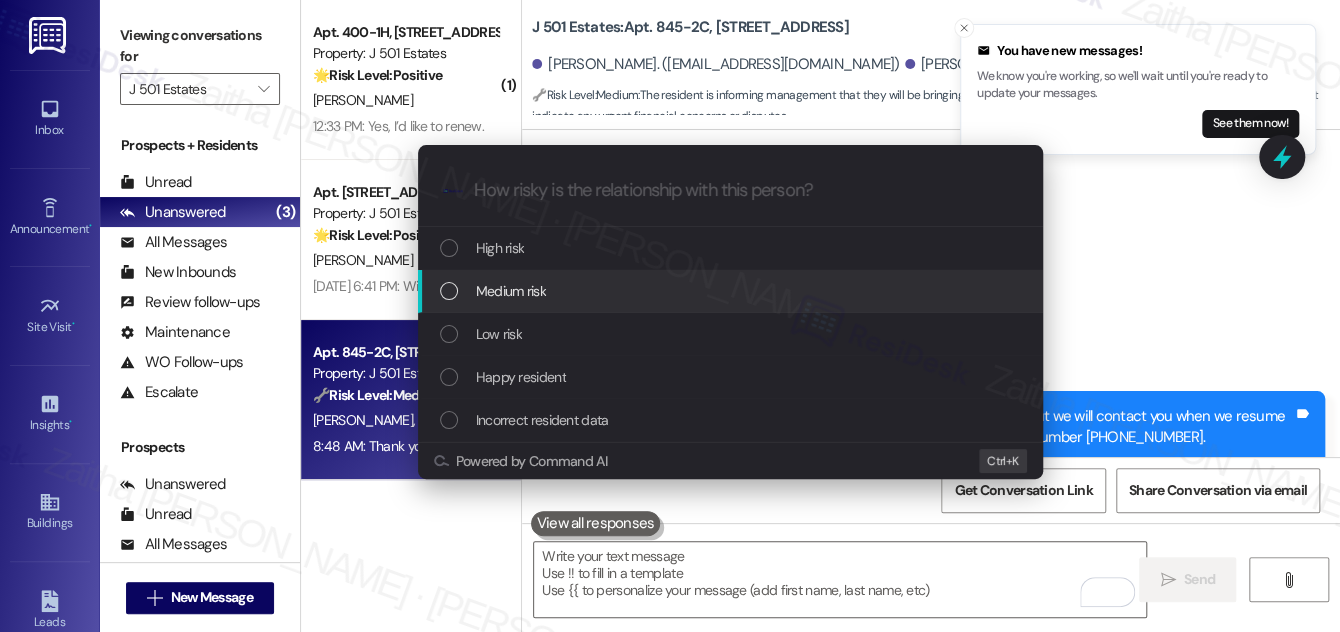 click on "Medium risk" at bounding box center [511, 291] 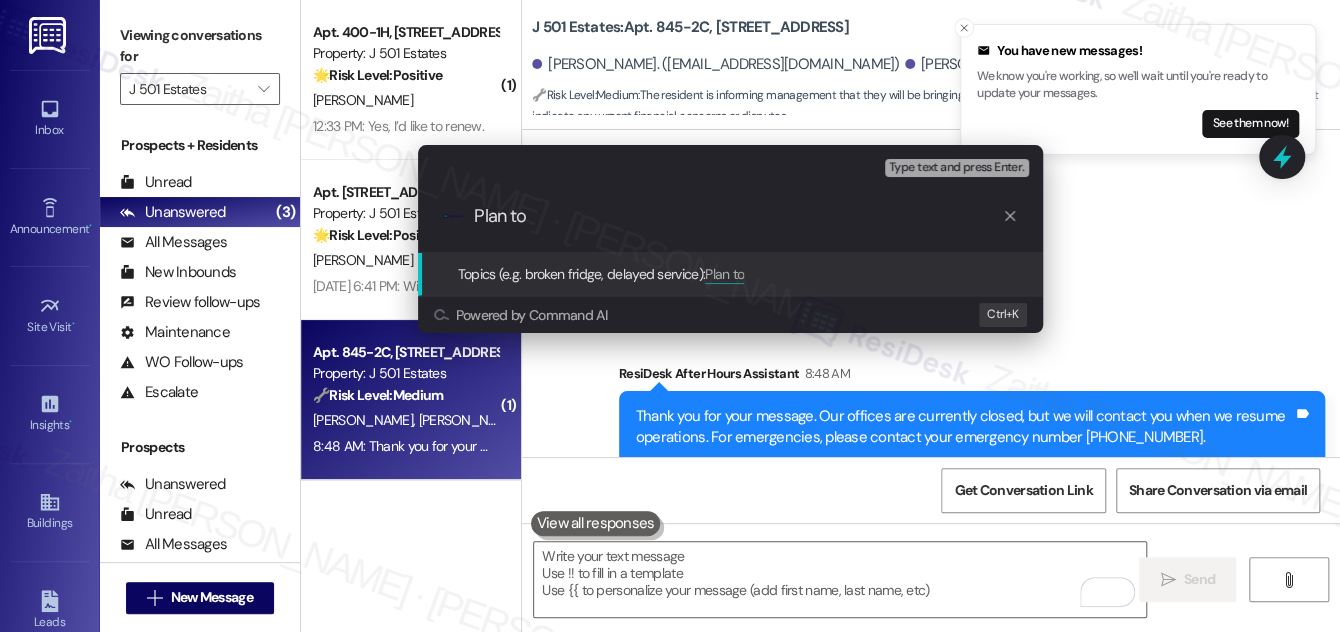 paste on "Money Order Drop-Off Today" 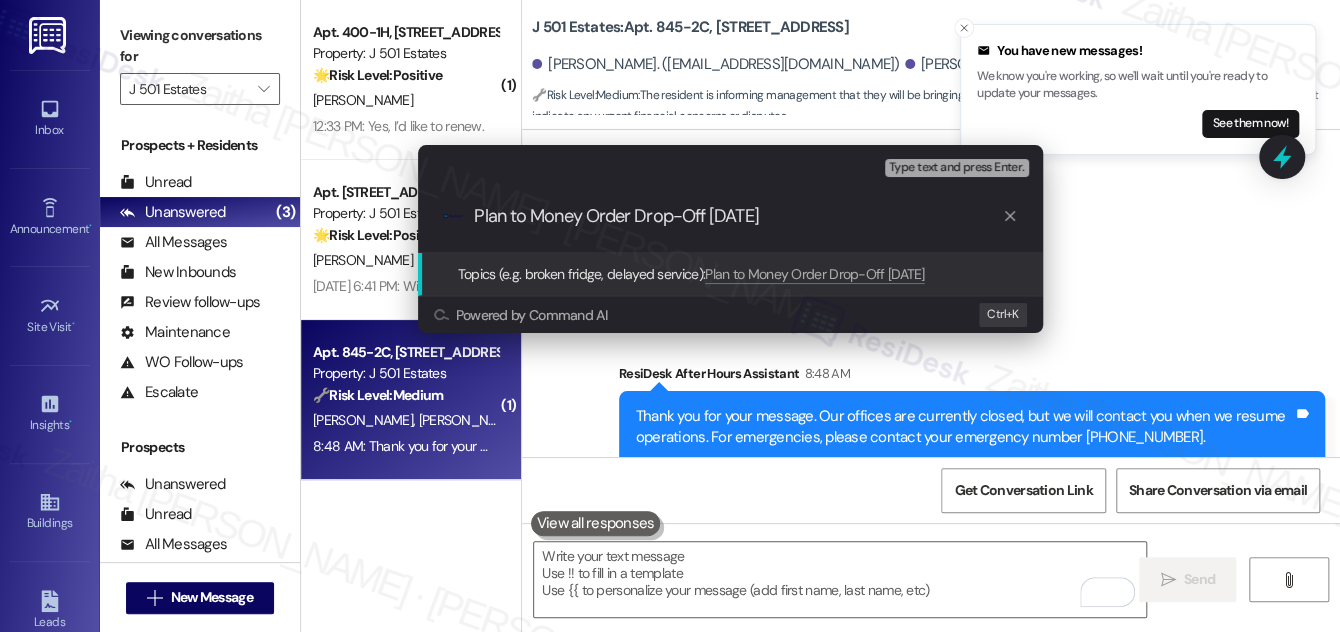 drag, startPoint x: 528, startPoint y: 210, endPoint x: 634, endPoint y: 207, distance: 106.04244 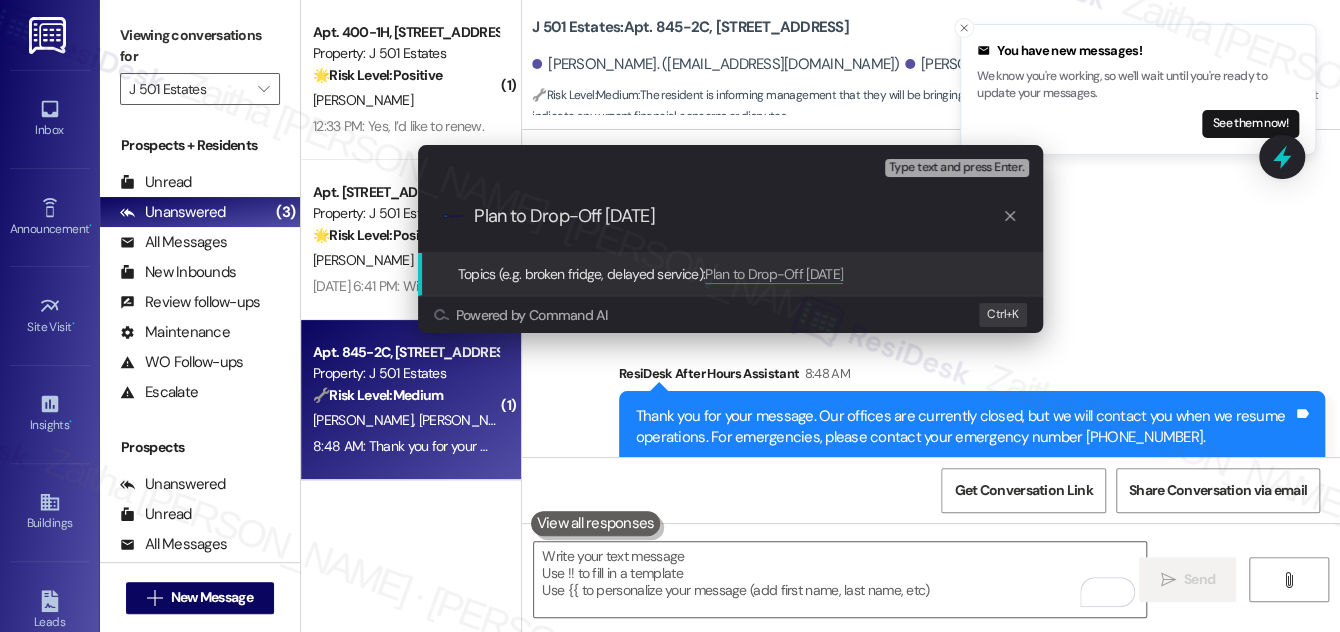 click on "Plan to Drop-Off Today" at bounding box center (738, 216) 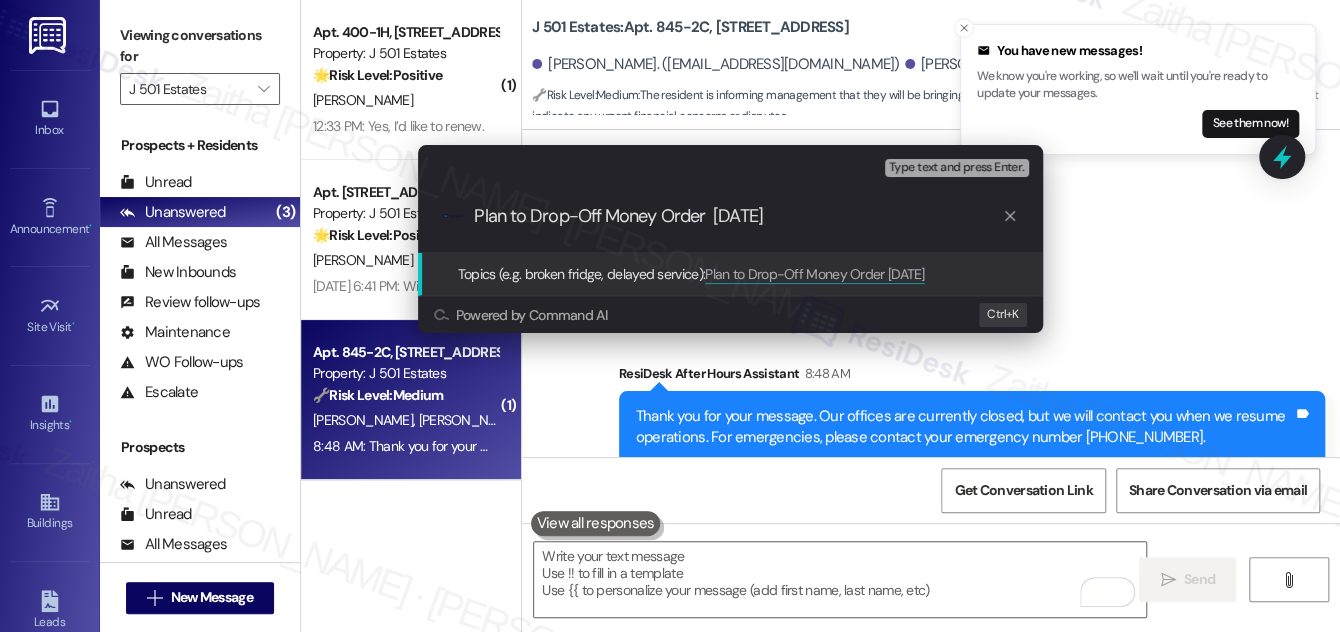 type on "Plan to Drop-Off Money Order Today" 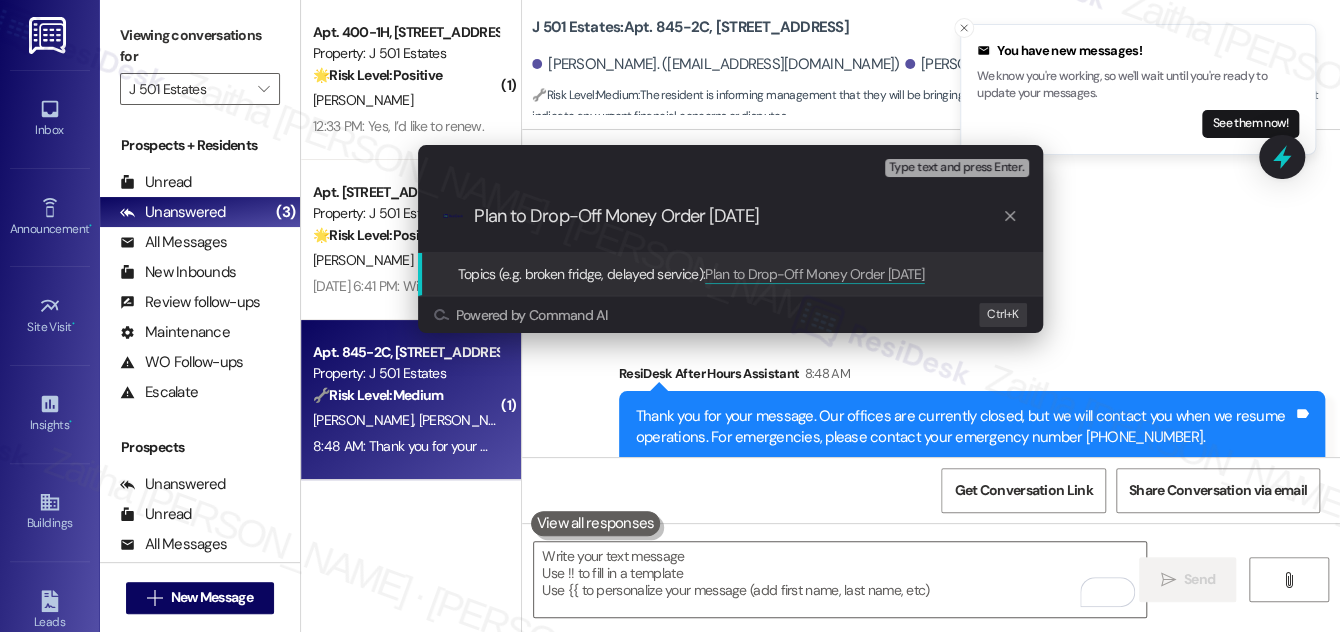 type 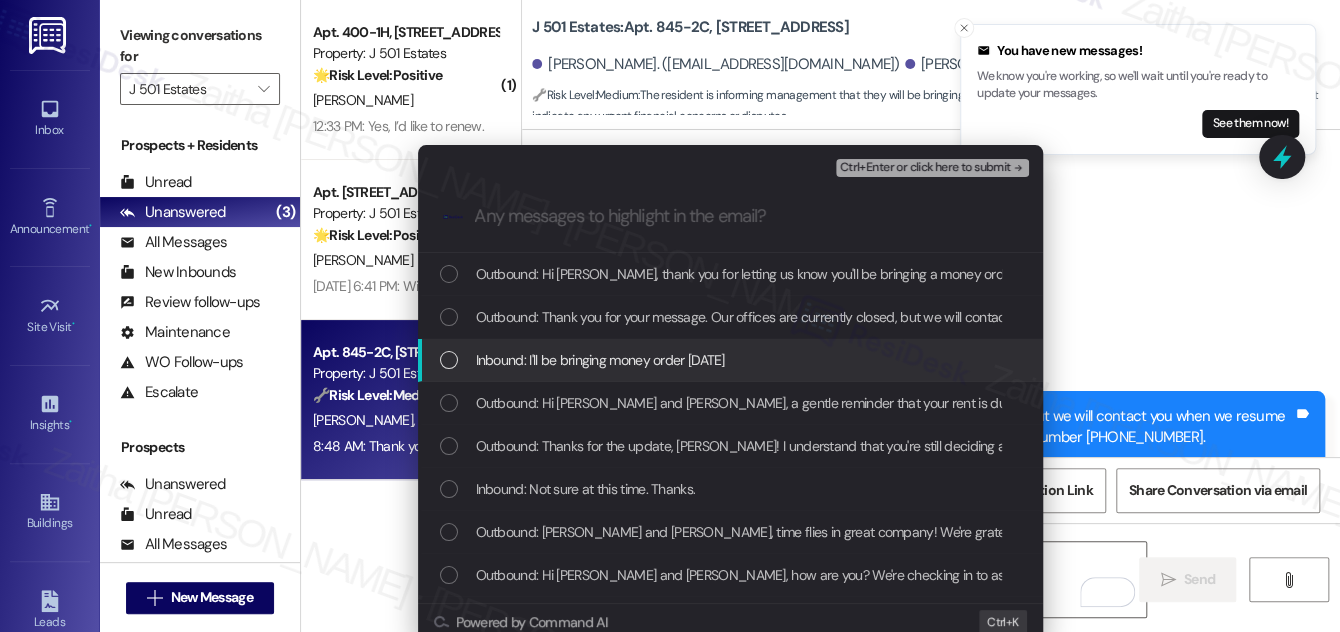 click at bounding box center [449, 360] 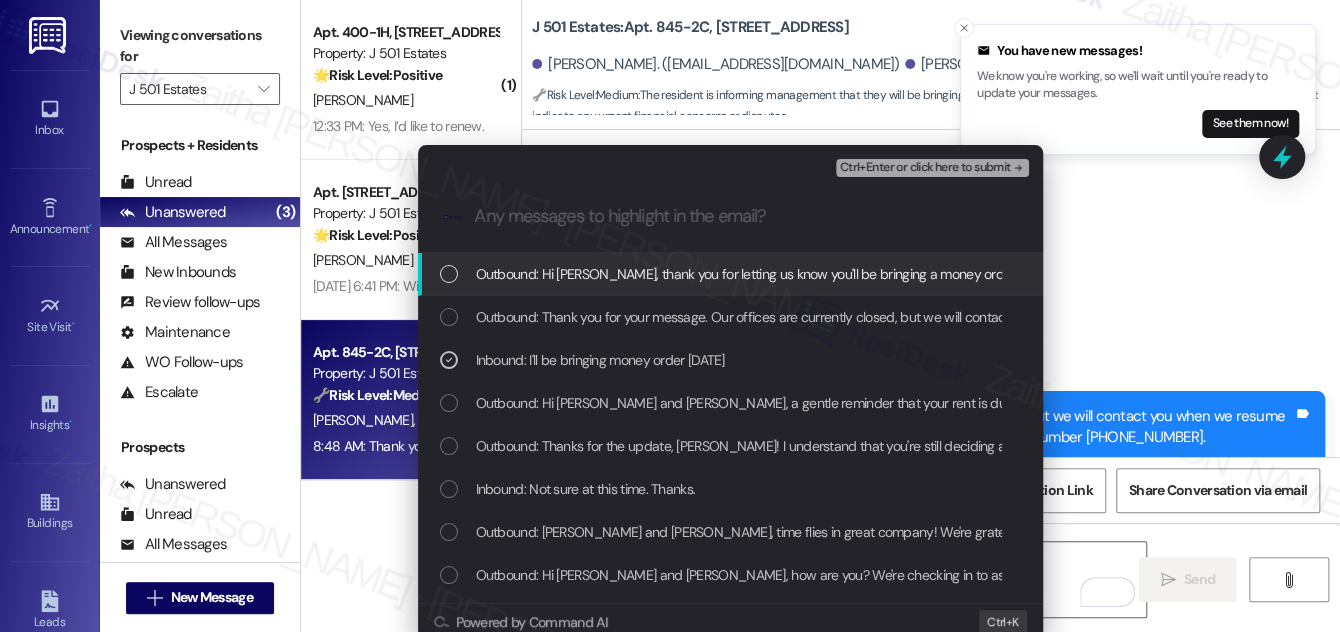 click on "Ctrl+Enter or click here to submit" at bounding box center [925, 168] 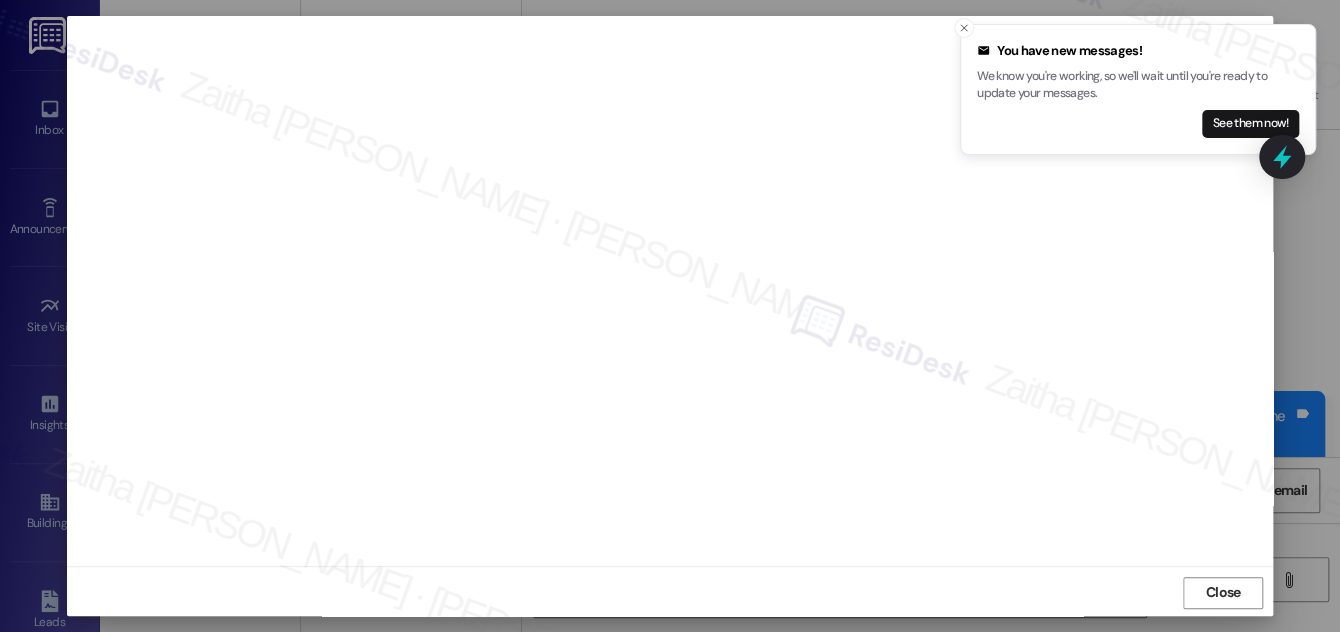 scroll, scrollTop: 21, scrollLeft: 0, axis: vertical 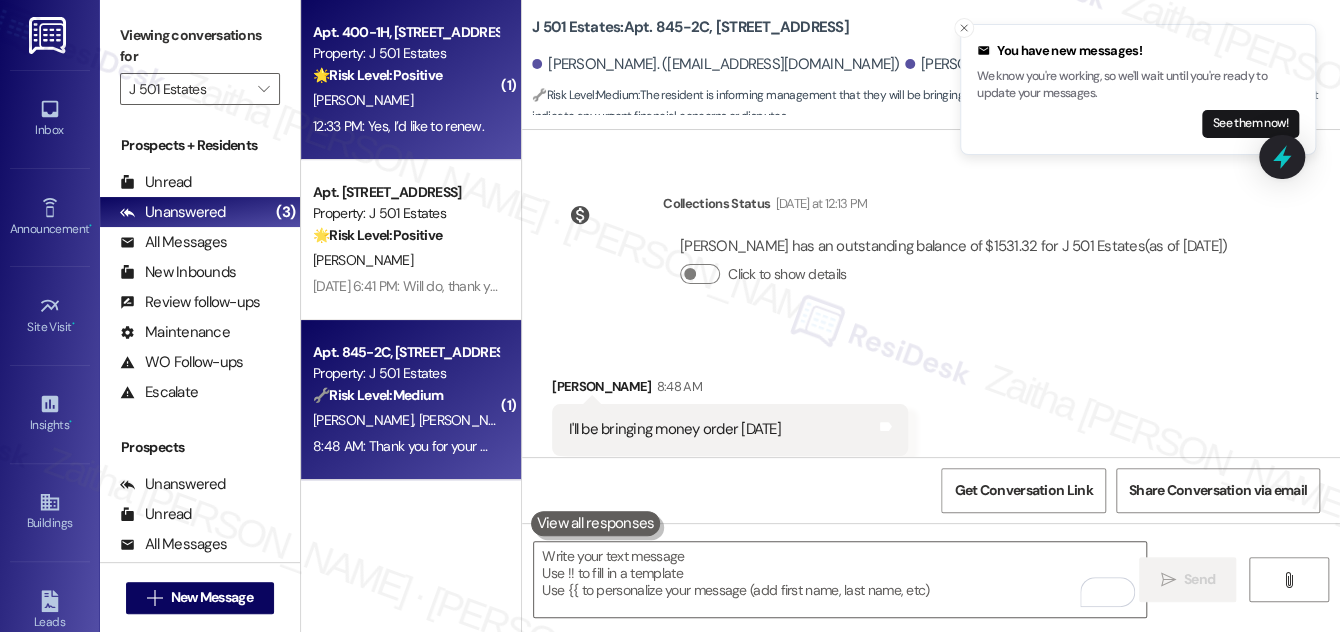 click on "J. Wiest" at bounding box center [405, 100] 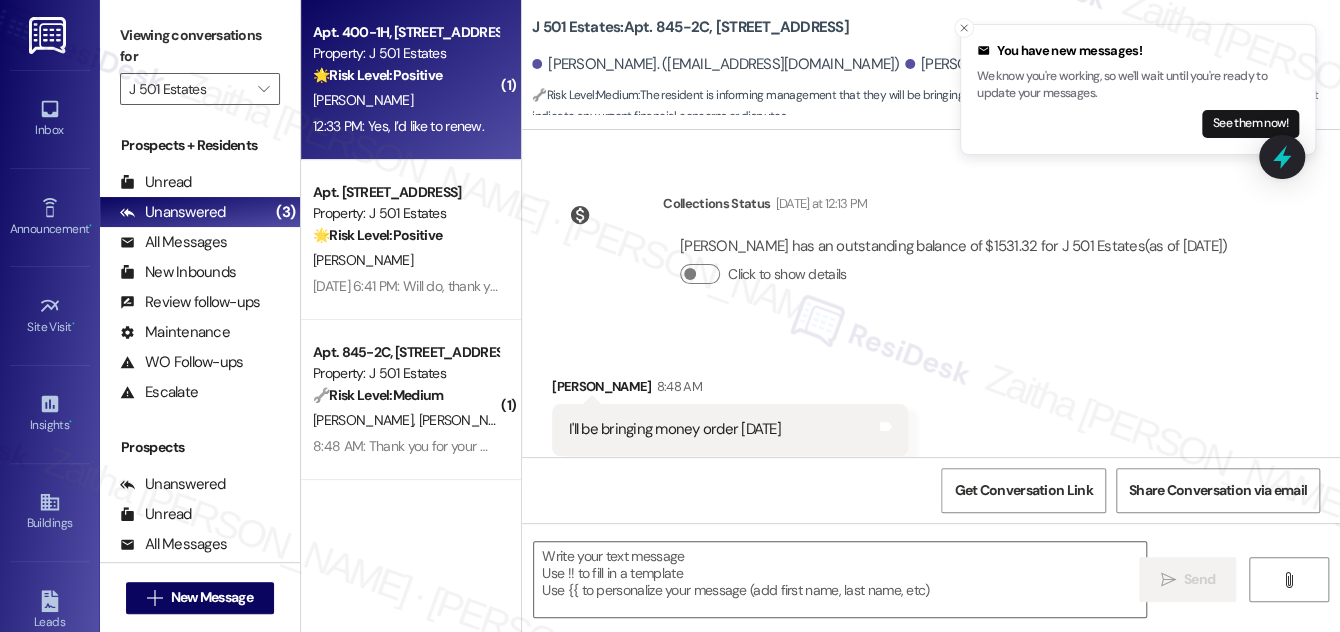 type on "Fetching suggested responses. Please feel free to read through the conversation in the meantime." 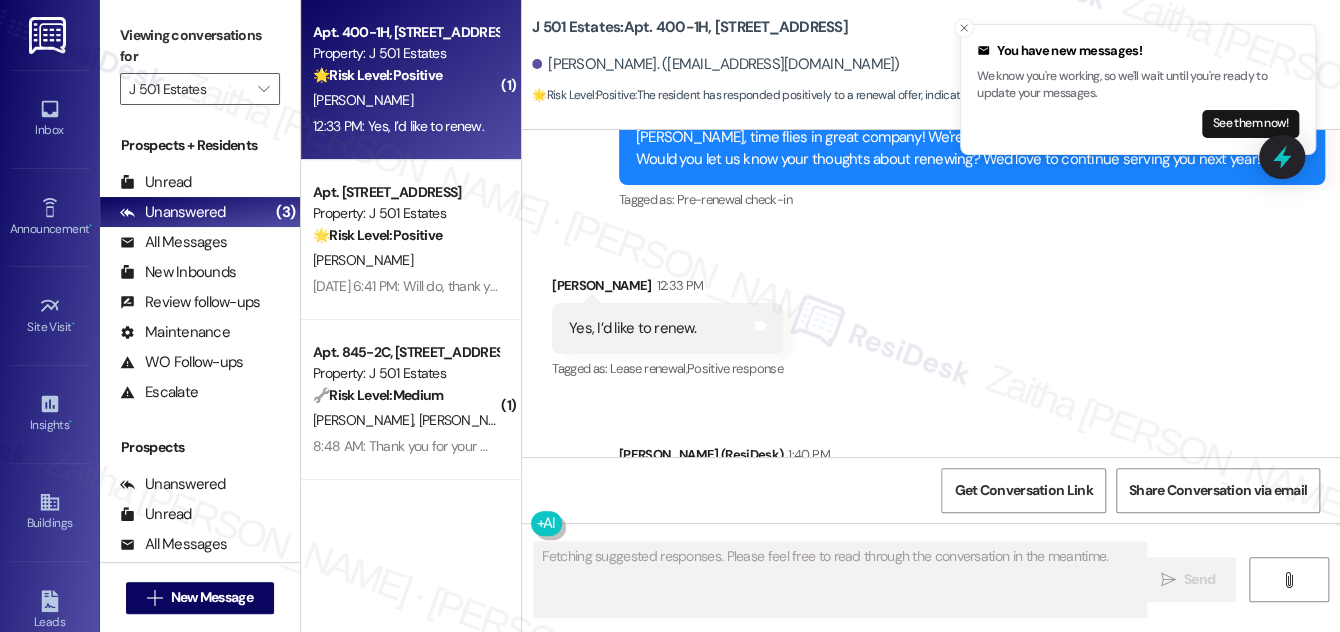 scroll, scrollTop: 2218, scrollLeft: 0, axis: vertical 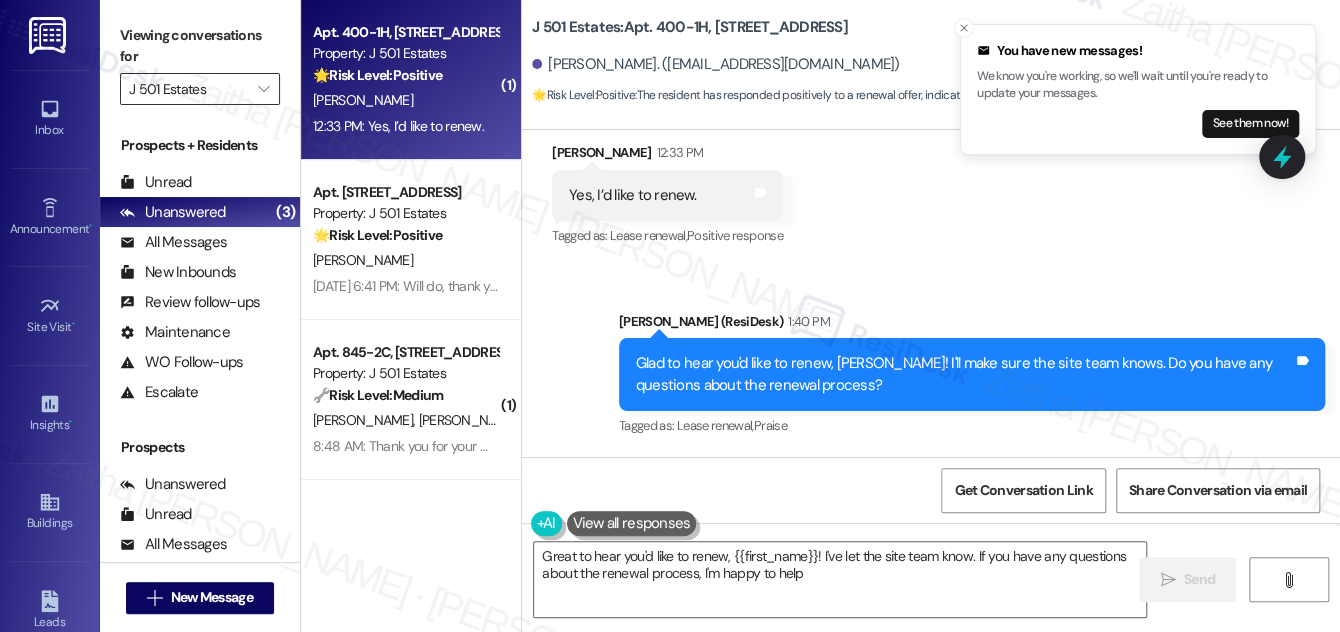type on "Great to hear you'd like to renew, {{first_name}}! I've let the site team know. If you have any questions about the renewal process, I'm happy to help!" 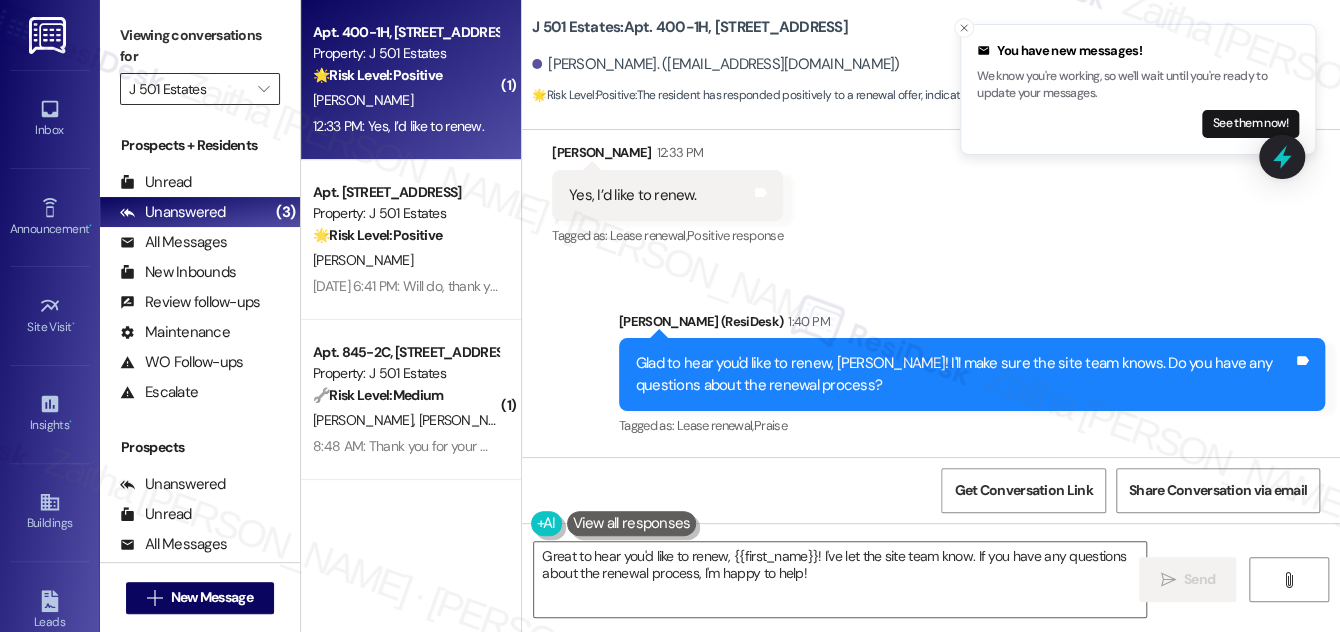click on "J 501 Estates" at bounding box center [188, 89] 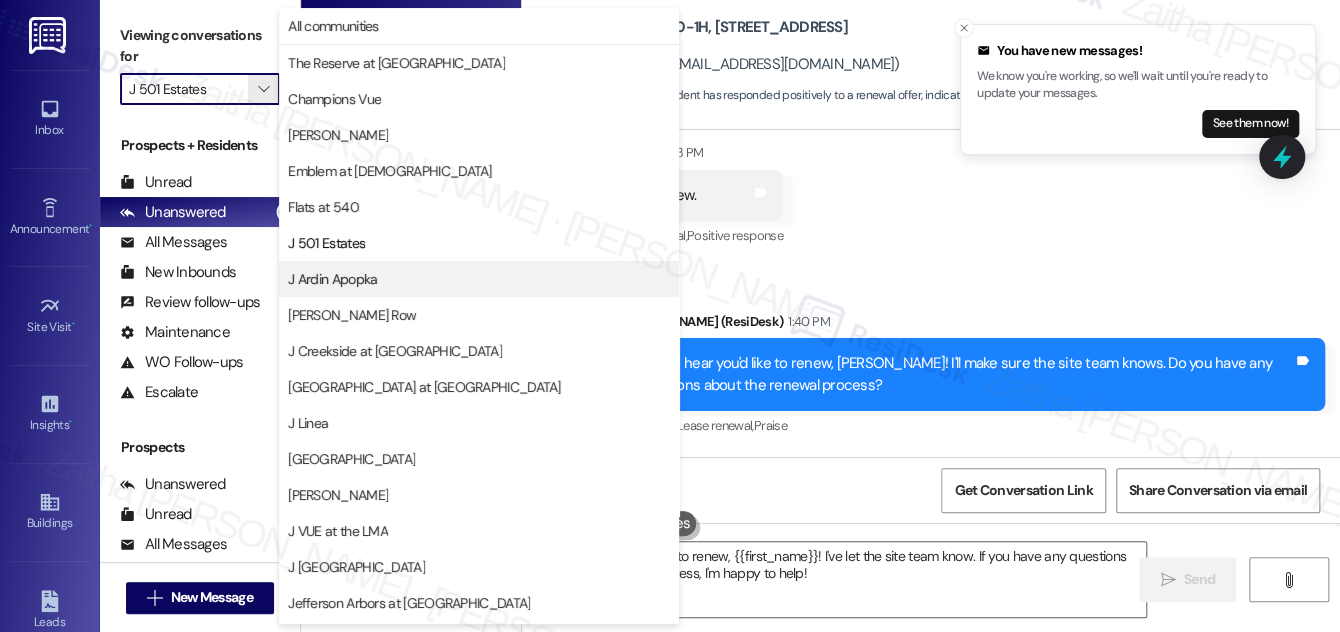 click on "J Ardin Apopka" at bounding box center (332, 279) 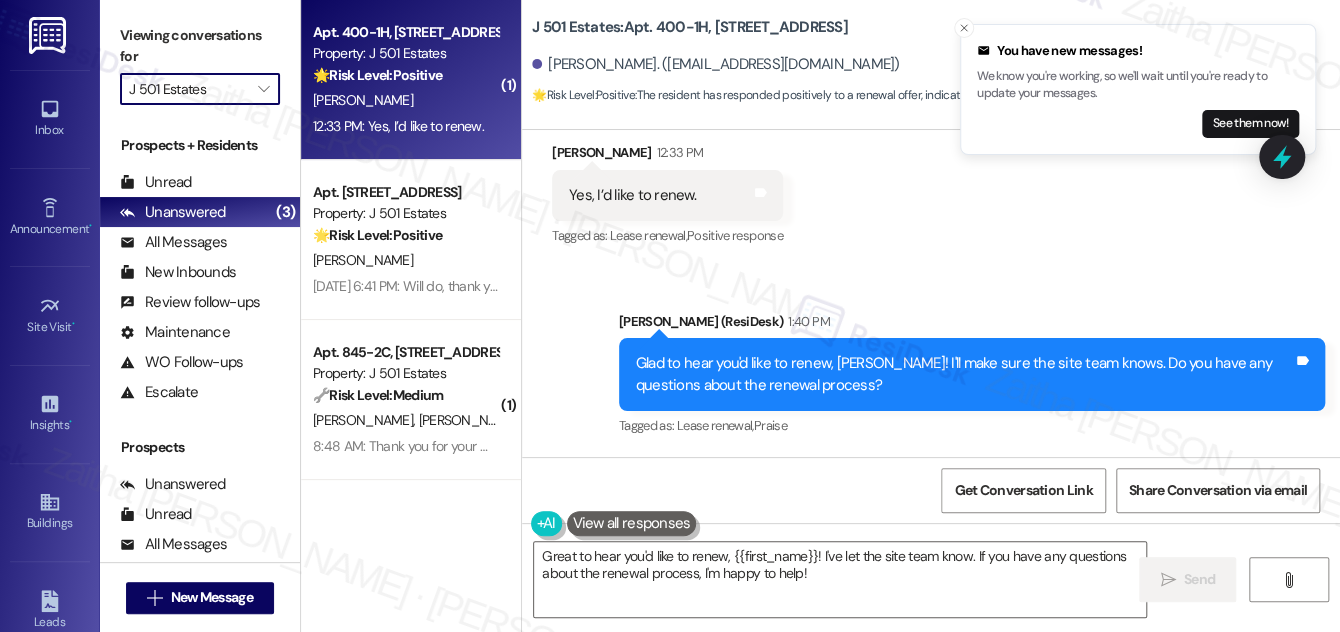 type on "J Ardin Apopka" 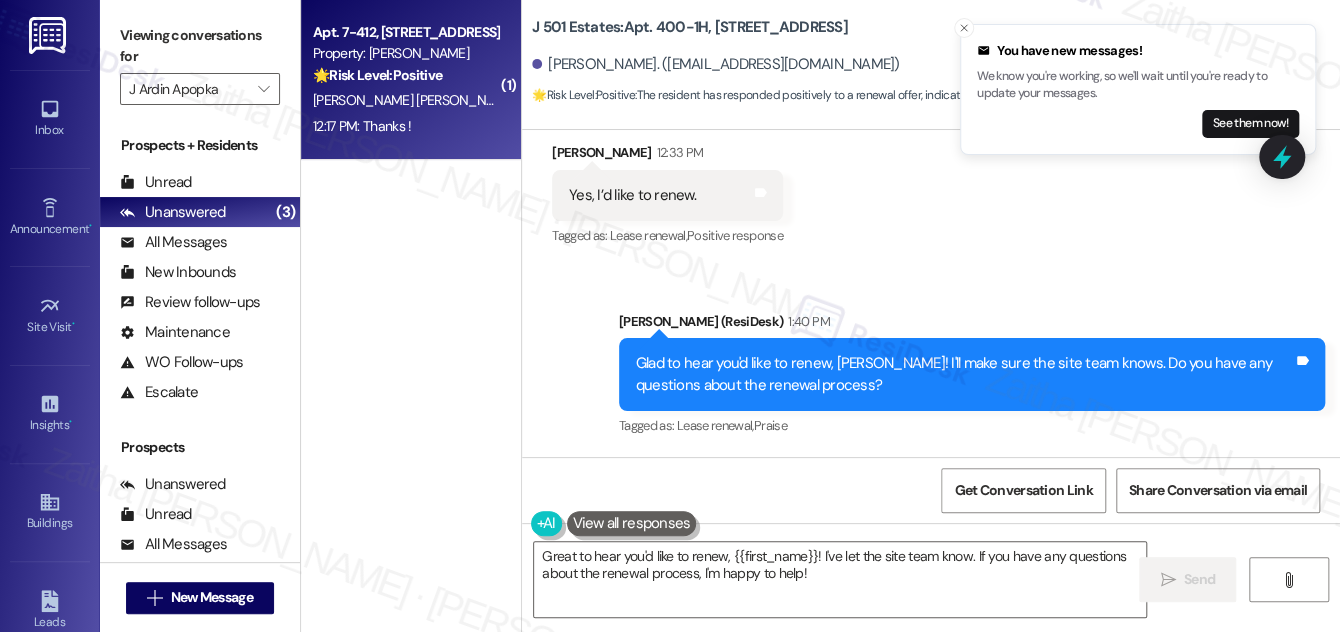click on "🌟  Risk Level:  Positive The resident is expressing gratitude for the resolution of the elevator issue. This indicates positive engagement and customer satisfaction." at bounding box center (405, 75) 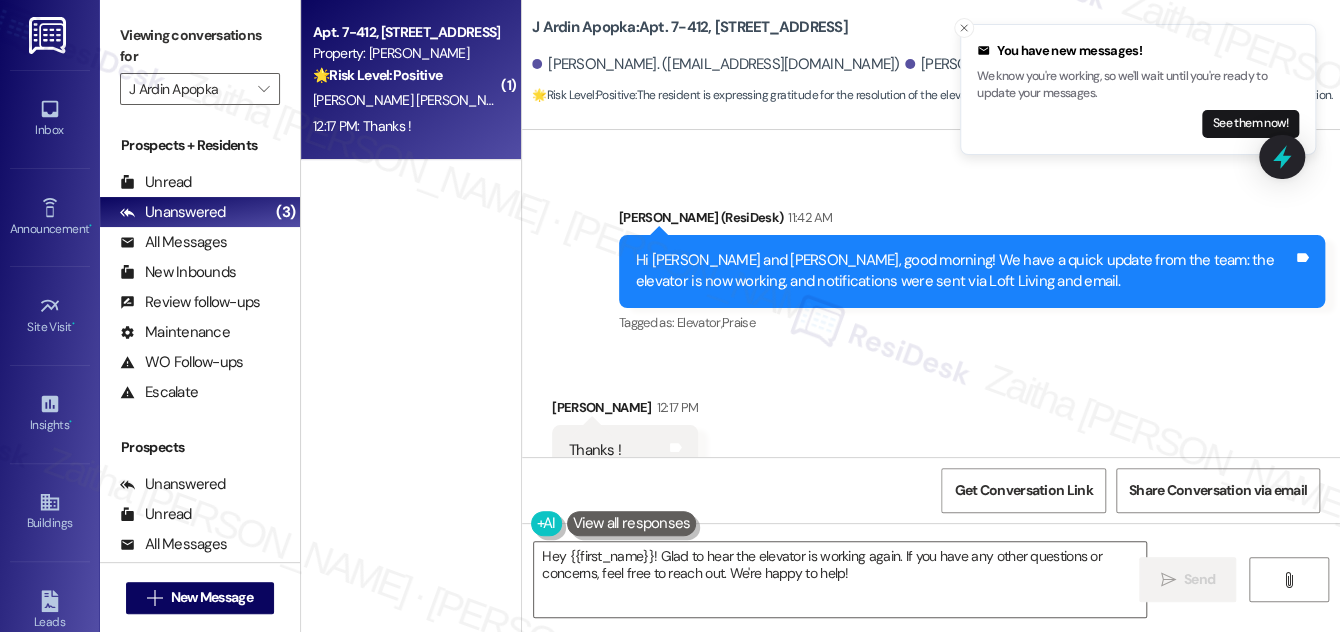 scroll, scrollTop: 3986, scrollLeft: 0, axis: vertical 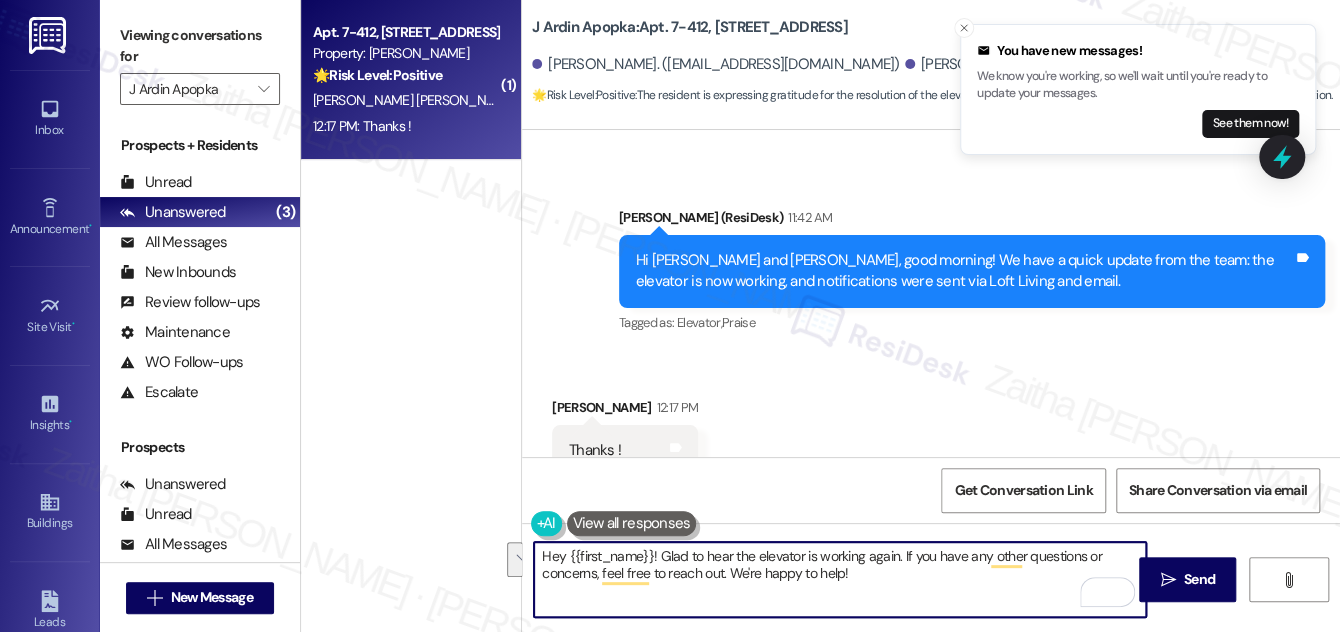 drag, startPoint x: 536, startPoint y: 556, endPoint x: 720, endPoint y: 591, distance: 187.29922 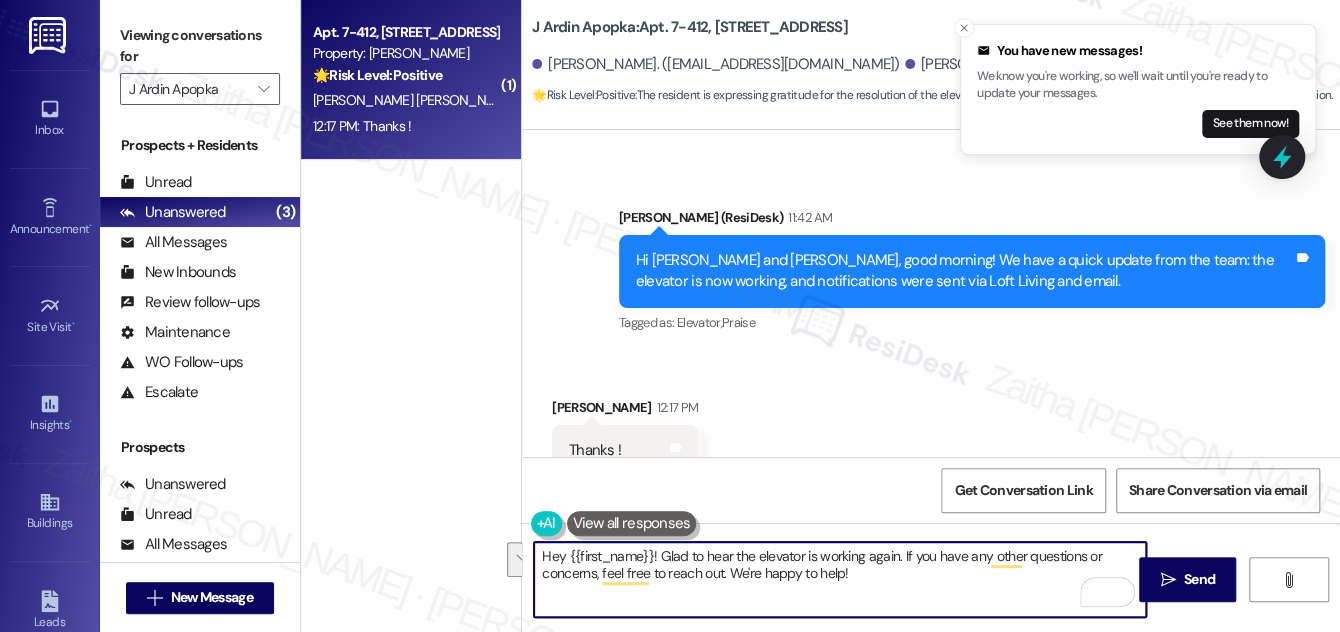 click on "Hey {{first_name}}! Glad to hear the elevator is working again. If you have any other questions or concerns, feel free to reach out. We're happy to help!" at bounding box center (840, 579) 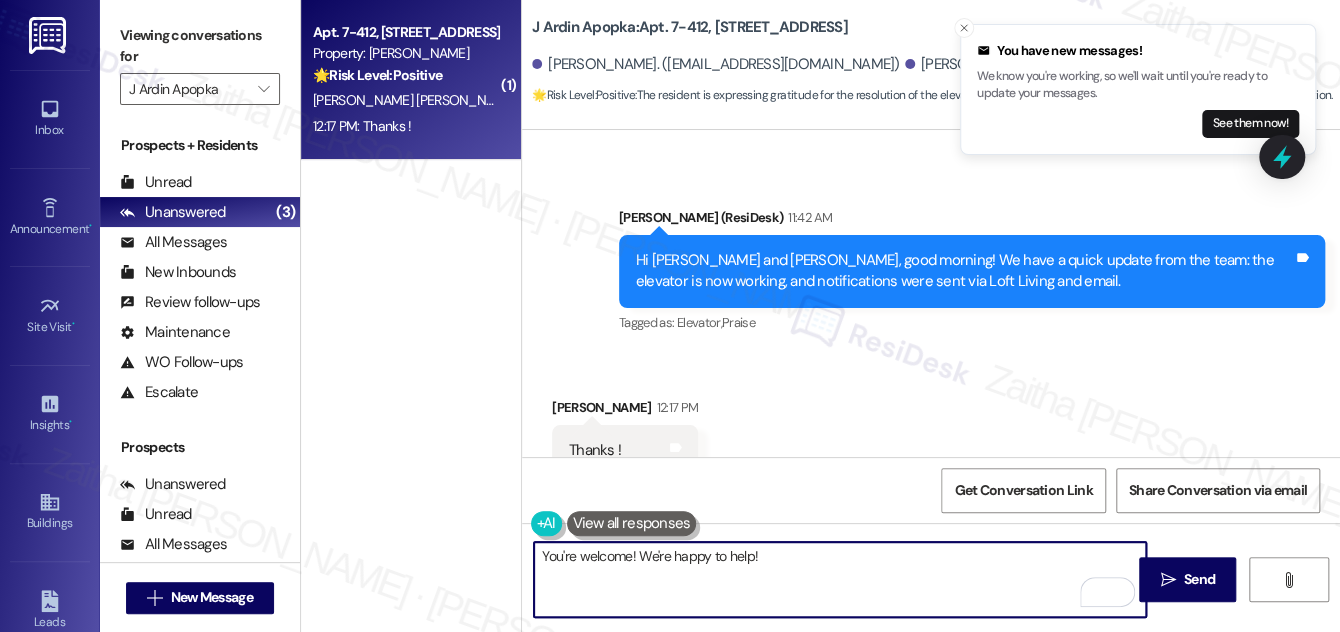 click on "You're welcome! We're happy to help!" at bounding box center (840, 579) 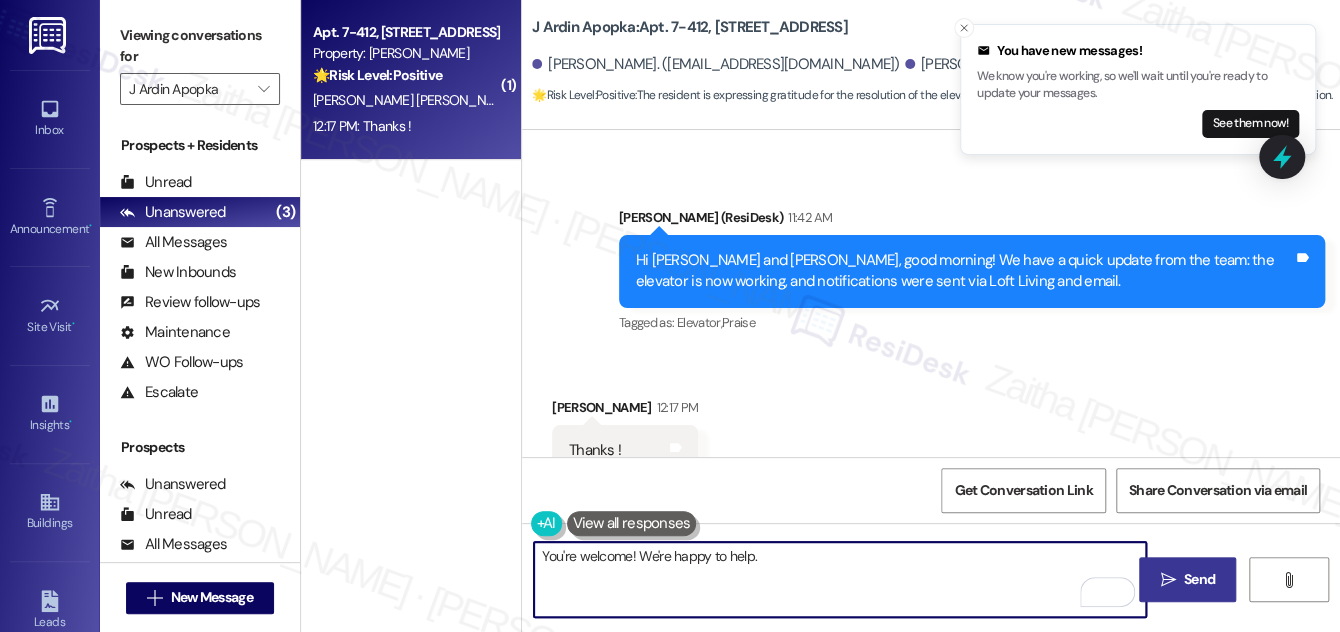 type on "You're welcome! We're happy to help." 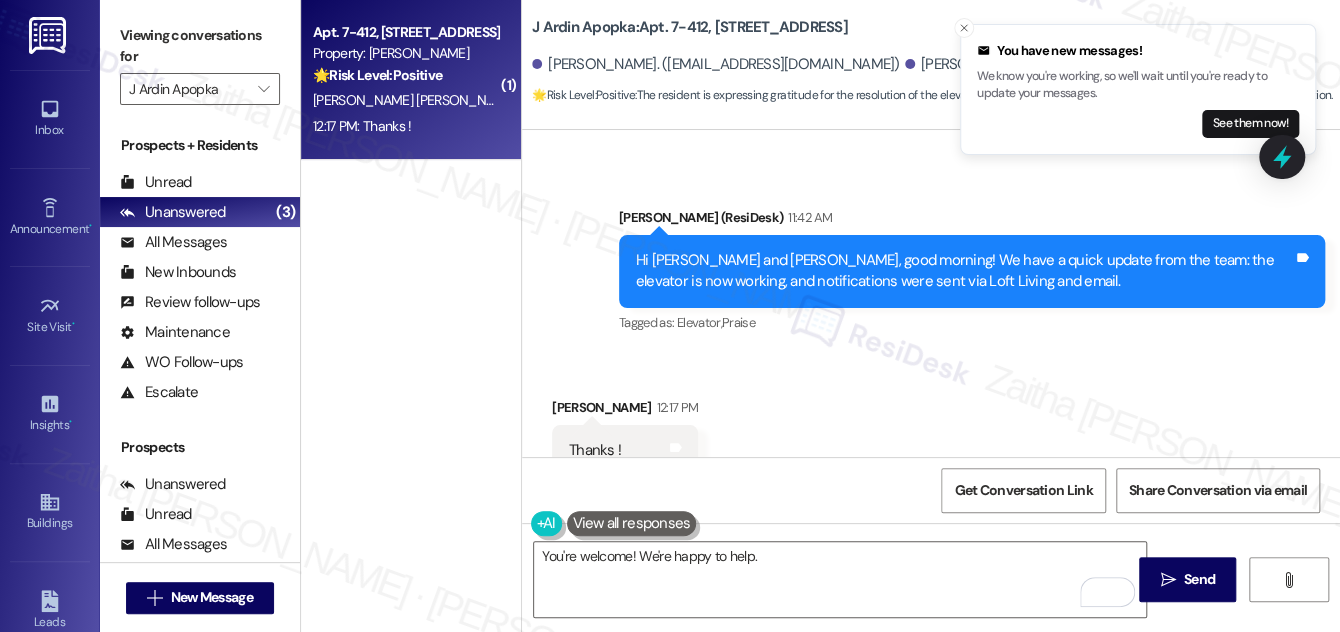 drag, startPoint x: 1194, startPoint y: 578, endPoint x: 1095, endPoint y: 464, distance: 150.98676 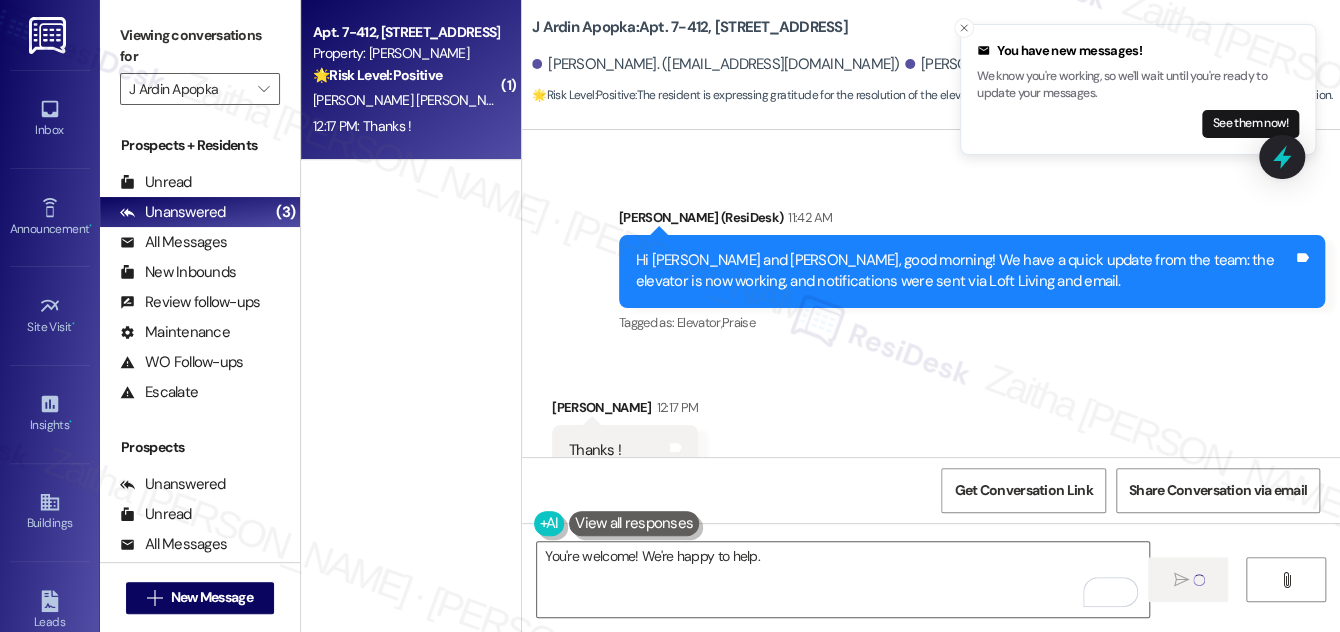 type 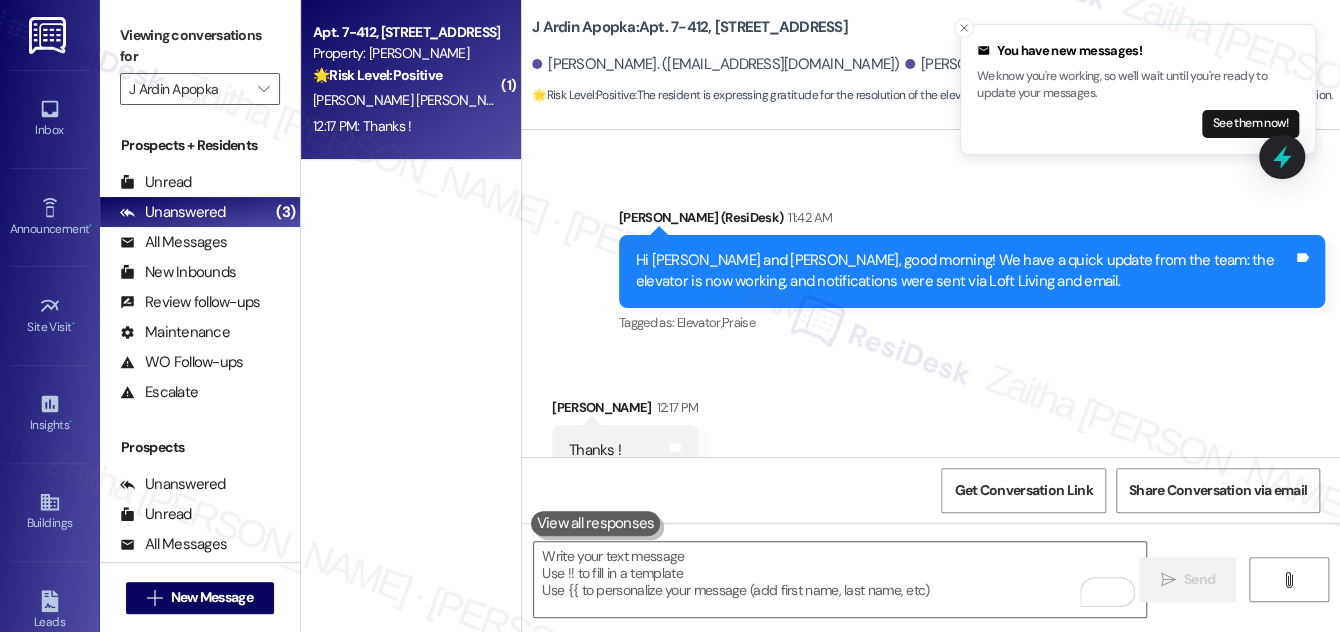 scroll, scrollTop: 3986, scrollLeft: 0, axis: vertical 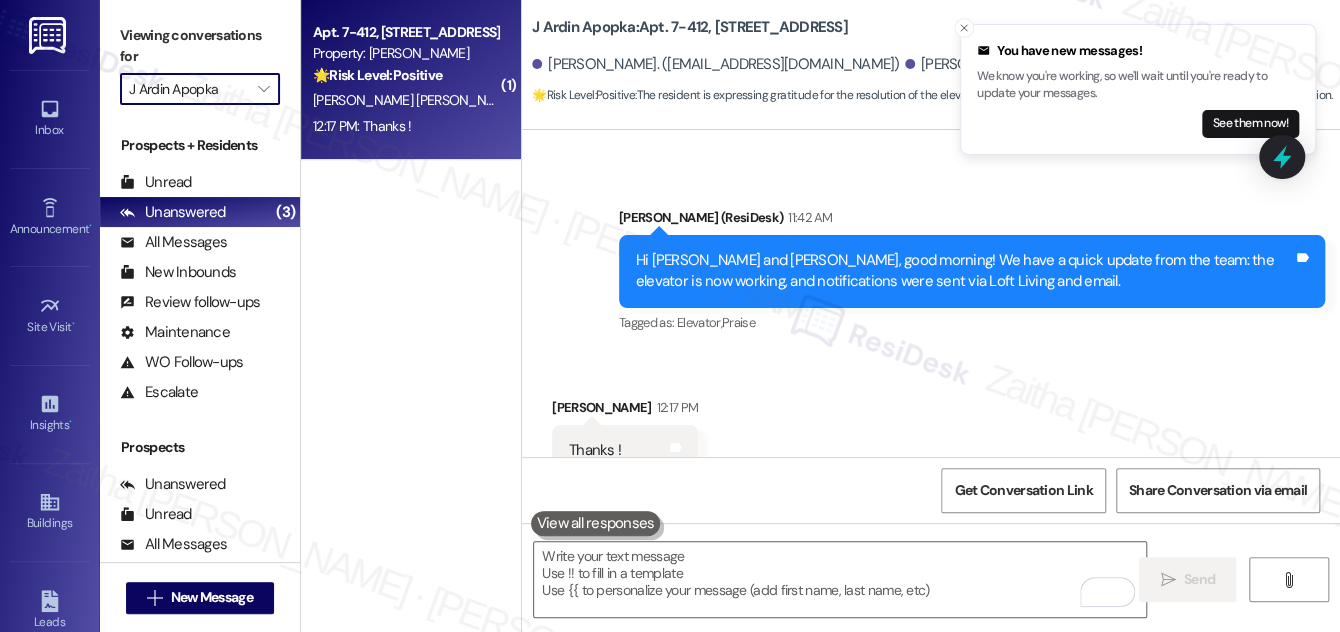 click on "J Ardin Apopka" at bounding box center (188, 89) 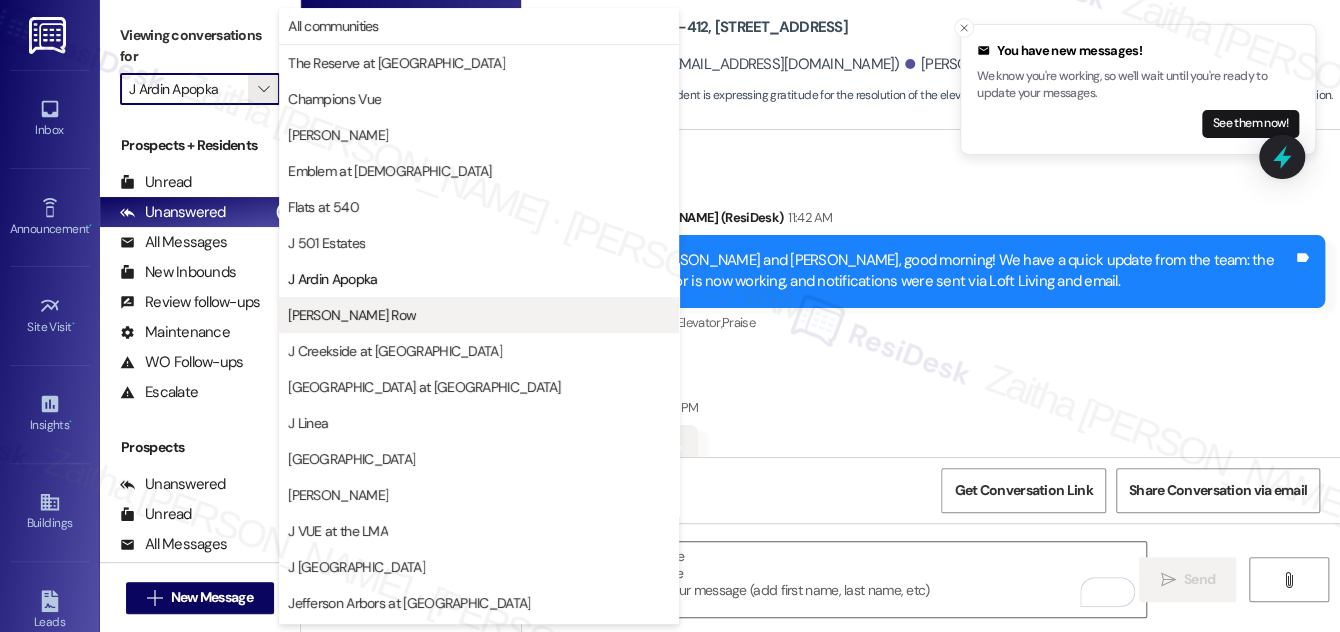 click on "J Coopers Row" at bounding box center (352, 315) 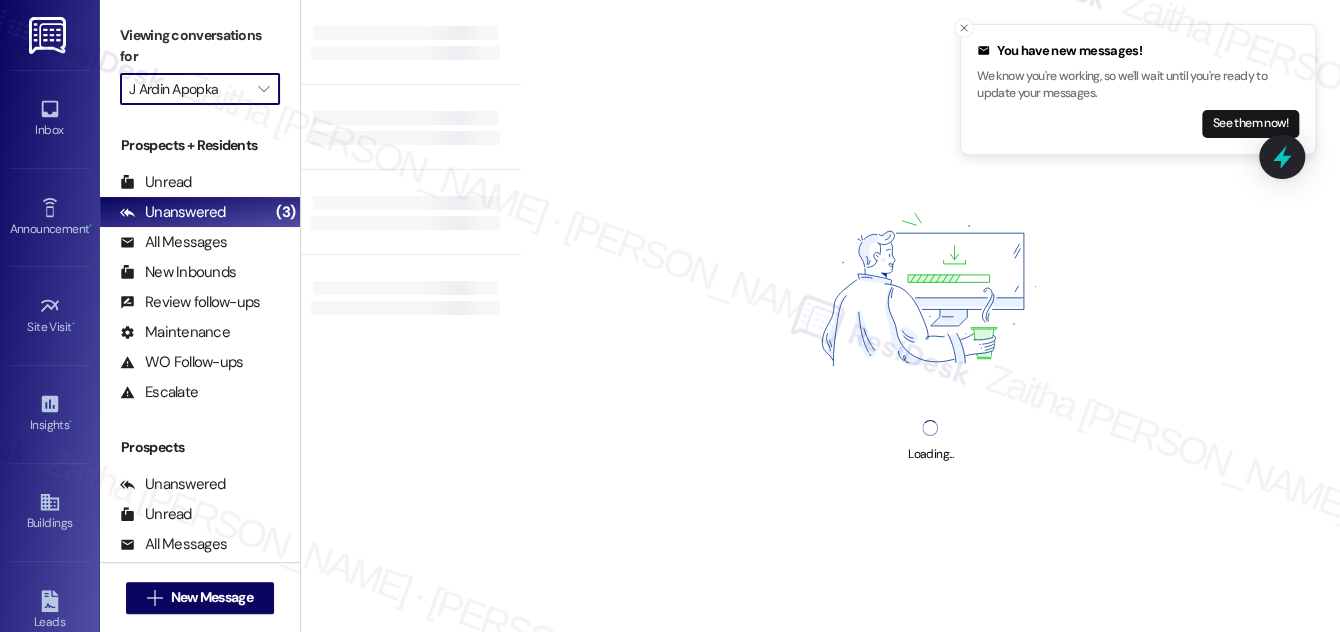 type on "J Coopers Row" 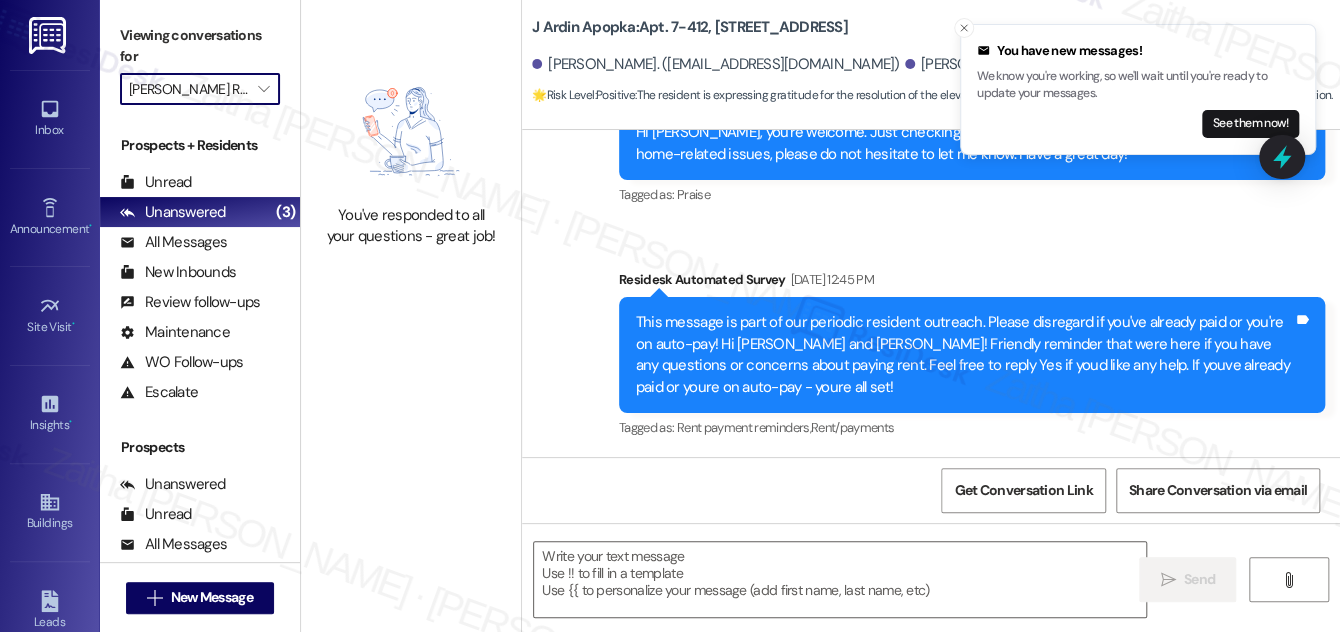 click on "J Coopers Row" at bounding box center [188, 89] 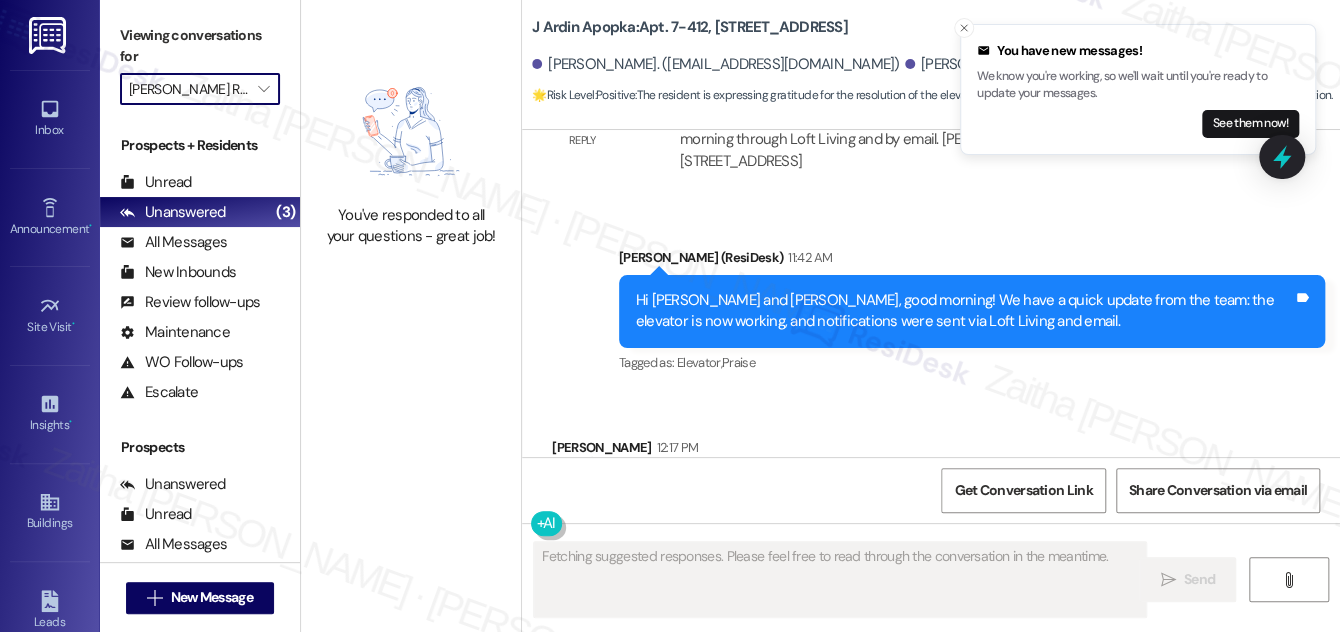 scroll, scrollTop: 3986, scrollLeft: 0, axis: vertical 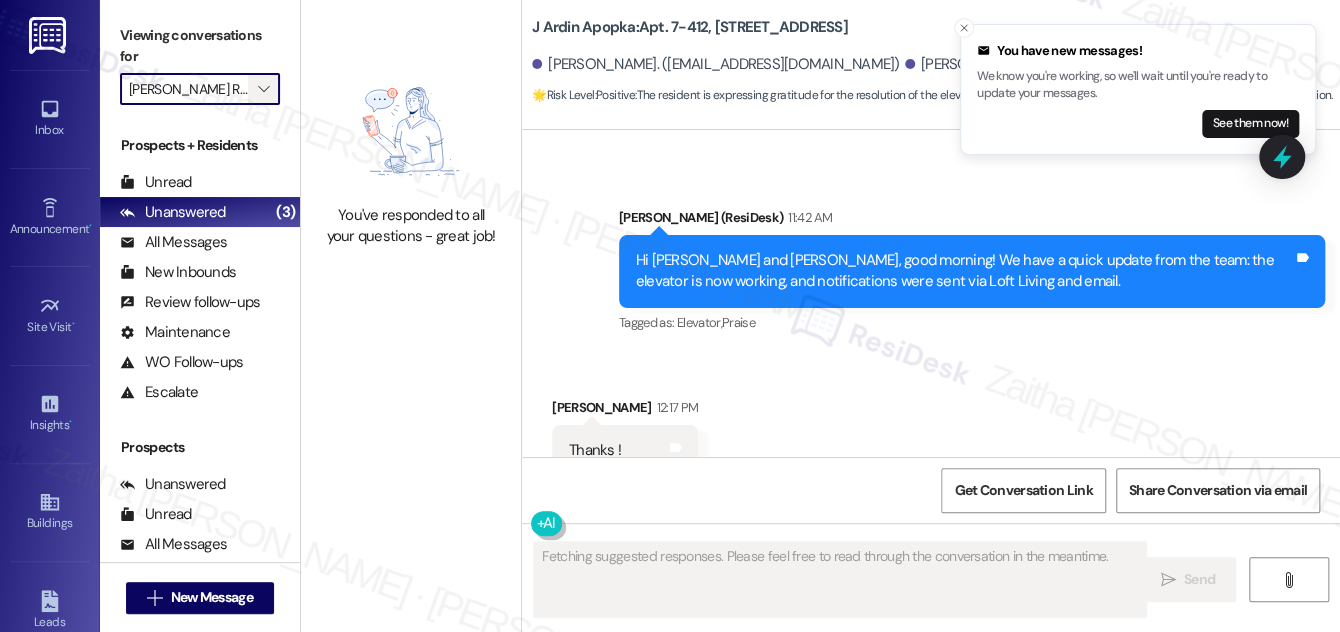 click on "" at bounding box center (264, 89) 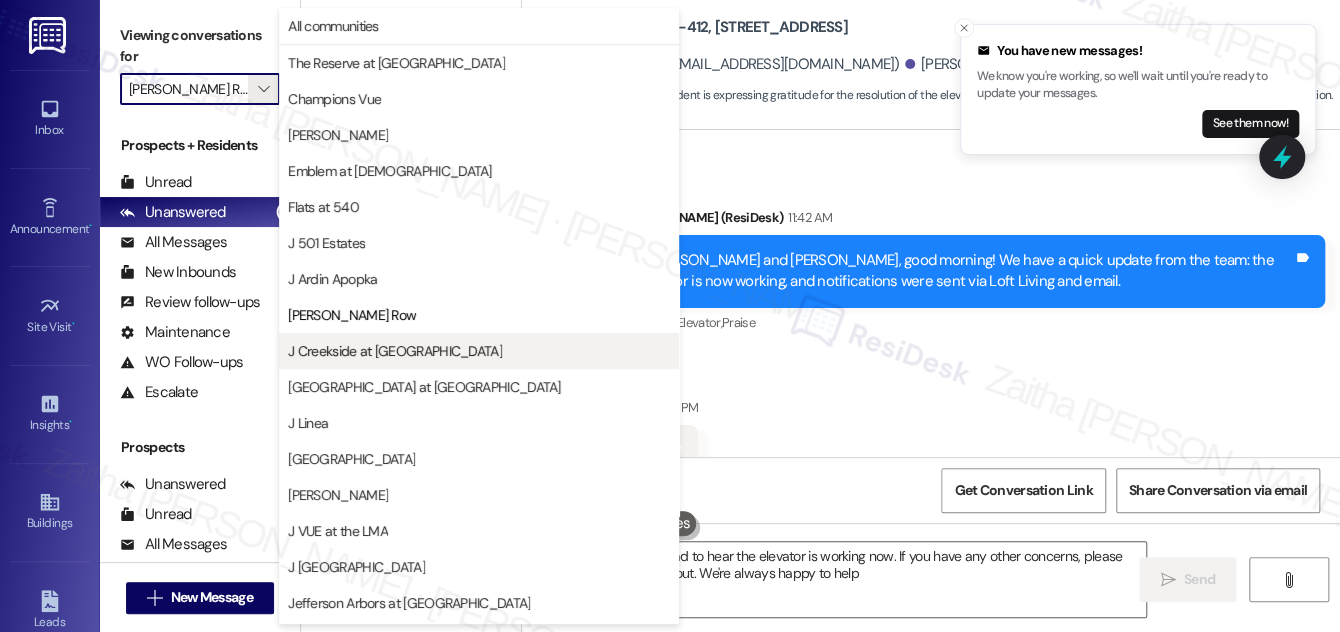type on "Hey {{first_name}}! Glad to hear the elevator is working now. If you have any other concerns, please don't hesitate to reach out. We're always happy to help!" 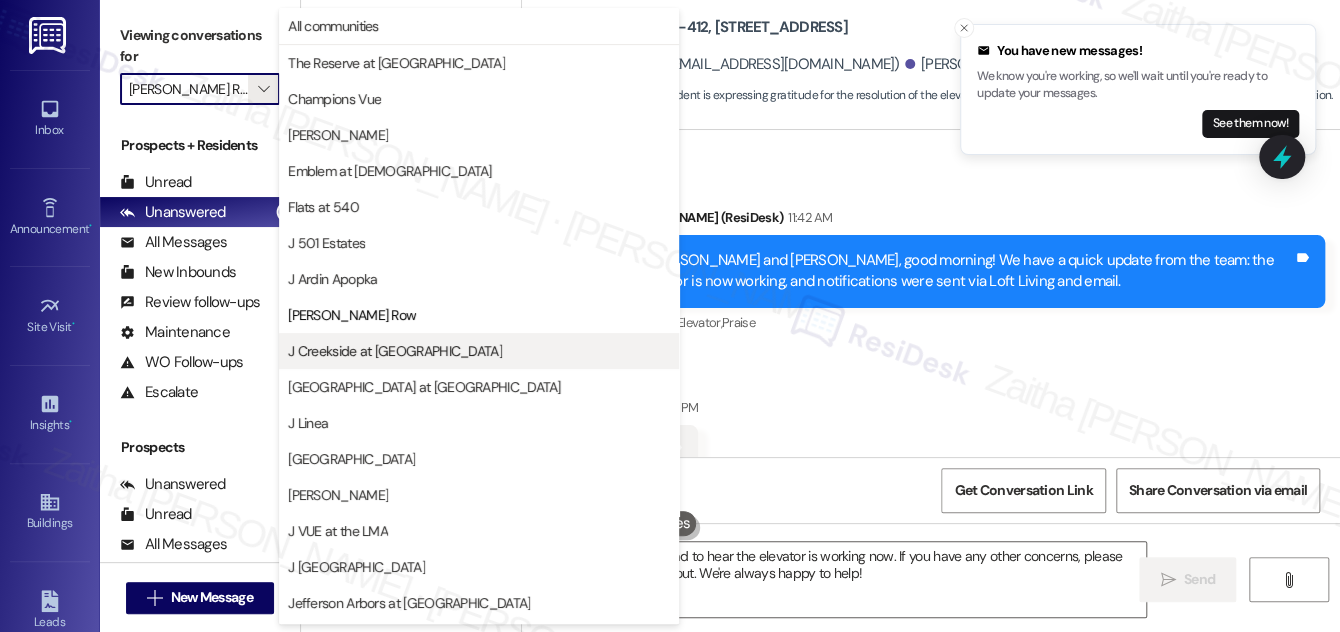 click on "J Creekside at Exton" at bounding box center (395, 351) 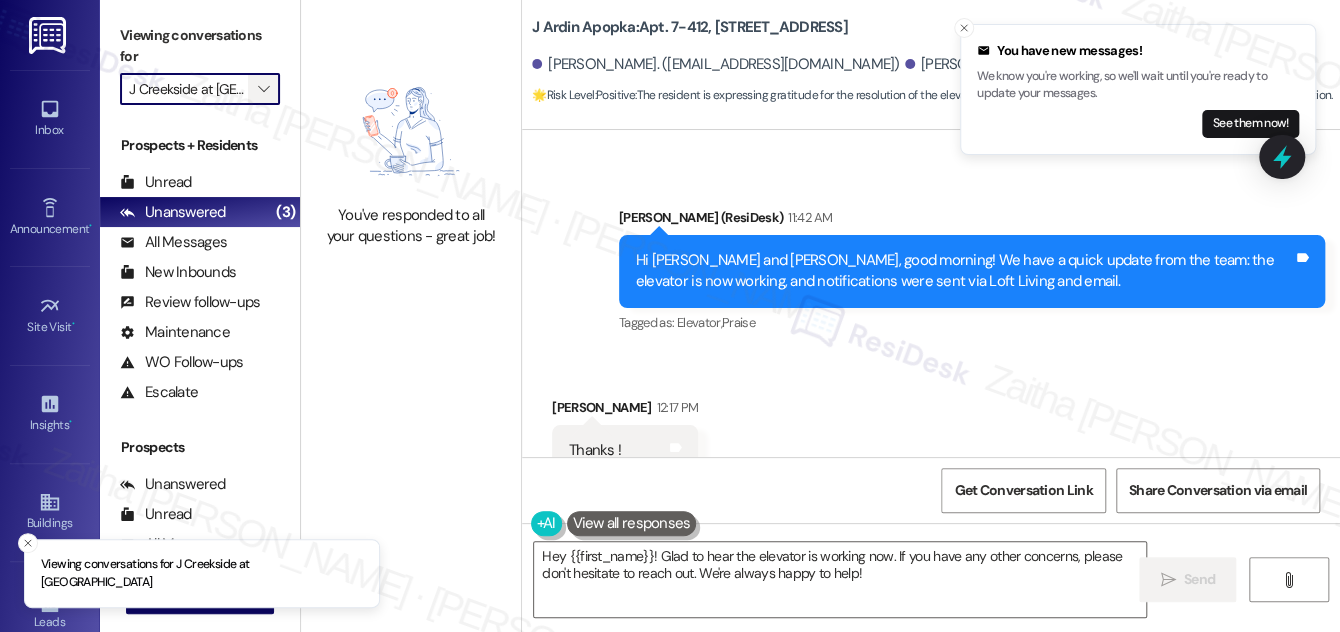 click on "" at bounding box center [263, 89] 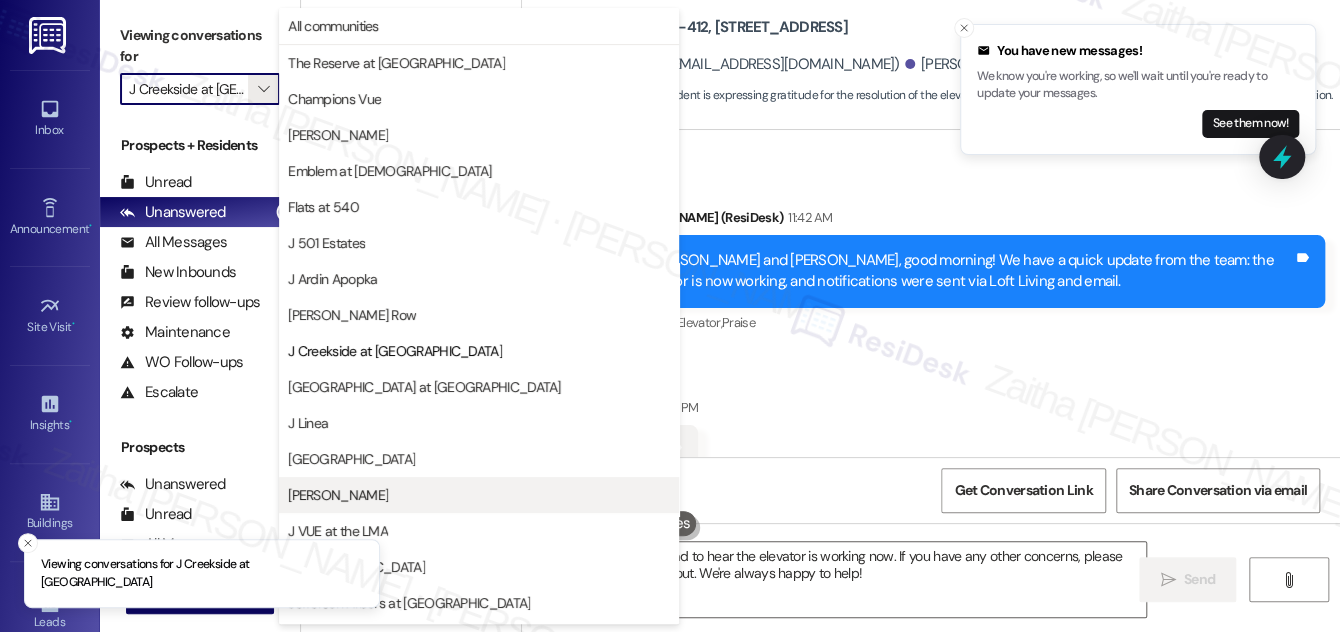 scroll, scrollTop: 325, scrollLeft: 0, axis: vertical 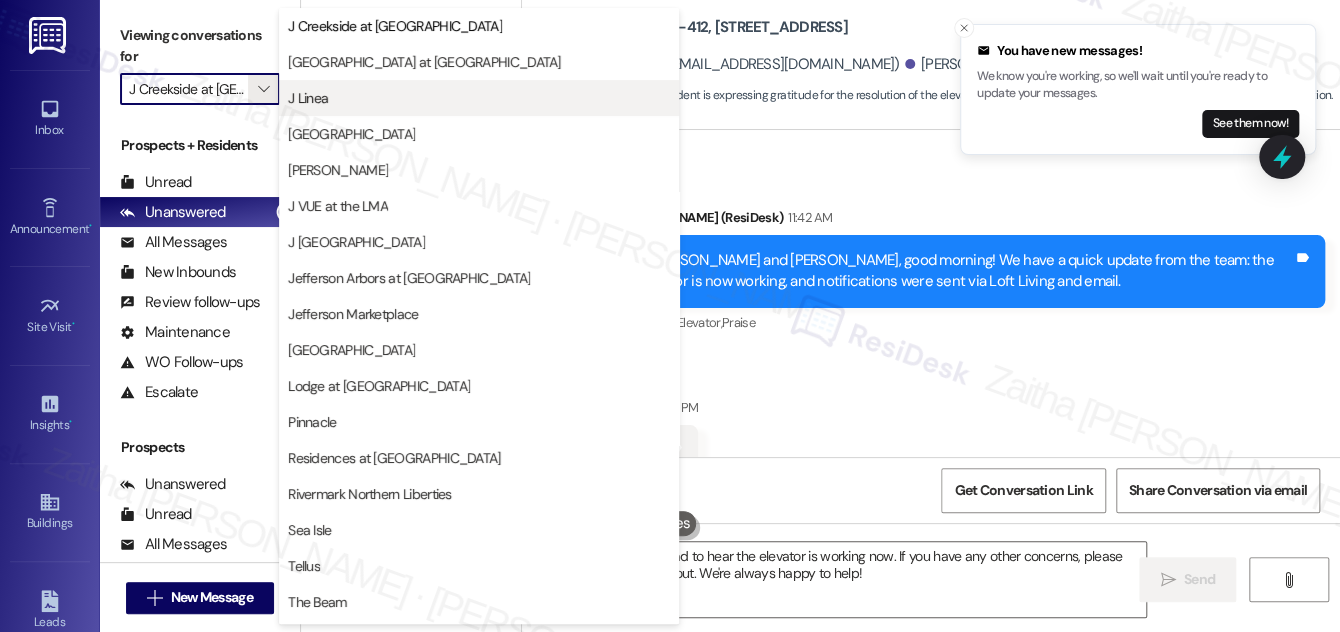 click on "J Linea" at bounding box center [479, 98] 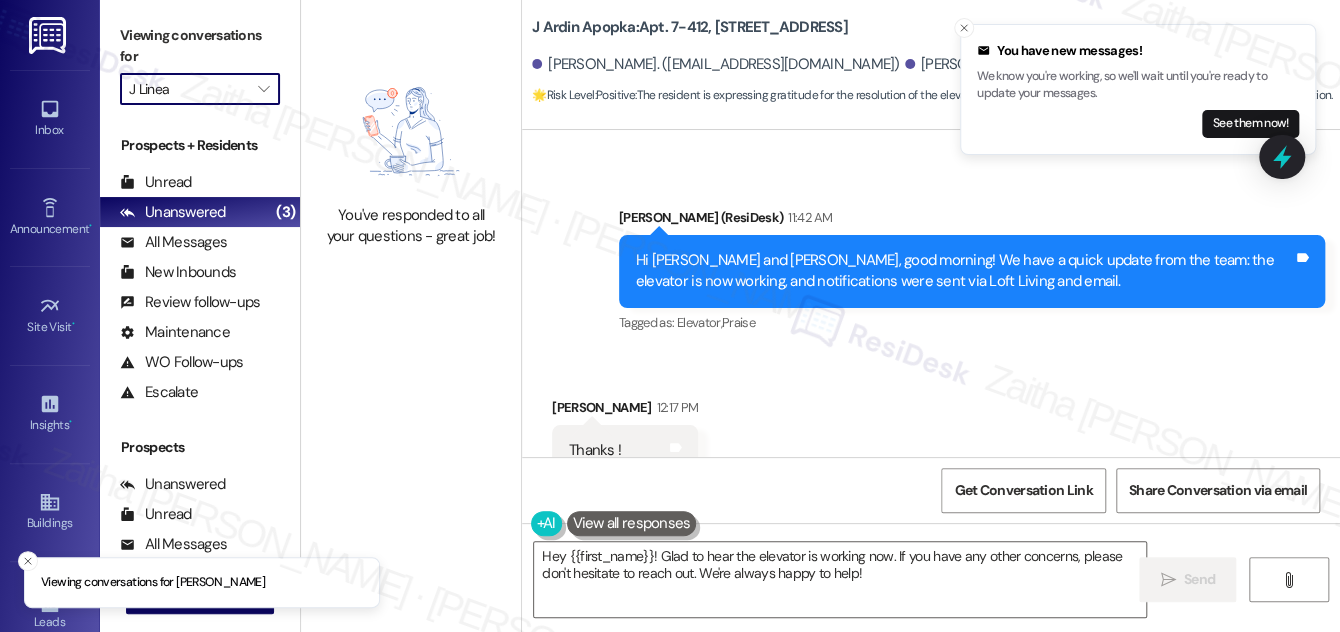 click on "J Linea" at bounding box center (188, 89) 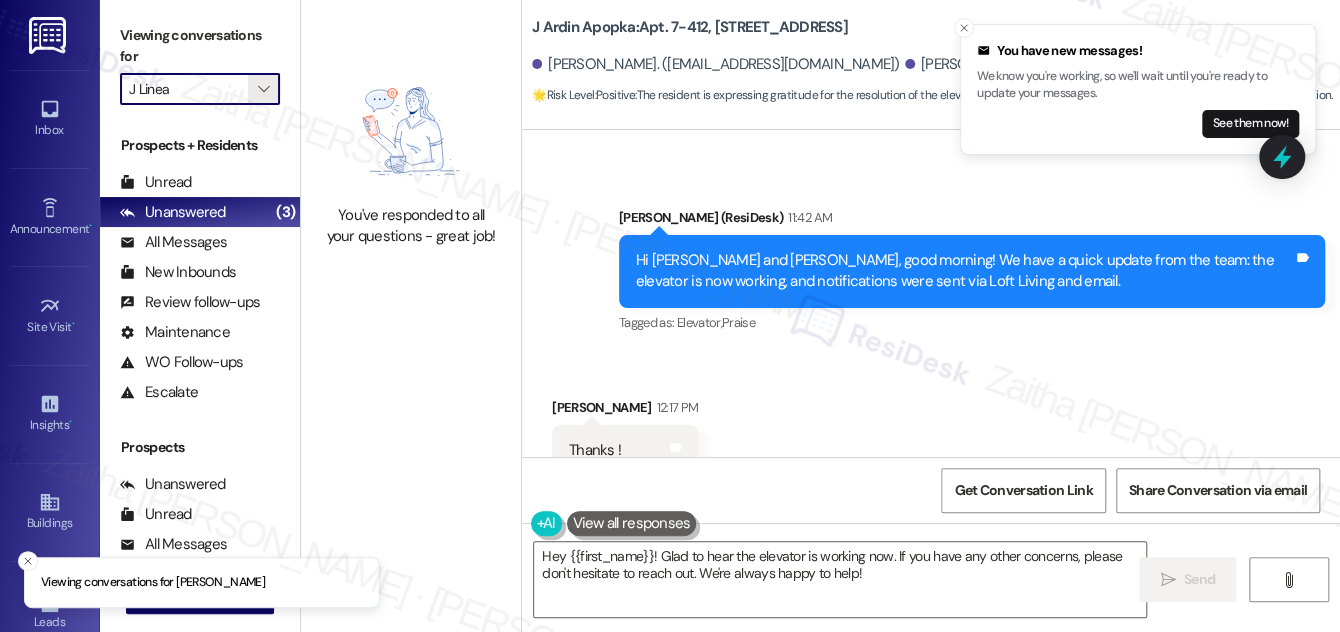 scroll, scrollTop: 325, scrollLeft: 0, axis: vertical 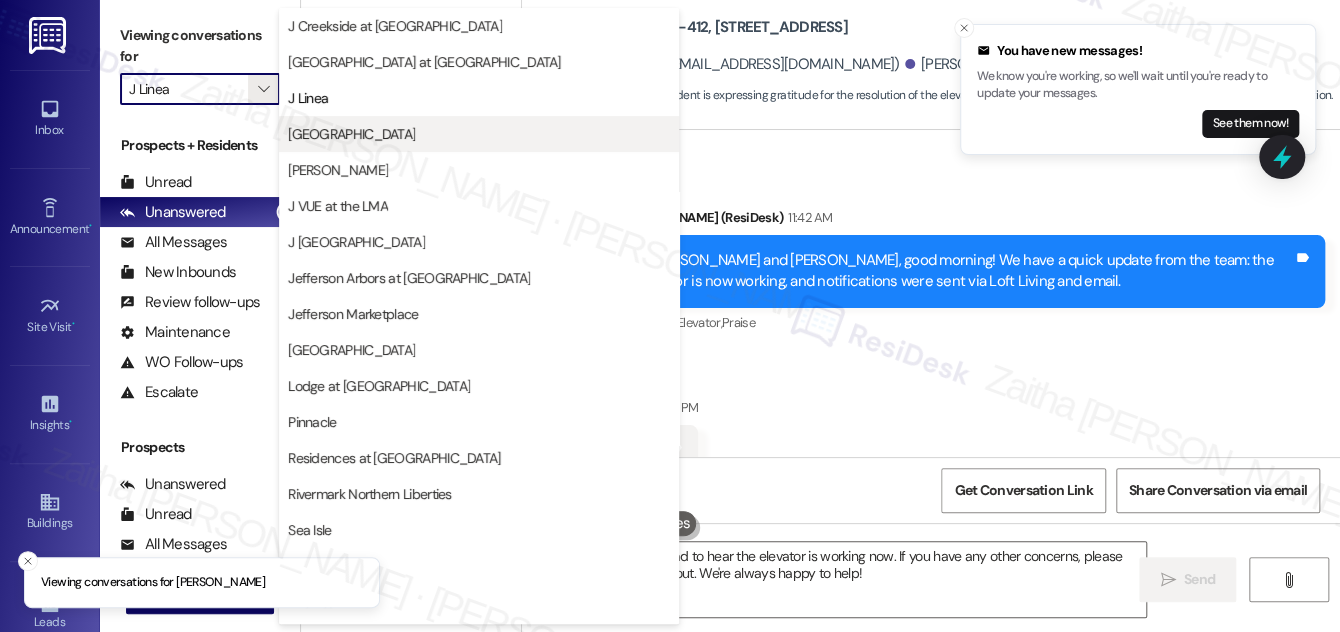 click on "J Malden Center" at bounding box center (351, 134) 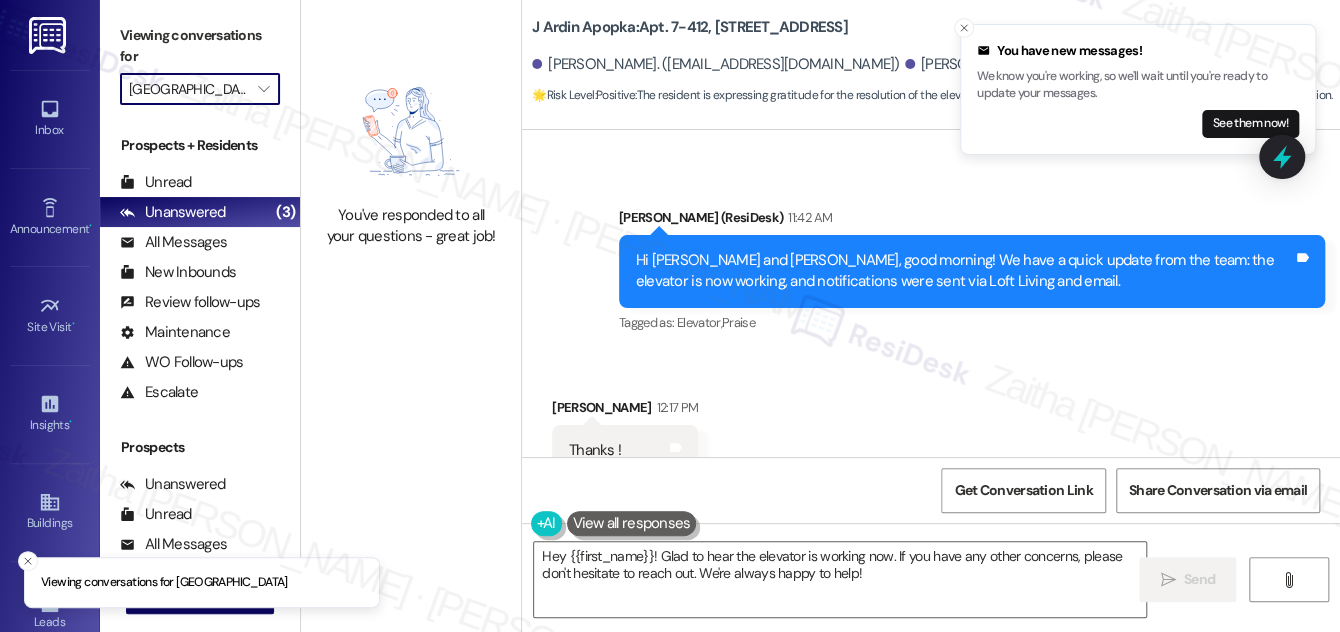click on "J Malden Center" at bounding box center (188, 89) 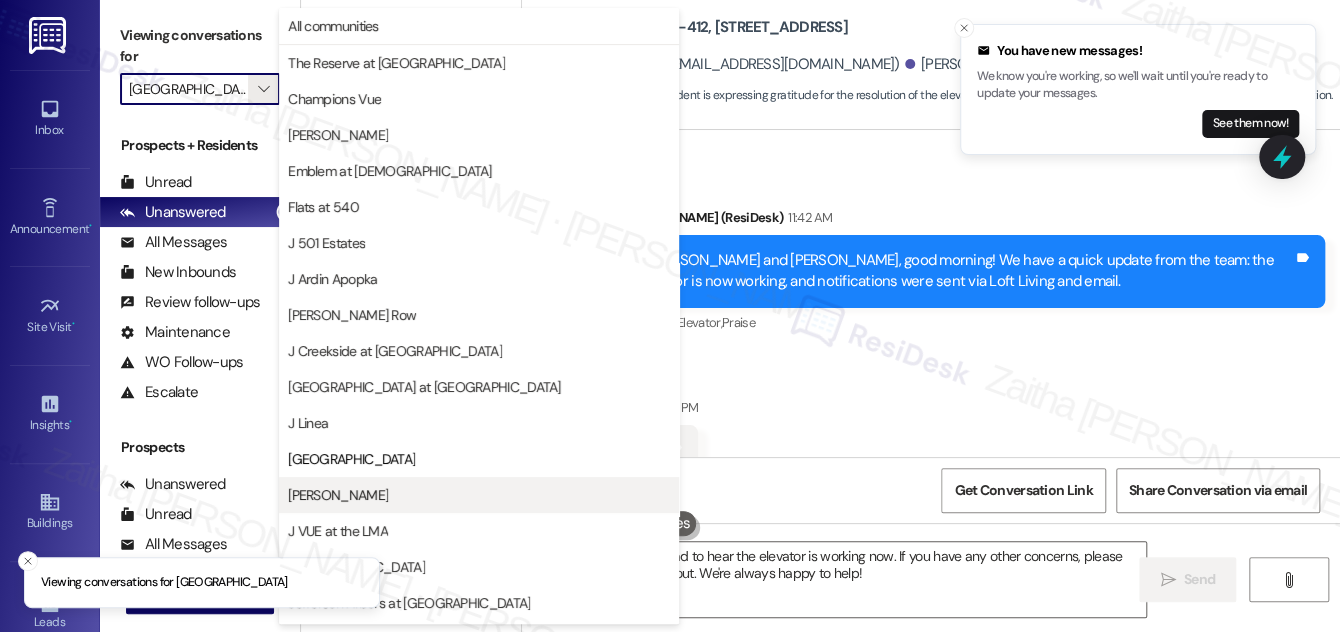 scroll, scrollTop: 325, scrollLeft: 0, axis: vertical 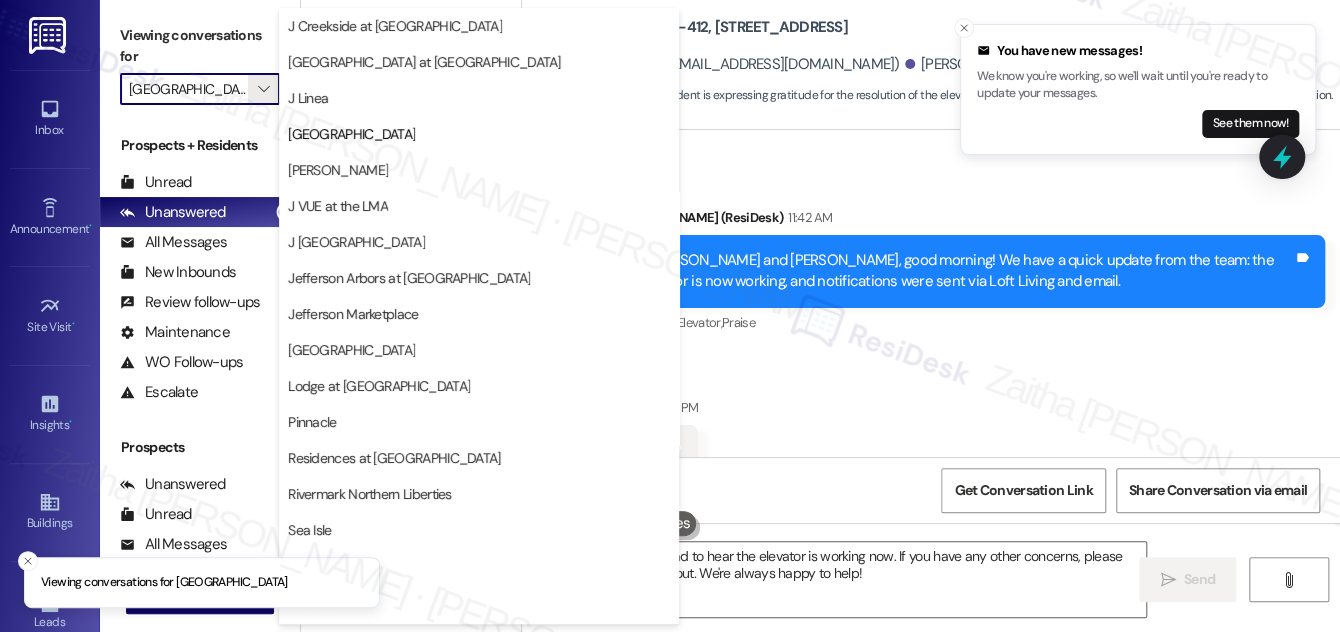 click on "J Sol" at bounding box center (479, 170) 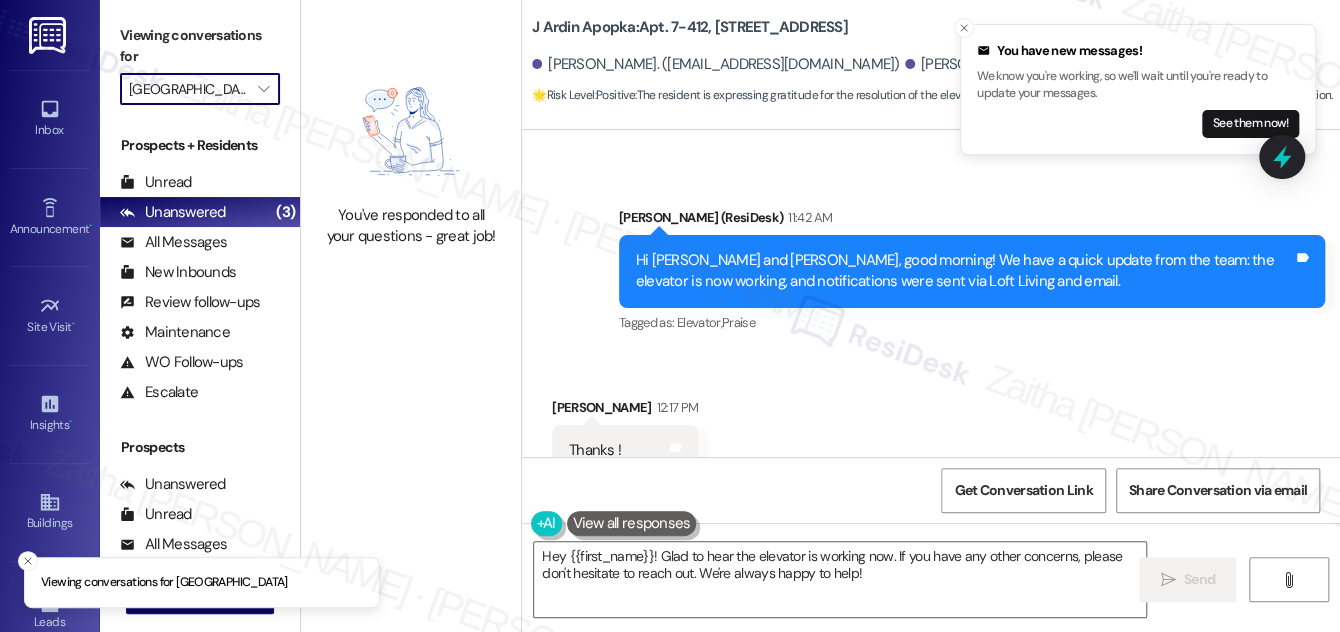 type on "J Sol" 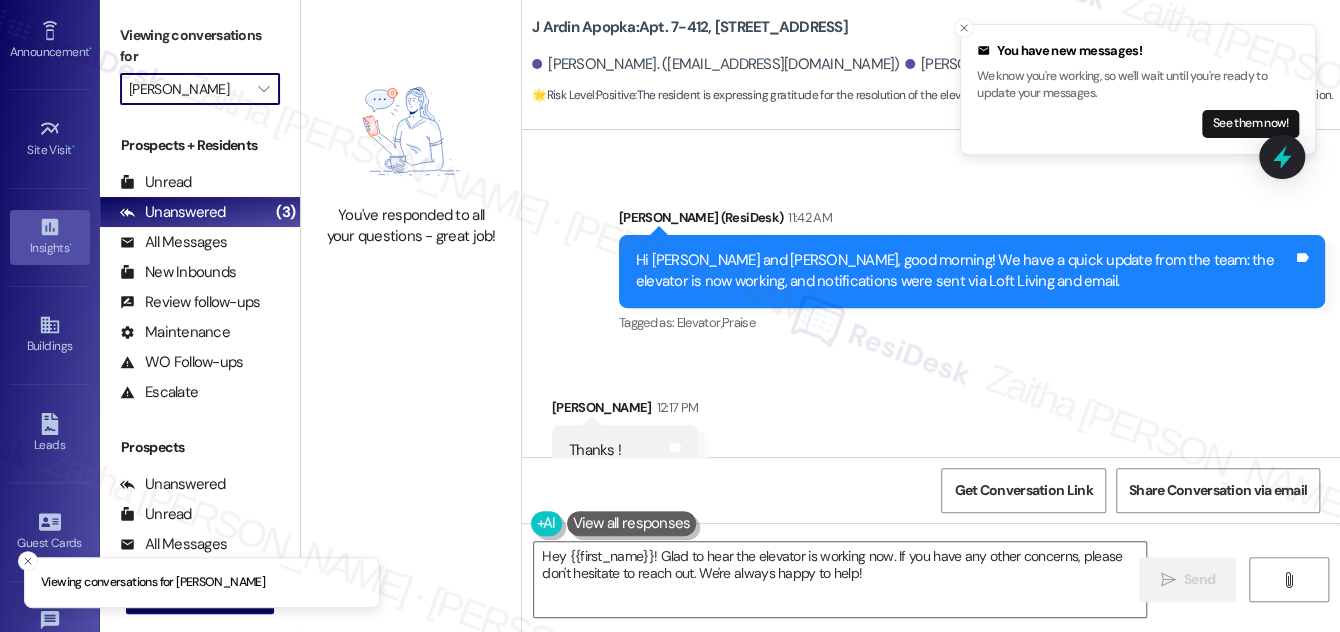 scroll, scrollTop: 181, scrollLeft: 0, axis: vertical 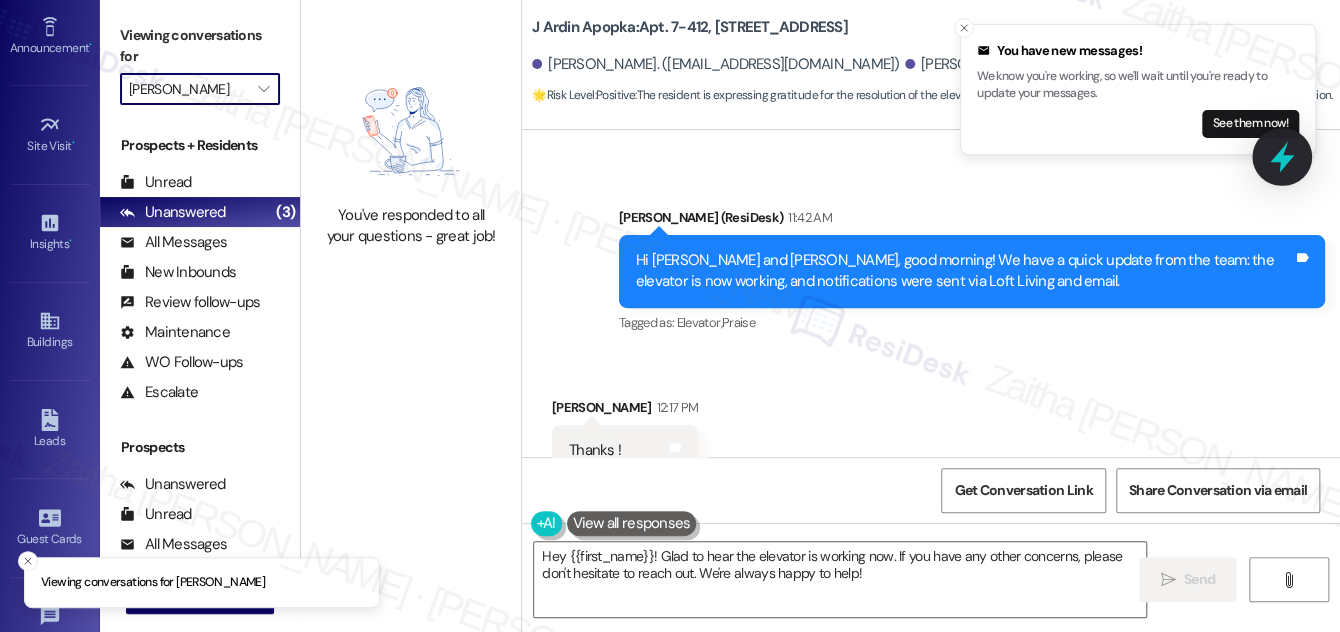click 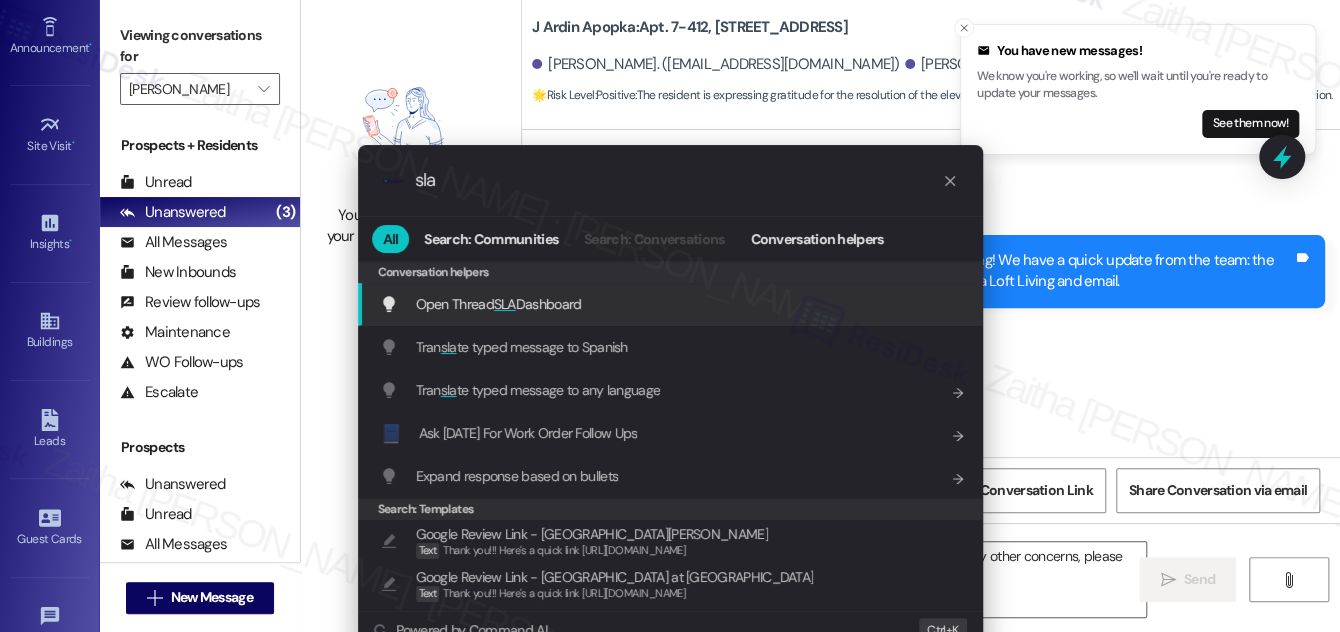 type on "sla" 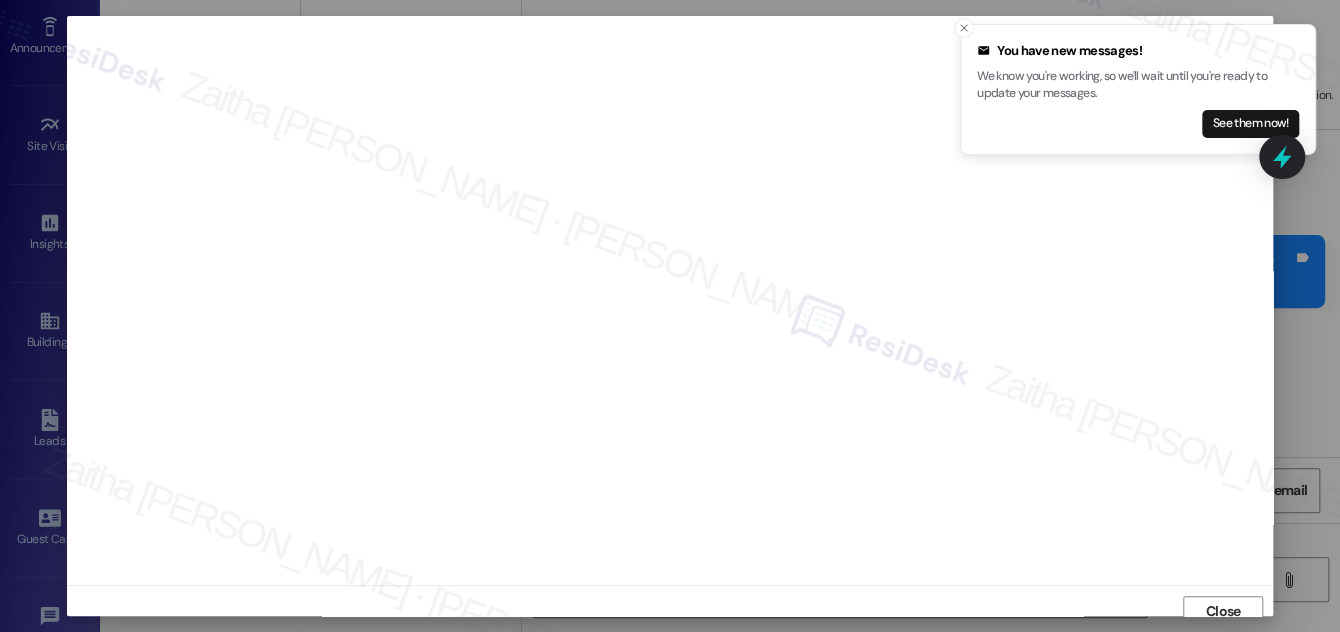 scroll, scrollTop: 11, scrollLeft: 0, axis: vertical 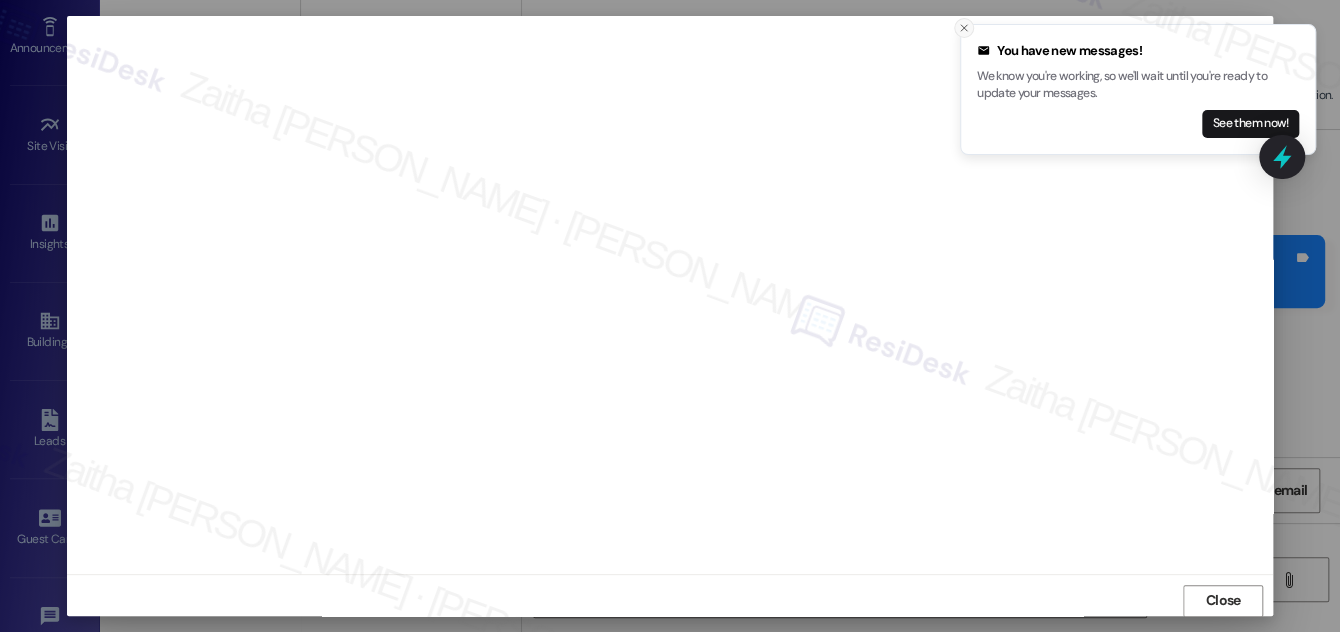click 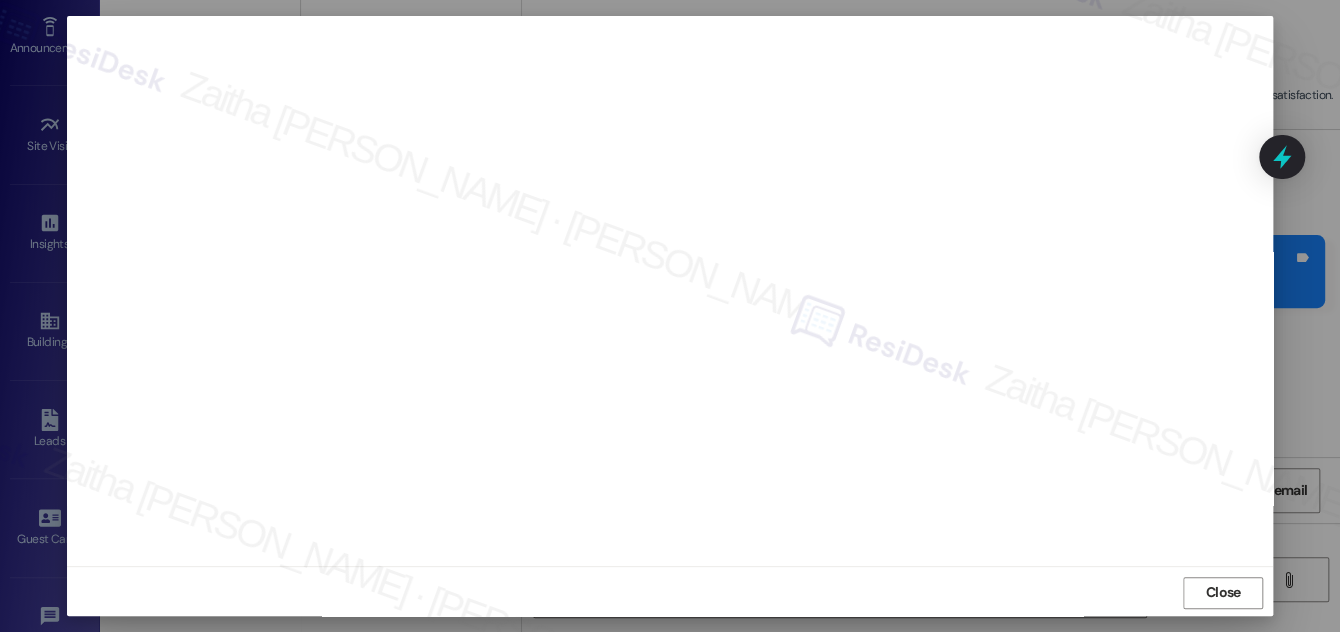 scroll, scrollTop: 21, scrollLeft: 0, axis: vertical 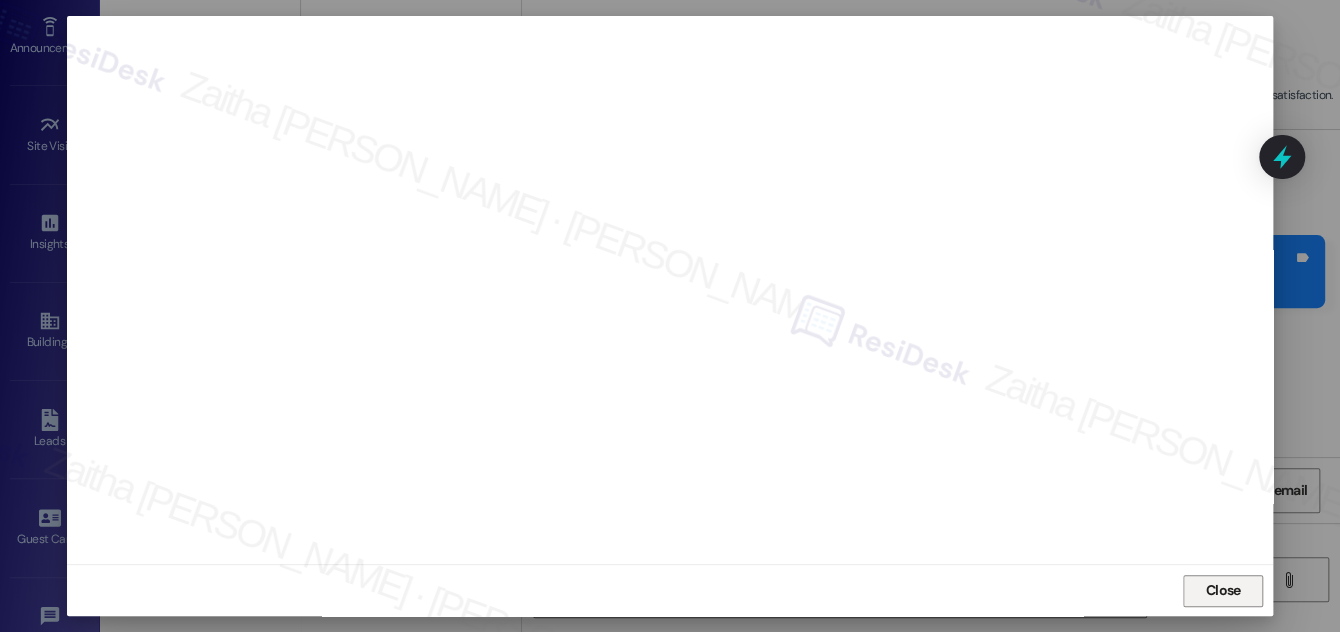 click on "Close" at bounding box center (1223, 590) 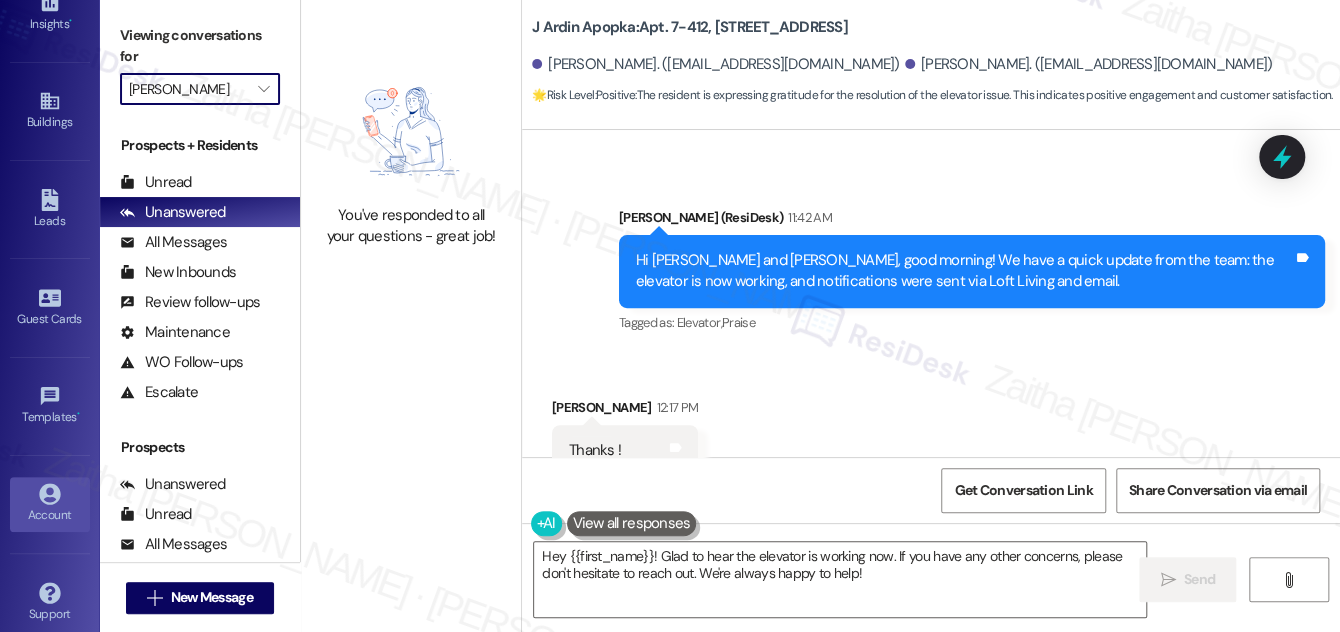 scroll, scrollTop: 412, scrollLeft: 0, axis: vertical 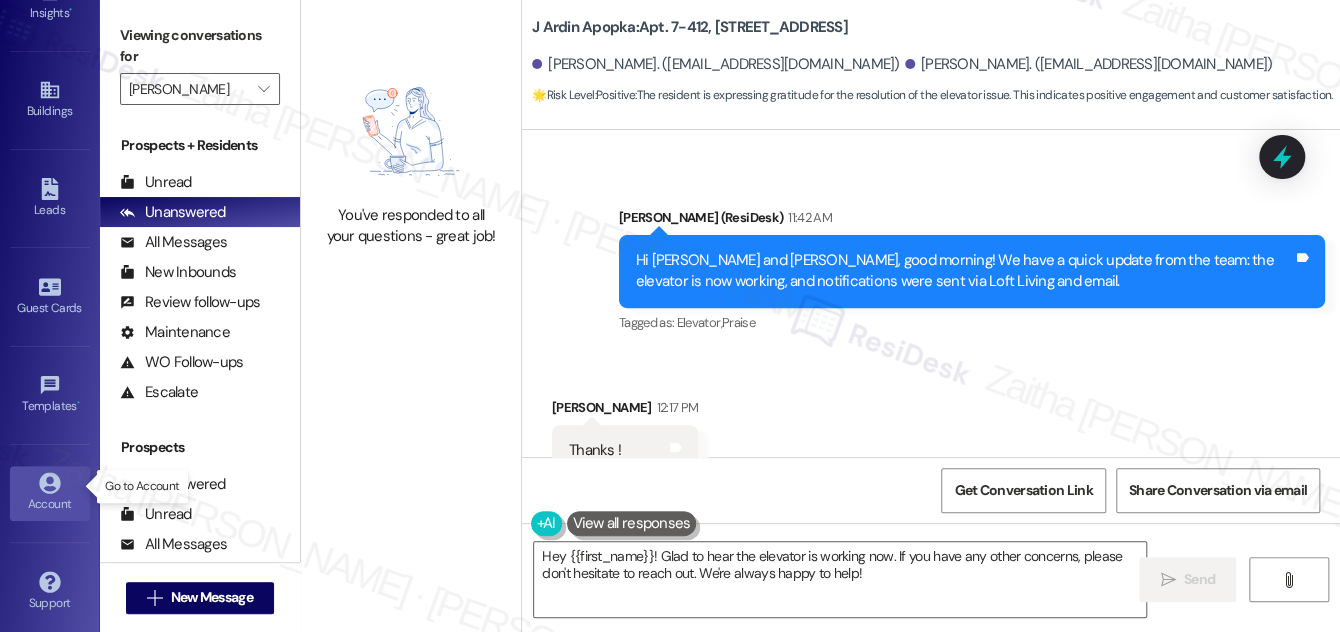 click on "Account" at bounding box center [50, 504] 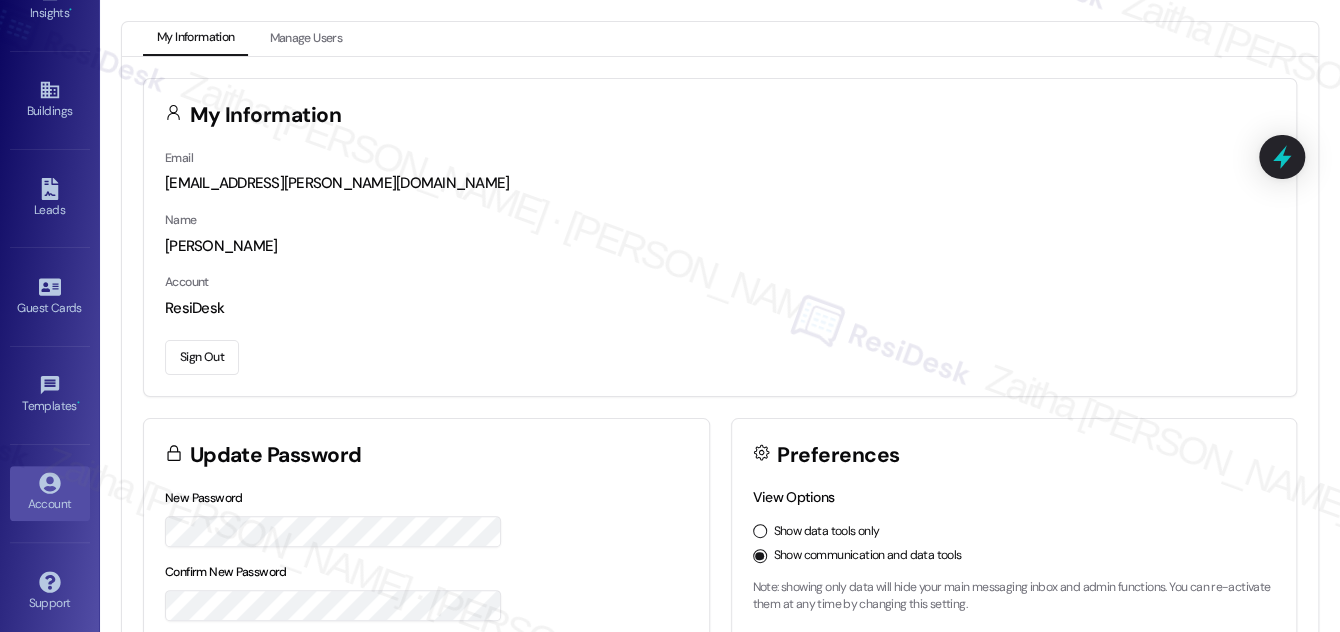 click on "Sign Out" at bounding box center (202, 357) 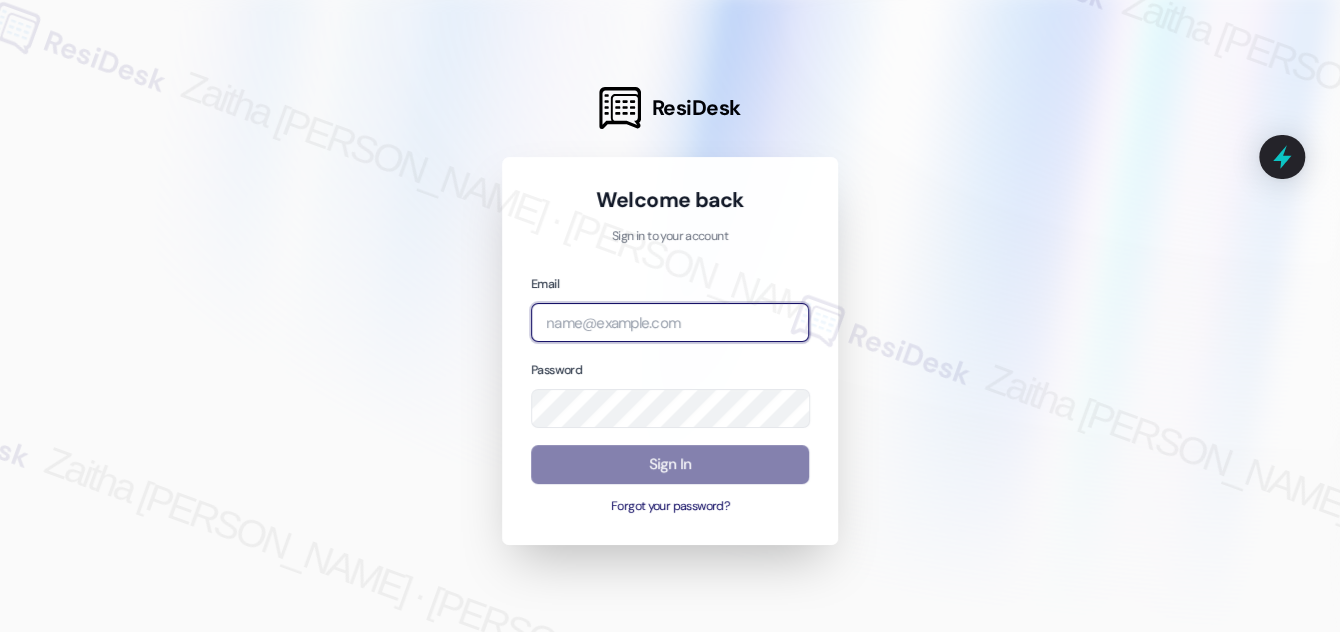 click at bounding box center [670, 322] 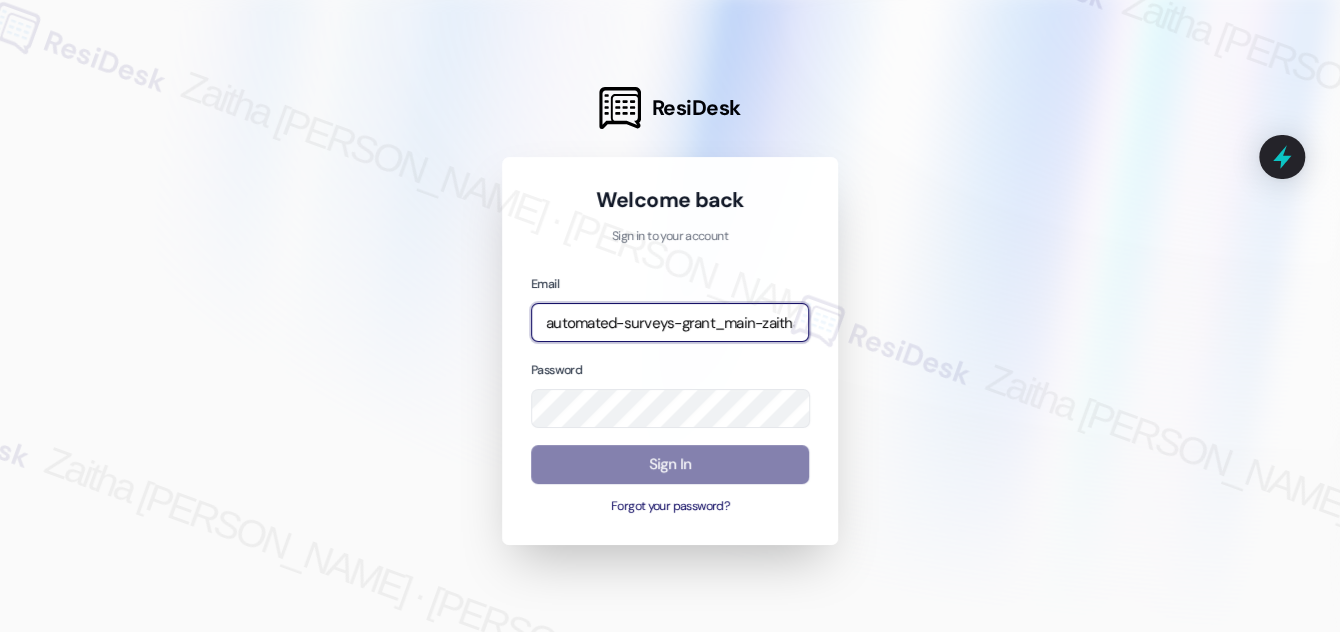 type on "automated-surveys-grant_main-zaitha.mae.garcia@grant_main.com" 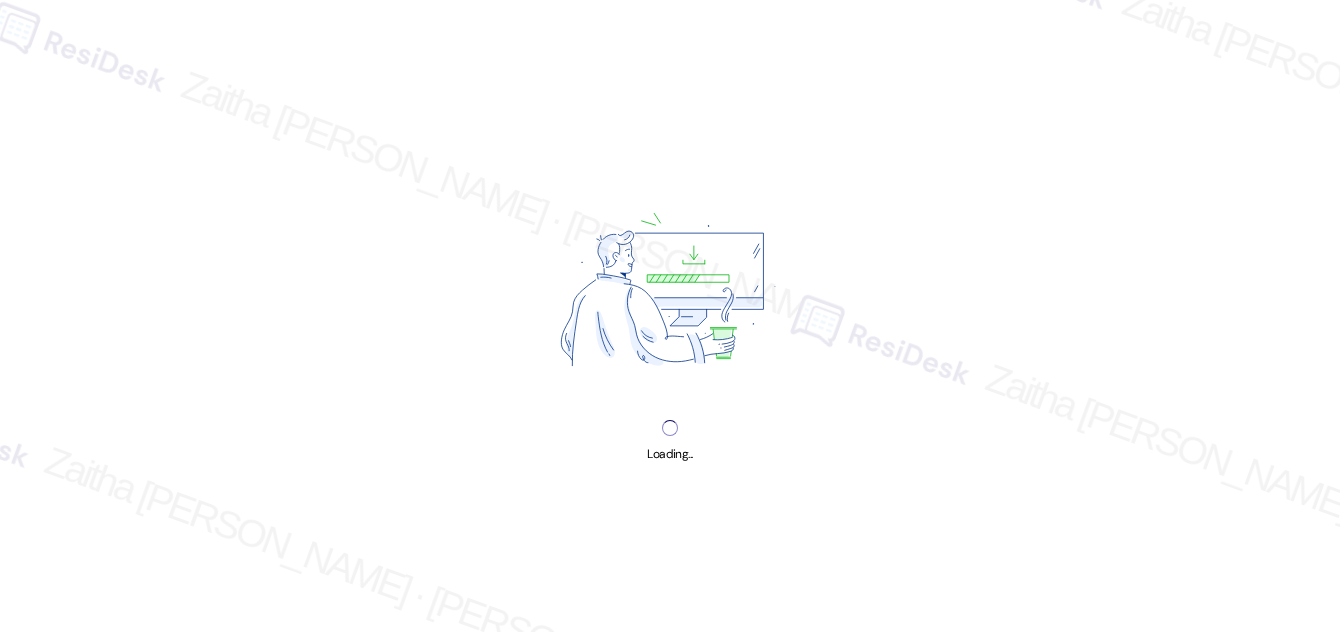 scroll, scrollTop: 0, scrollLeft: 0, axis: both 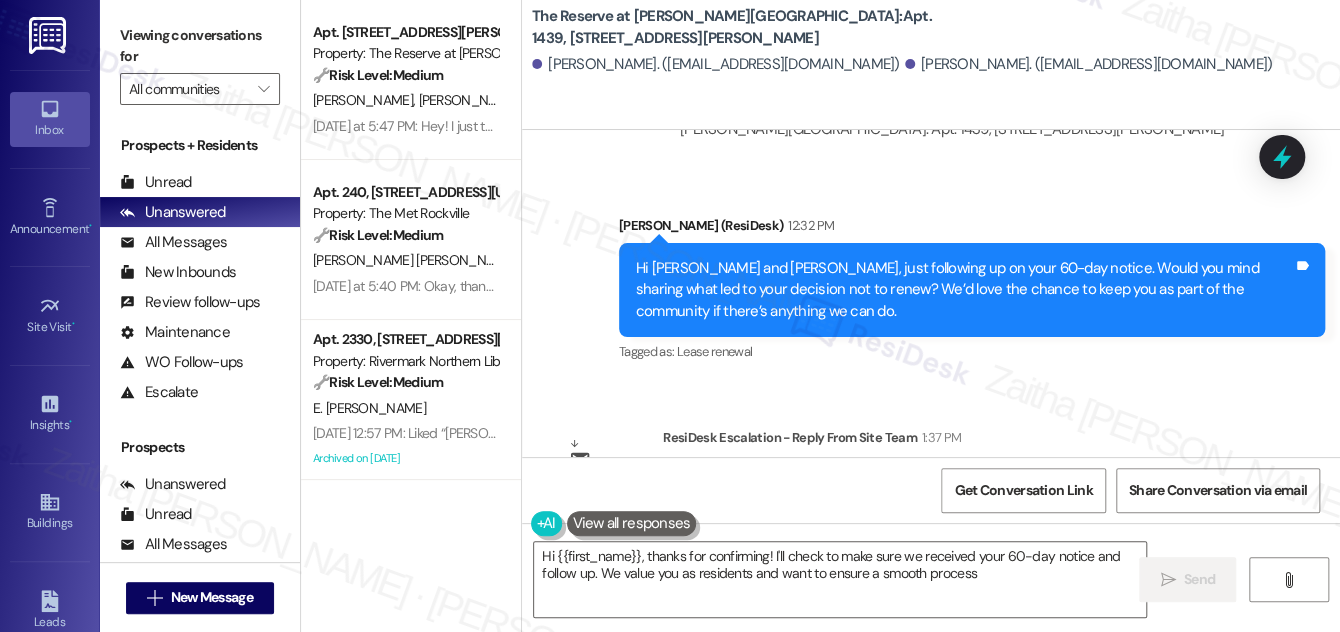 type on "Hi {{first_name}}, thanks for confirming! I'll check to make sure we received your 60-day notice and follow up. We value you as residents and want to ensure a smooth process." 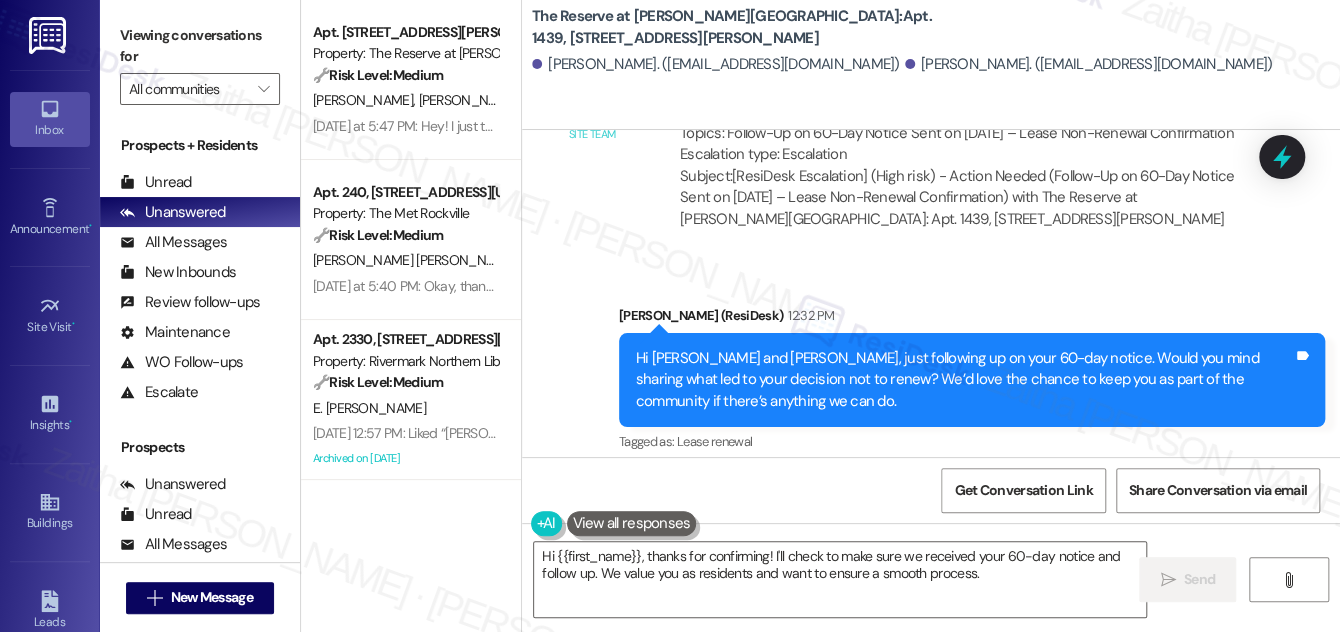 scroll, scrollTop: 9351, scrollLeft: 0, axis: vertical 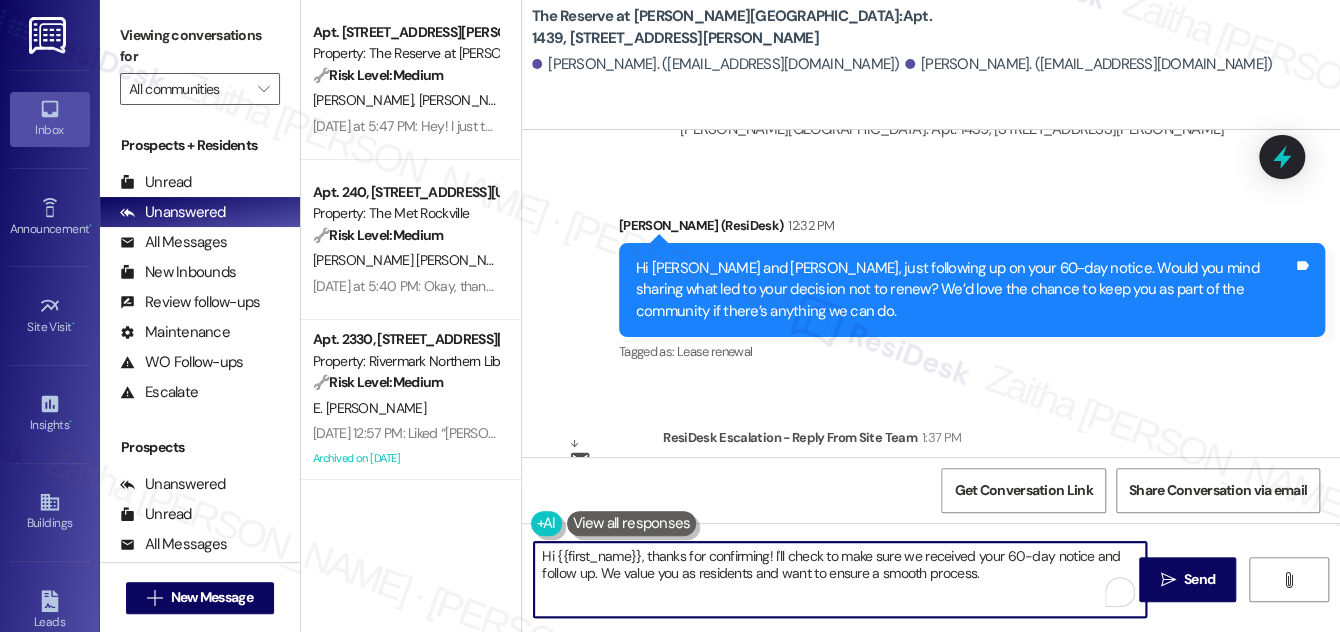 drag, startPoint x: 539, startPoint y: 554, endPoint x: 992, endPoint y: 594, distance: 454.76257 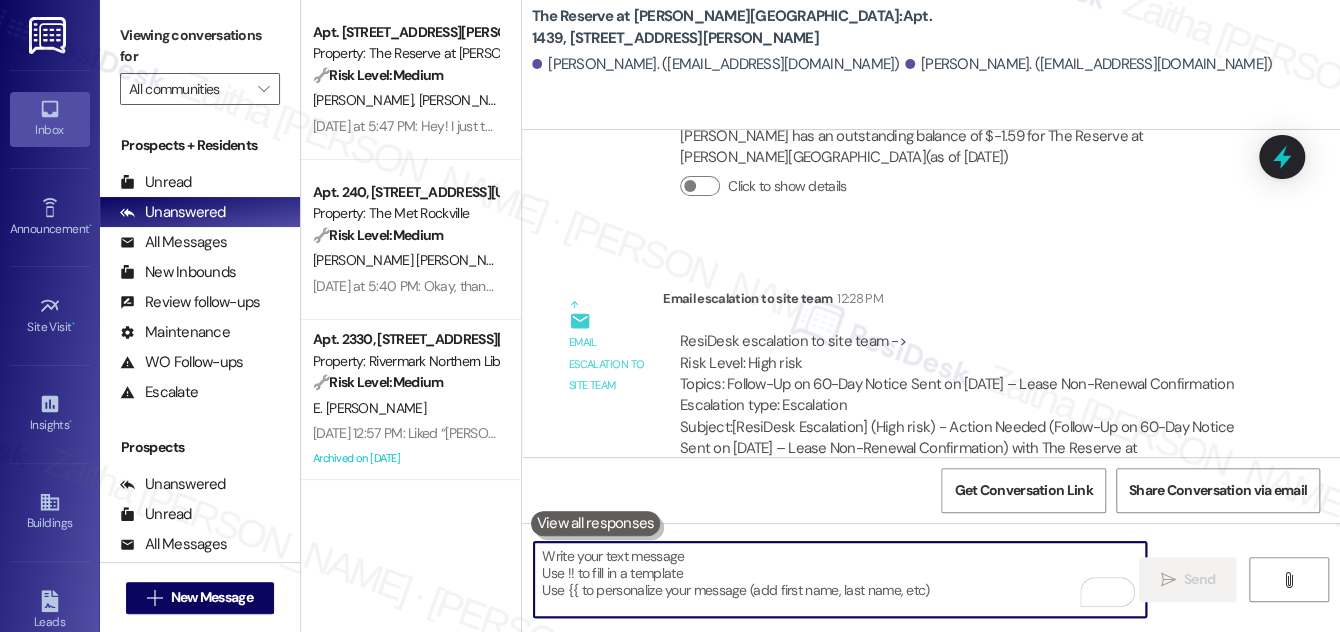 scroll, scrollTop: 9351, scrollLeft: 0, axis: vertical 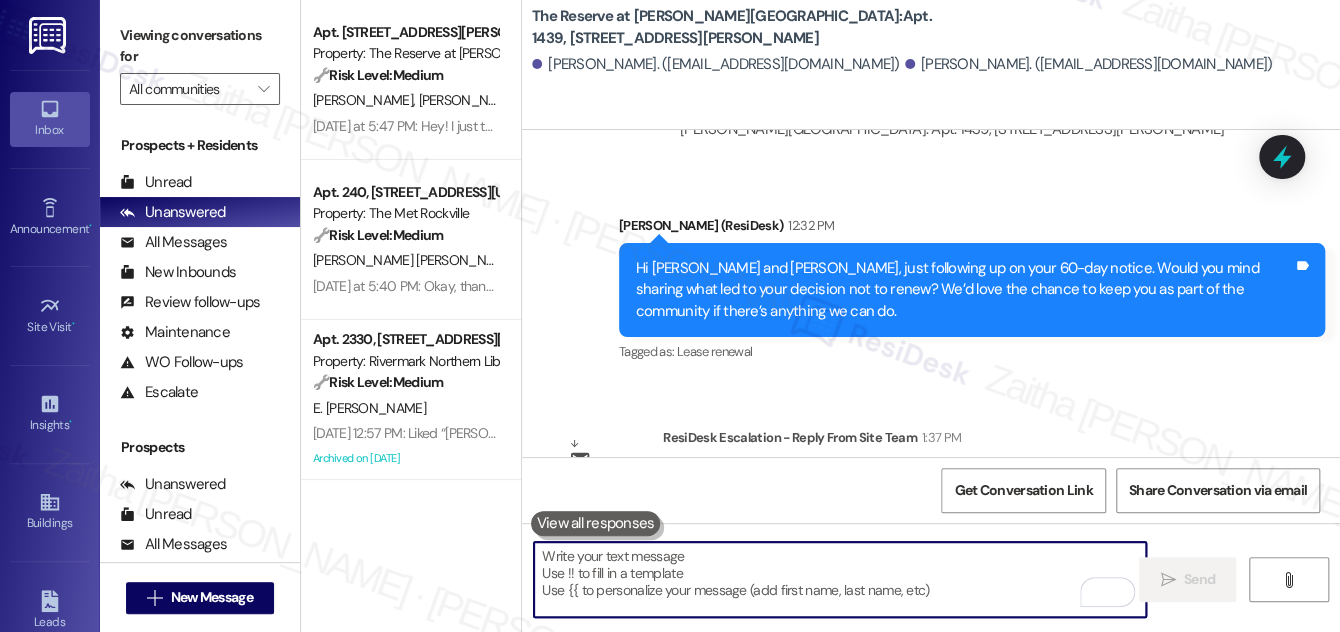 click at bounding box center (840, 579) 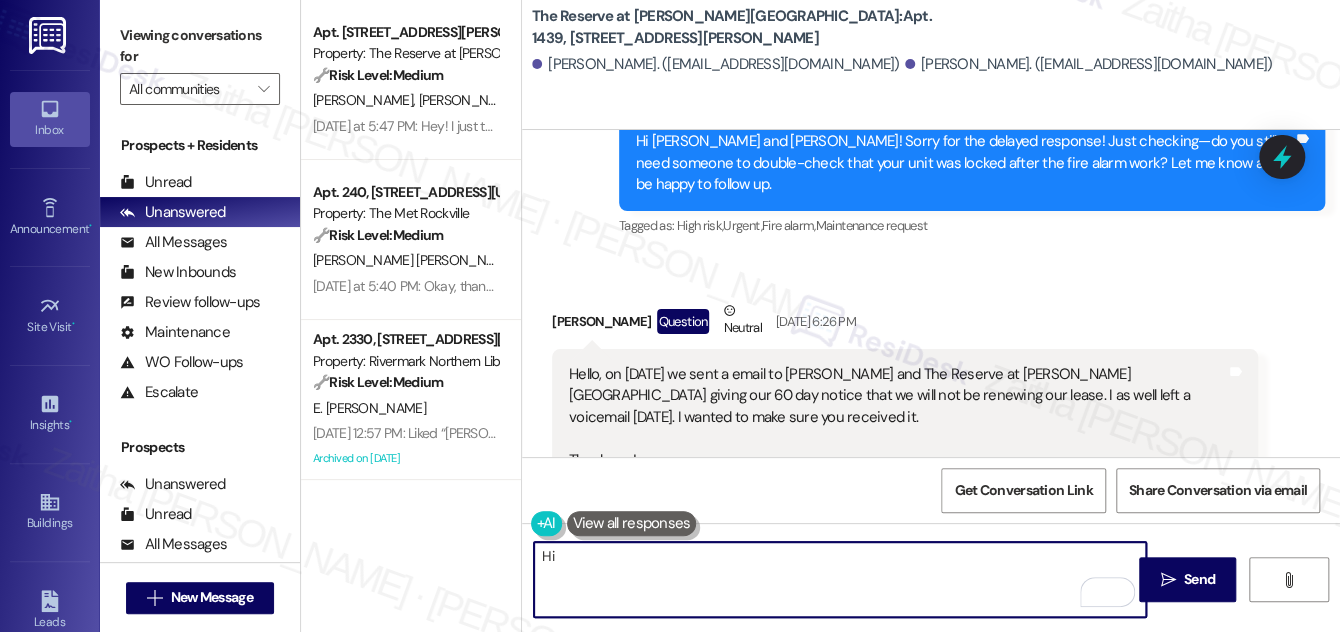 scroll, scrollTop: 8260, scrollLeft: 0, axis: vertical 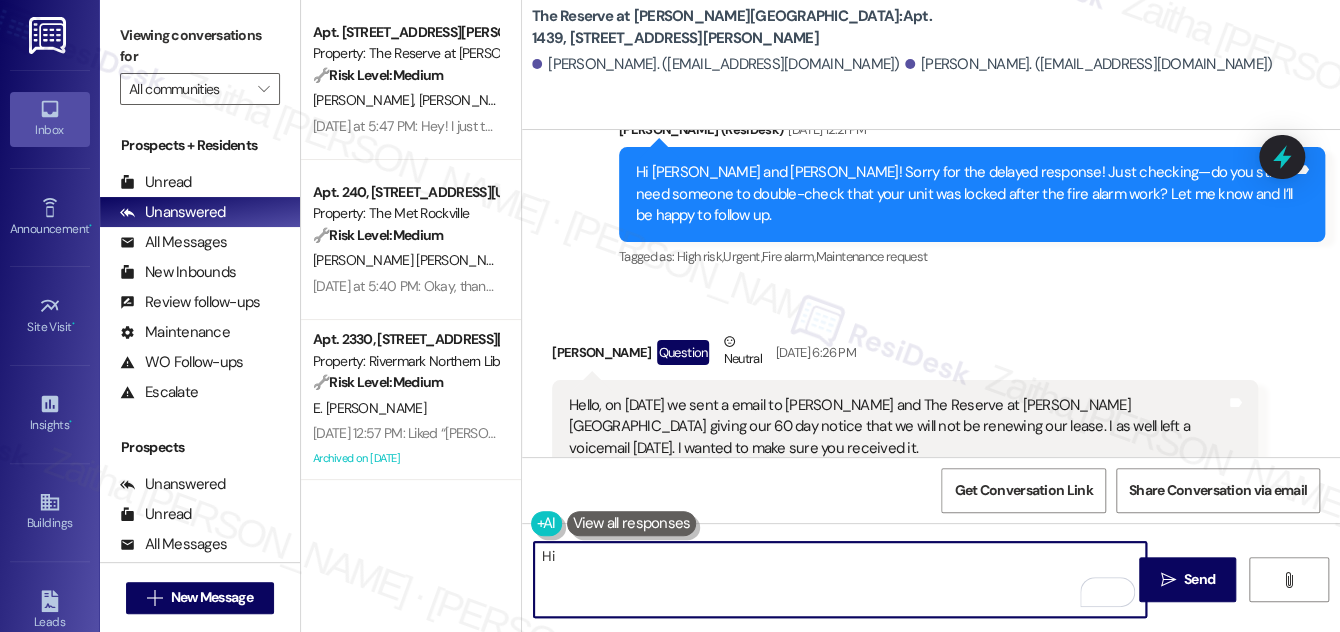 click on "Lillian Martinez Question   Neutral Jul 11, 2025 at 6:26 PM" at bounding box center [905, 355] 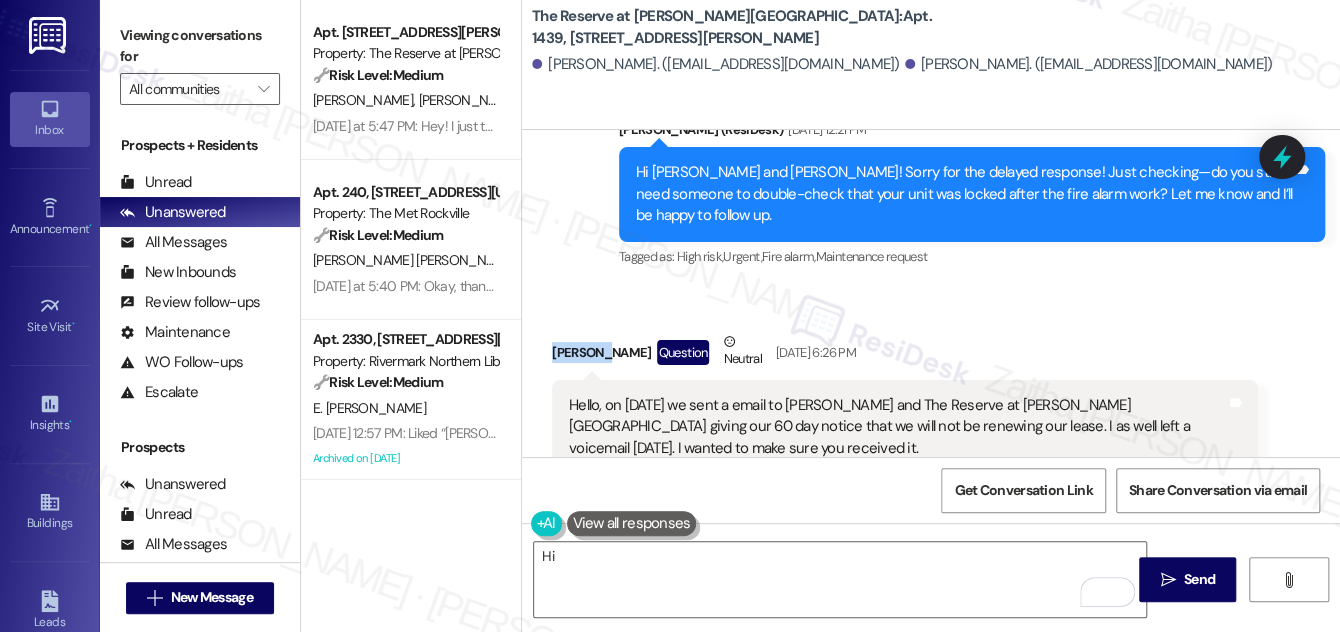 click on "Lillian Martinez Question   Neutral Jul 11, 2025 at 6:26 PM" at bounding box center (905, 355) 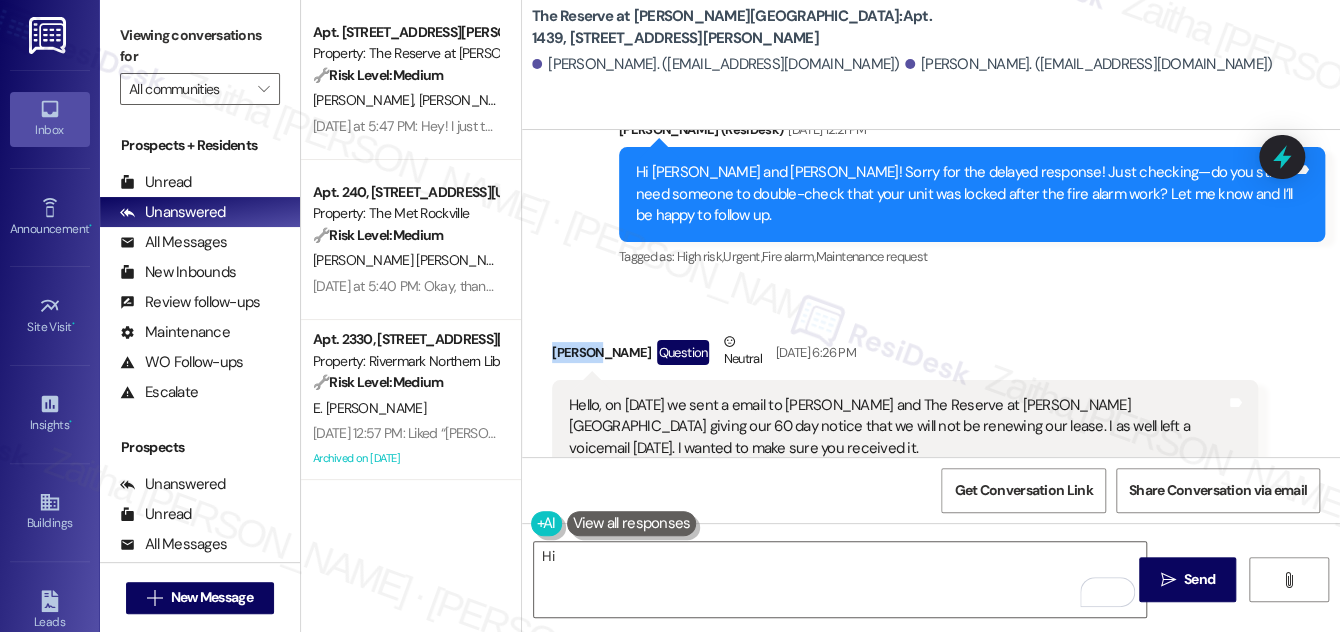 copy on "Lillian" 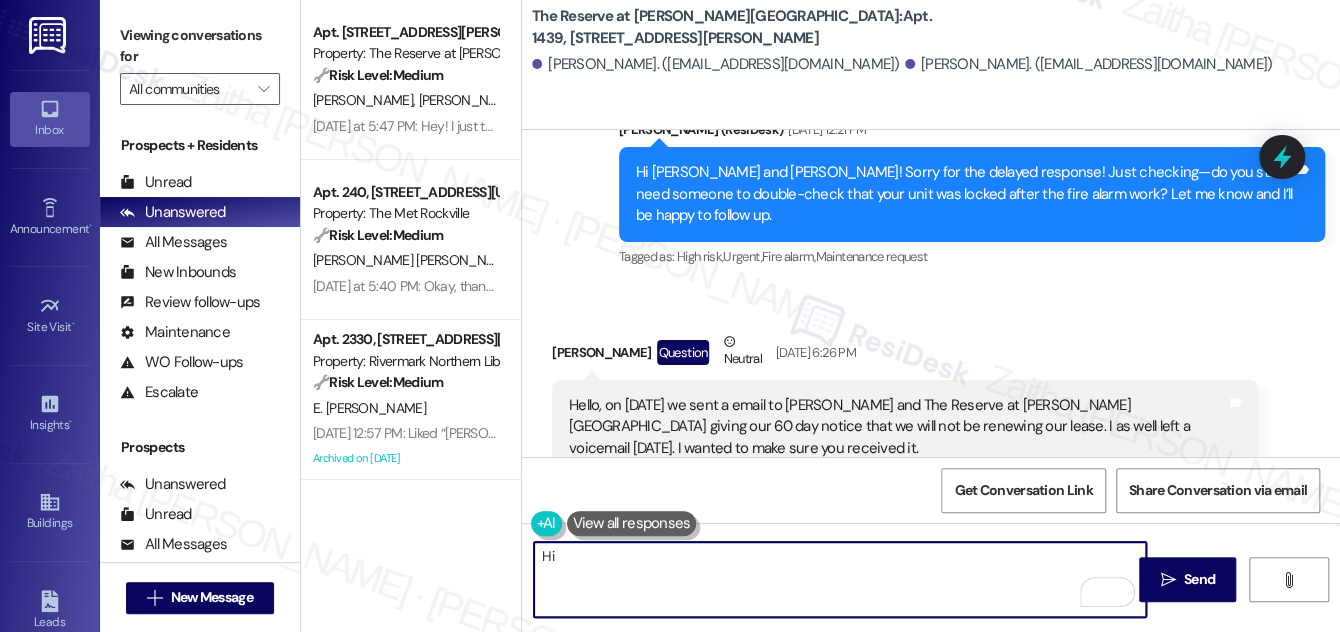 click on "Hi" at bounding box center (840, 579) 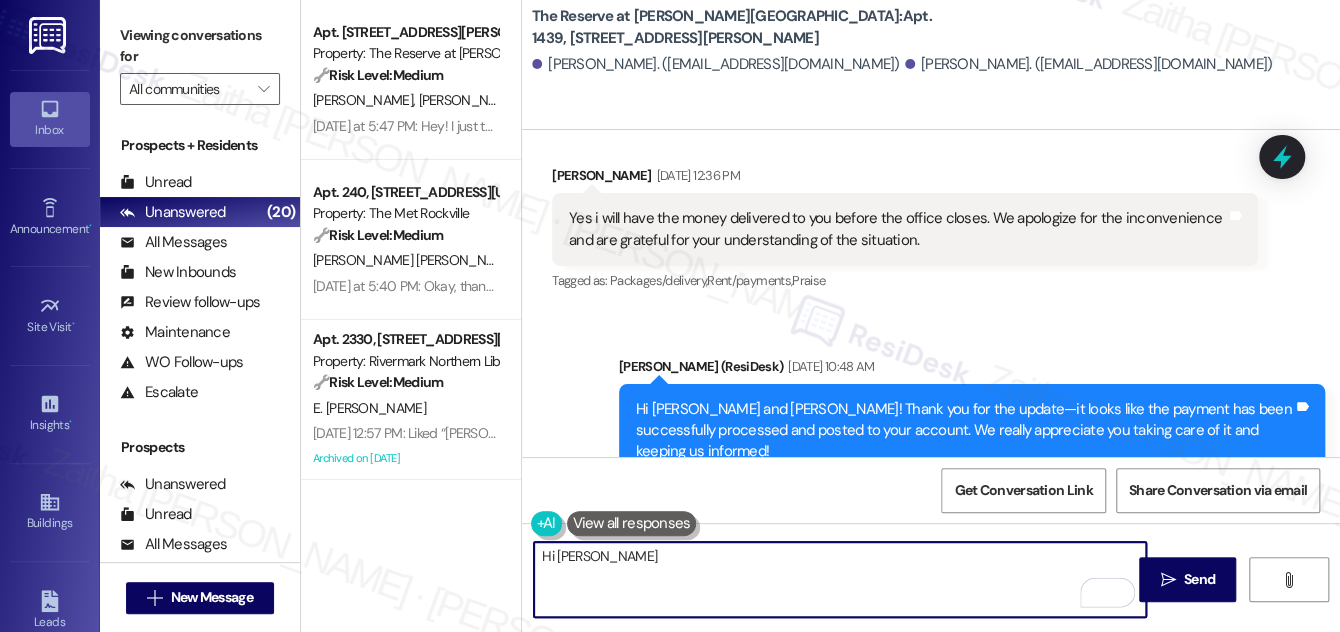 scroll, scrollTop: 7533, scrollLeft: 0, axis: vertical 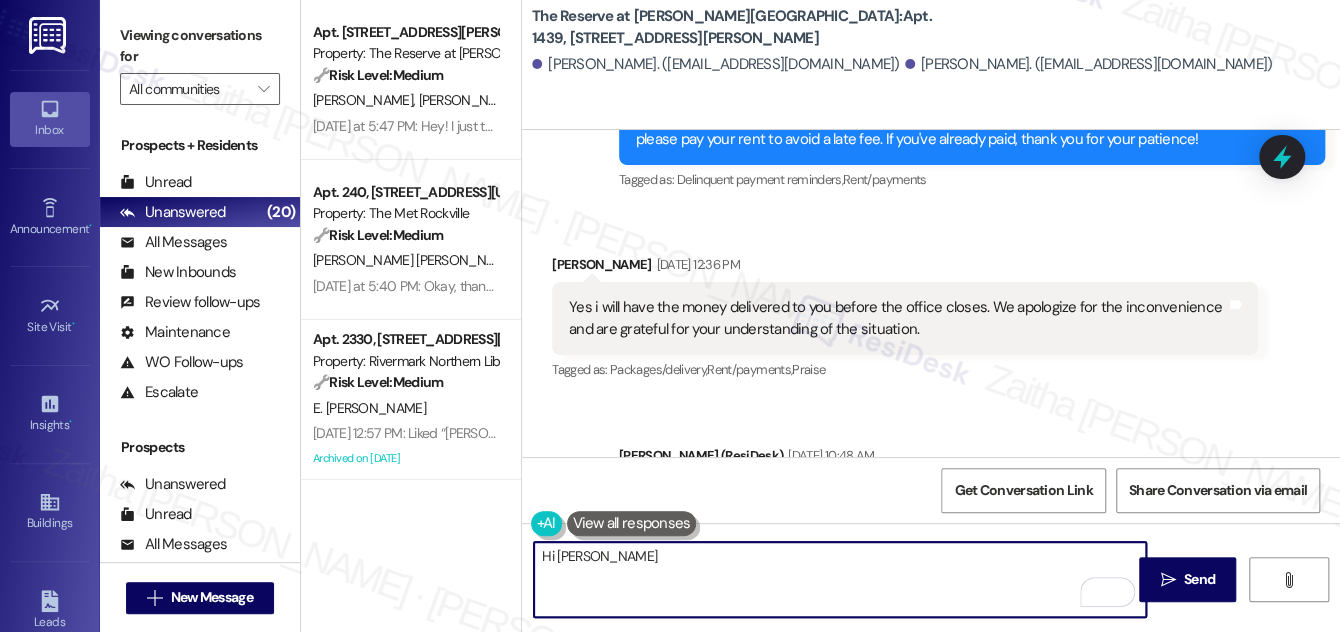 click on "Irving Martinez Vazquez Jul 07, 2025 at 12:36 PM" at bounding box center (905, 268) 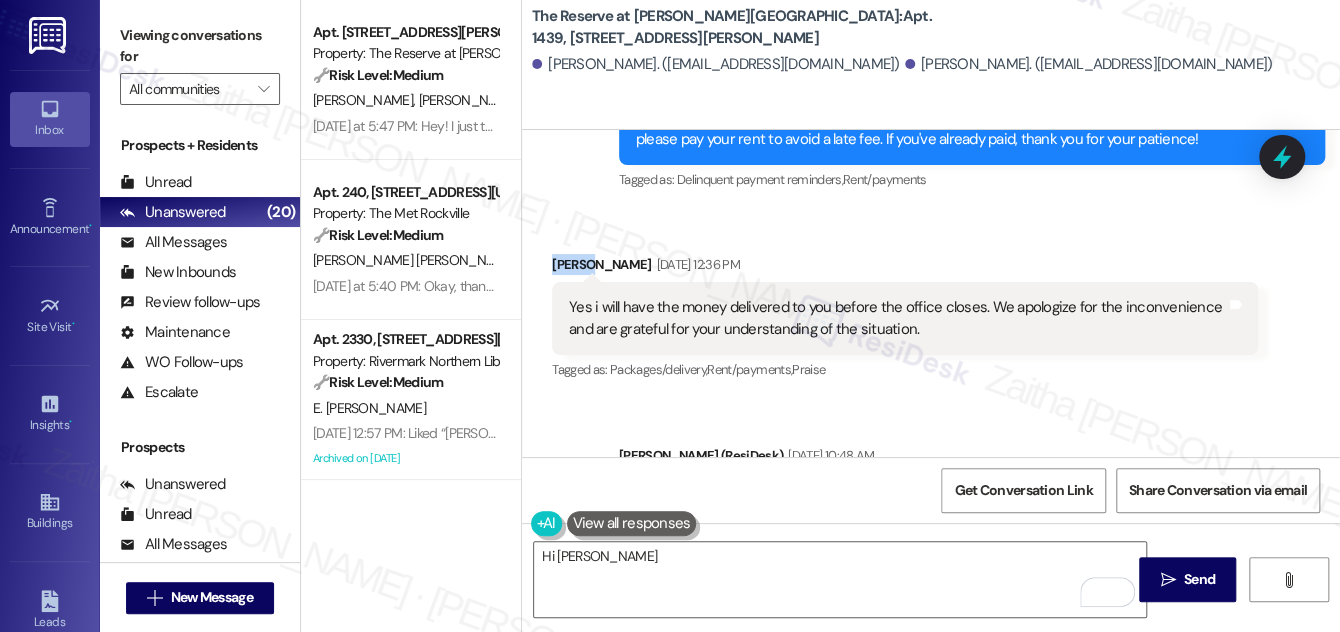 click on "Irving Martinez Vazquez Jul 07, 2025 at 12:36 PM" at bounding box center [905, 268] 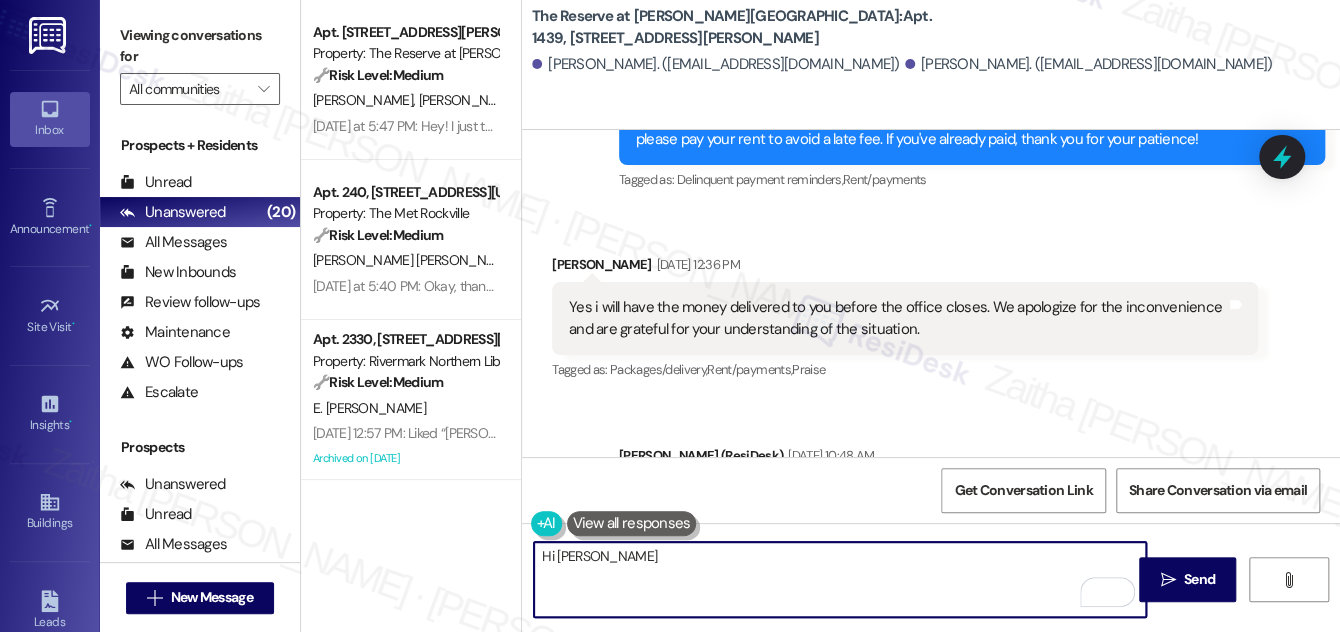 click on "Hi Lillian" at bounding box center [840, 579] 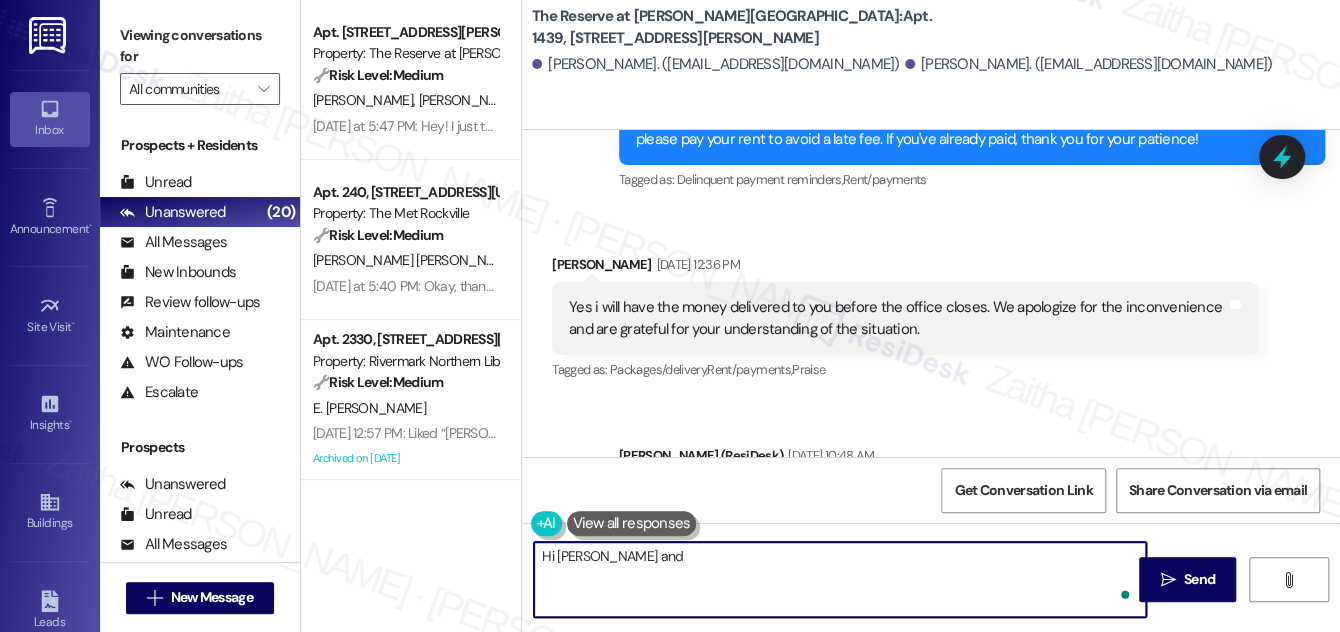 paste on "Irving" 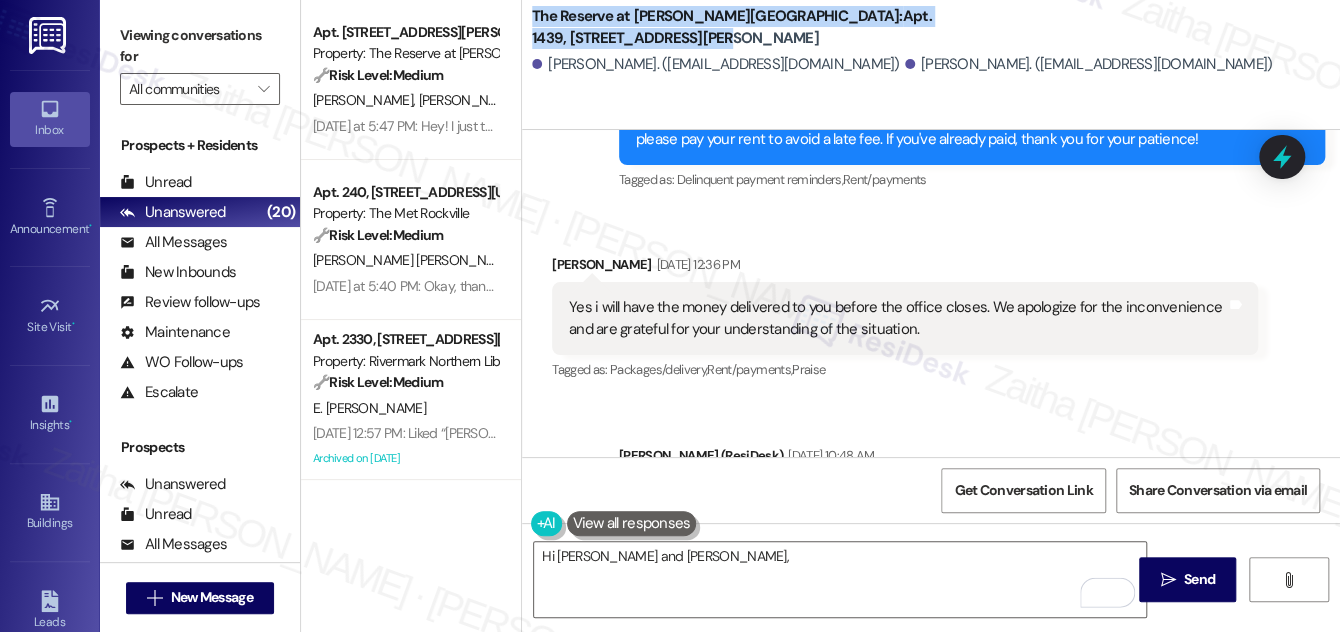 drag, startPoint x: 530, startPoint y: 23, endPoint x: 957, endPoint y: 26, distance: 427.01053 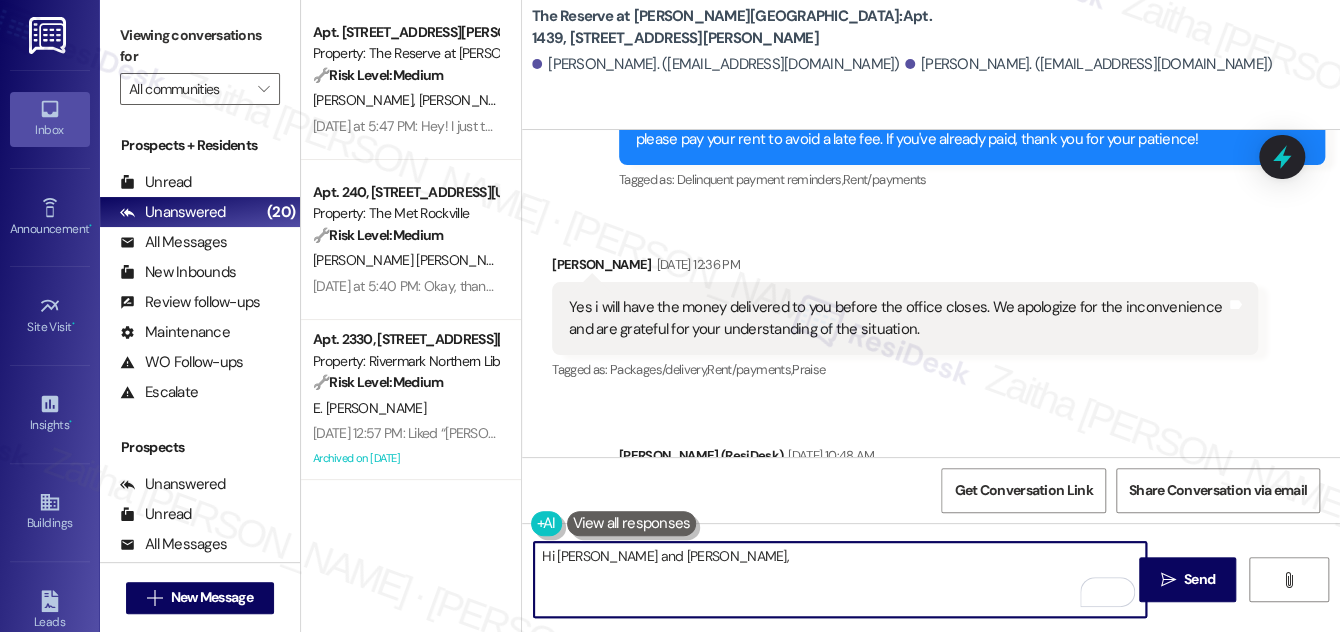click on "Hi Lillian and Irving," at bounding box center [840, 579] 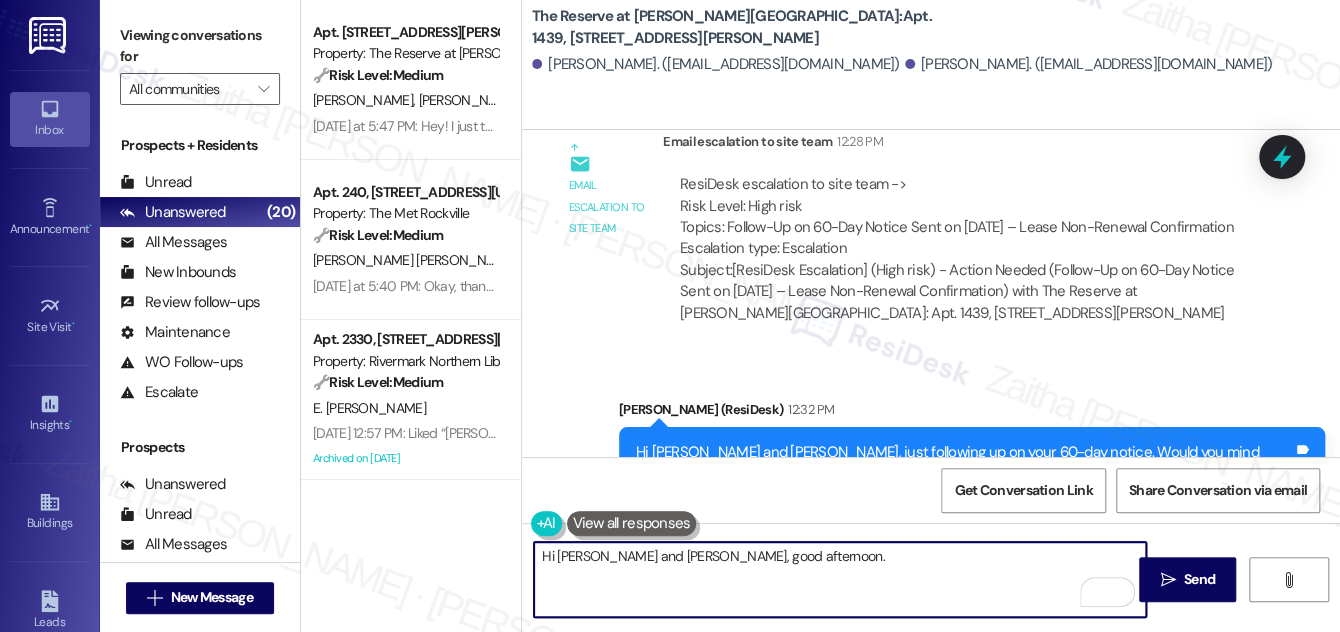 scroll, scrollTop: 9351, scrollLeft: 0, axis: vertical 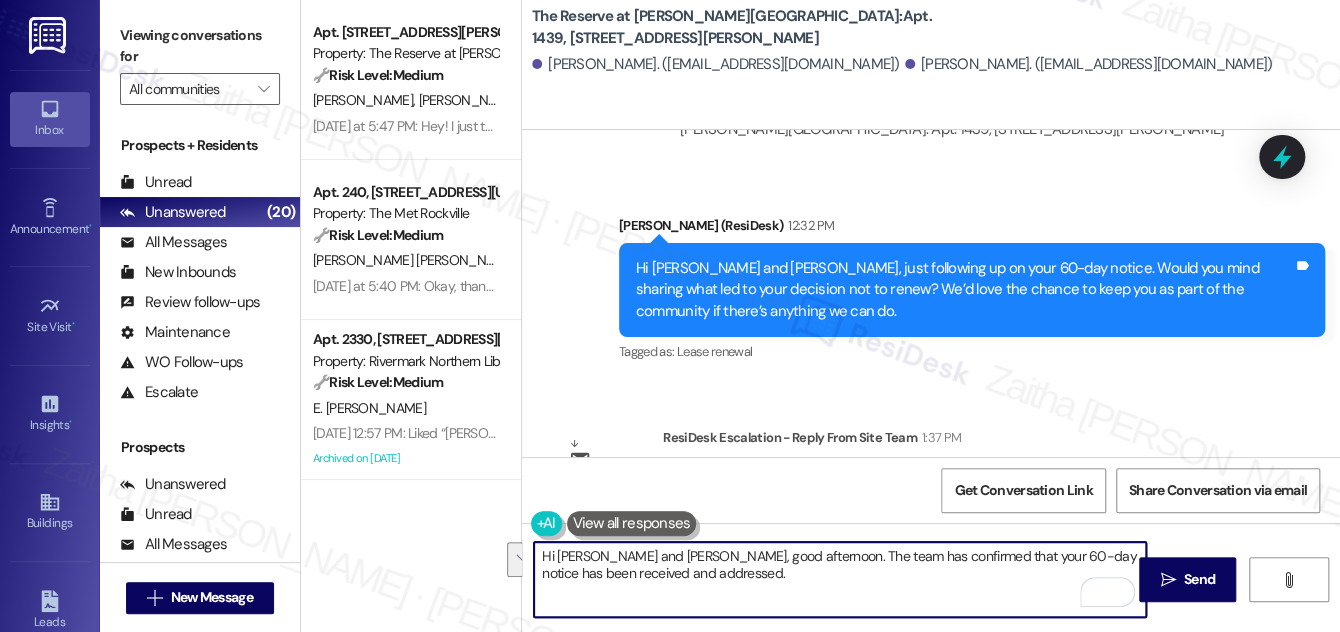 drag, startPoint x: 537, startPoint y: 551, endPoint x: 719, endPoint y: 588, distance: 185.72292 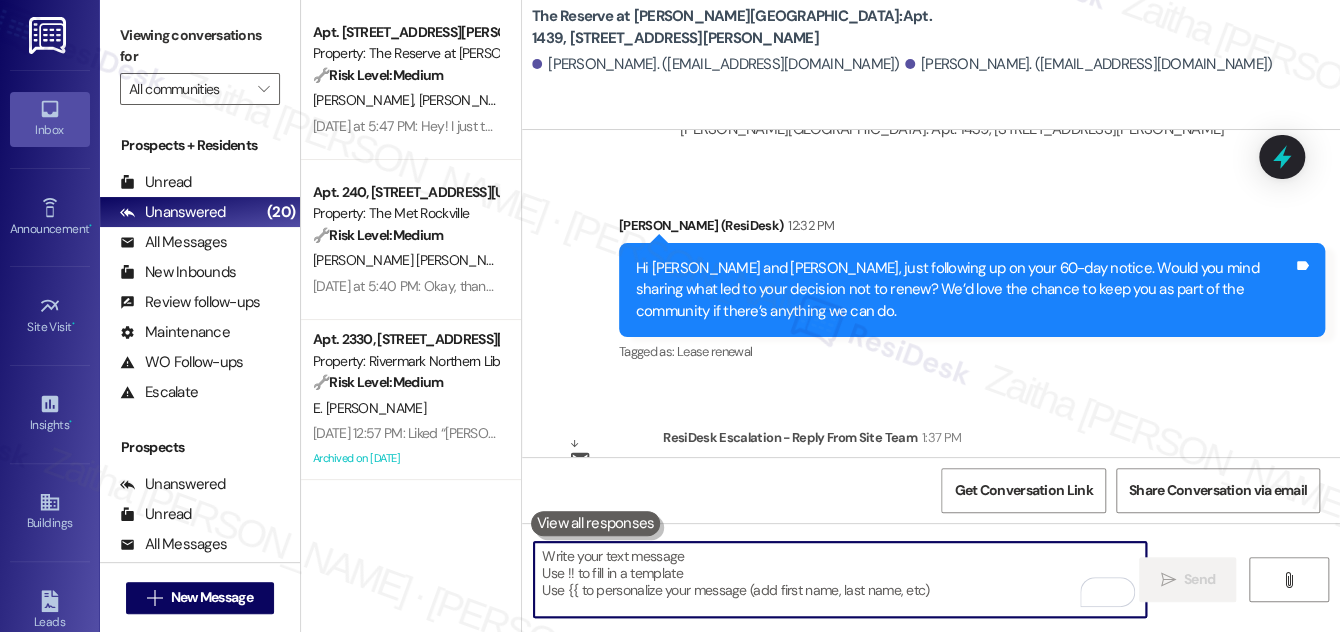 paste on "Hi Lillian and Irving, good afternoon. The team has confirmed that your 60-day notice was received and has been addressed." 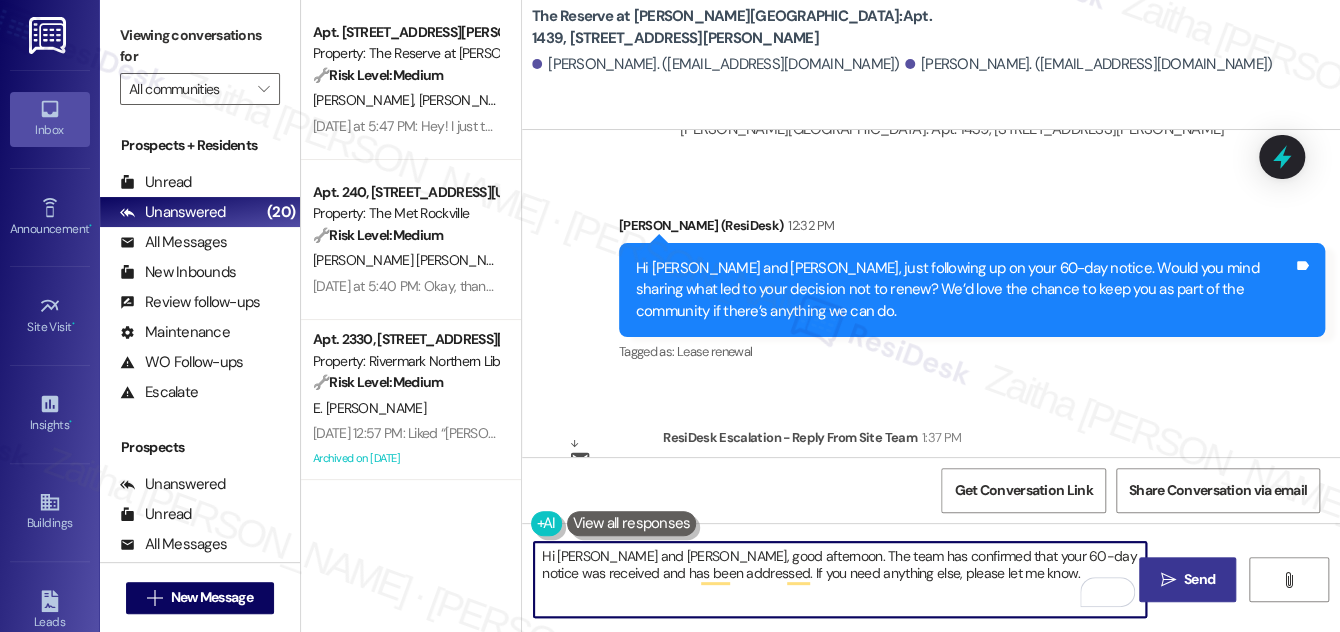 type on "Hi Lillian and Irving, good afternoon. The team has confirmed that your 60-day notice was received and has been addressed. If you need anything else, please let me know." 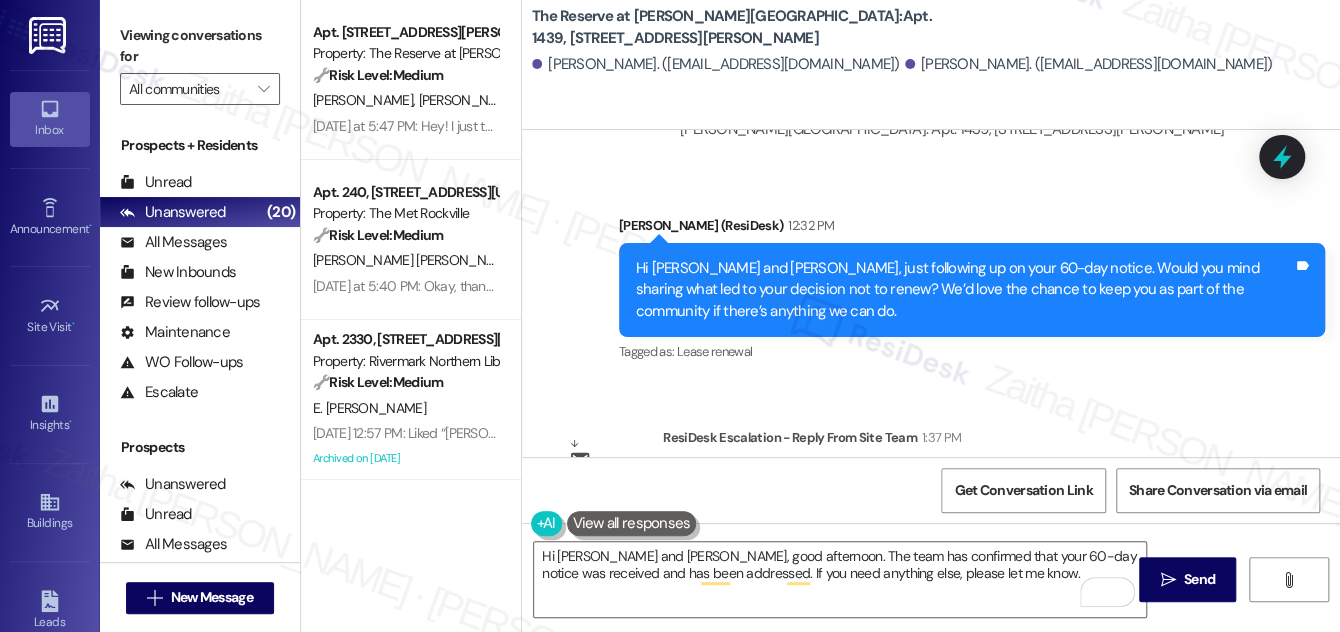 drag, startPoint x: 1192, startPoint y: 578, endPoint x: 1183, endPoint y: 306, distance: 272.14886 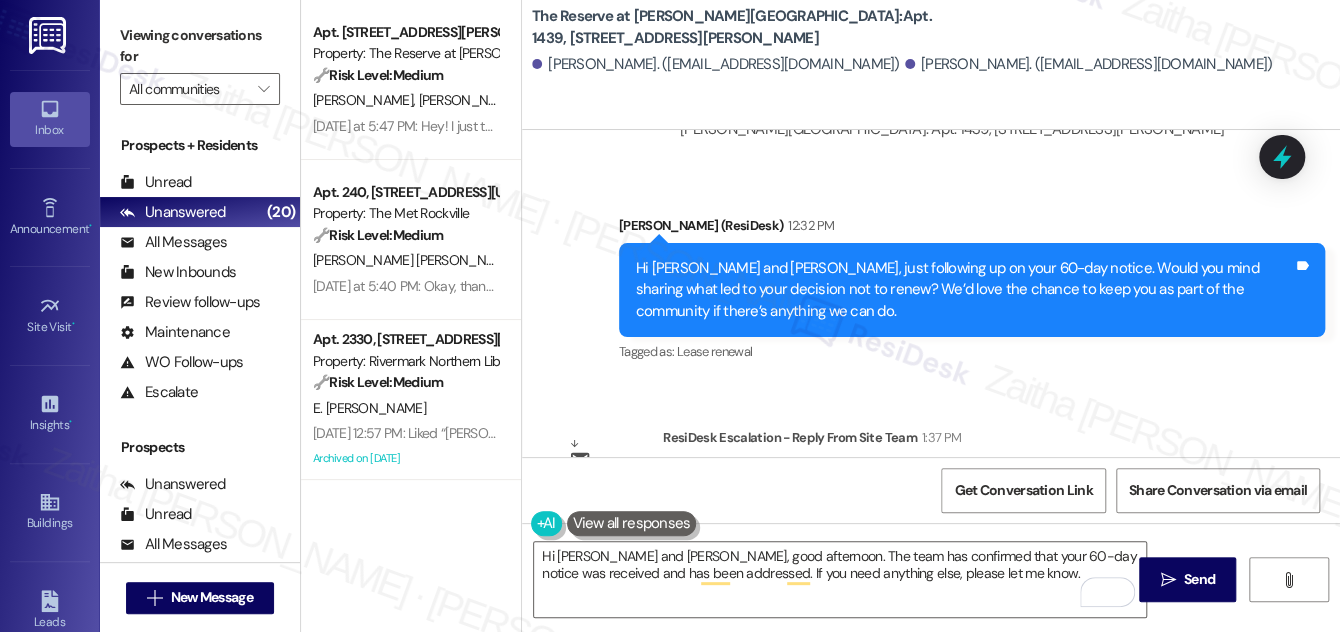 click on "Lease started Sep 07, 2024 at 8:00 PM Survey, sent via SMS Residesk Automated Survey Mar 26, 2025 at 12:35 PM Hi Irving and Lillian, I'm on the new offsite Resident Support Team for The Reserve at Patterson Place! My job is to work with your on-site management team to improve your experience at the property. Text us here at any time for assistance or questions. We will also reach out periodically for feedback. (Standard text messaging rates may apply) (You can always reply STOP to opt out of future messages) Tags and notes Tagged as:   Property launch Click to highlight conversations about Property launch Announcement, sent via SMS Jay  (ResiDesk) Apr 02, 2025 at 10:39 AM Great news! You can now text me for maintenance issues — no more messy apps or sign-ins. I'll file your tickets for you. You can still use the app if you prefer.  I'm here to make things easier for you, feel free to reach out anytime! Tags and notes Tagged as:   Maintenance ,  Click to highlight conversations about Maintenance ,  Praise" at bounding box center (931, 446) 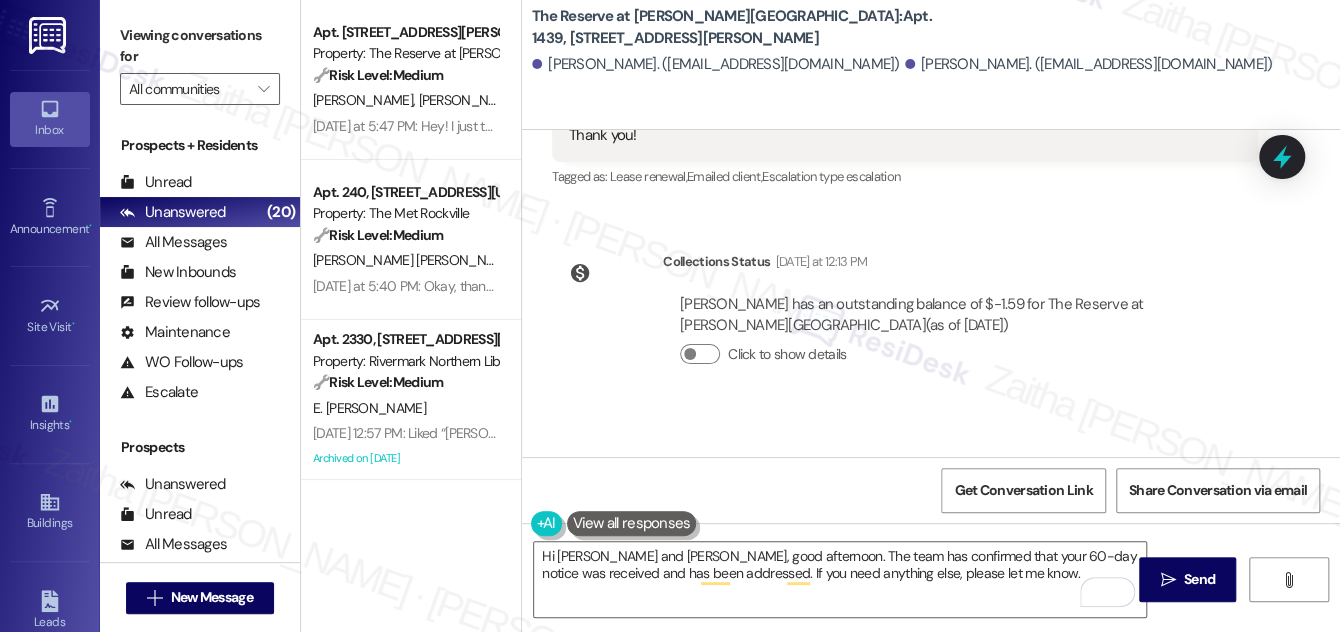 scroll, scrollTop: 8624, scrollLeft: 0, axis: vertical 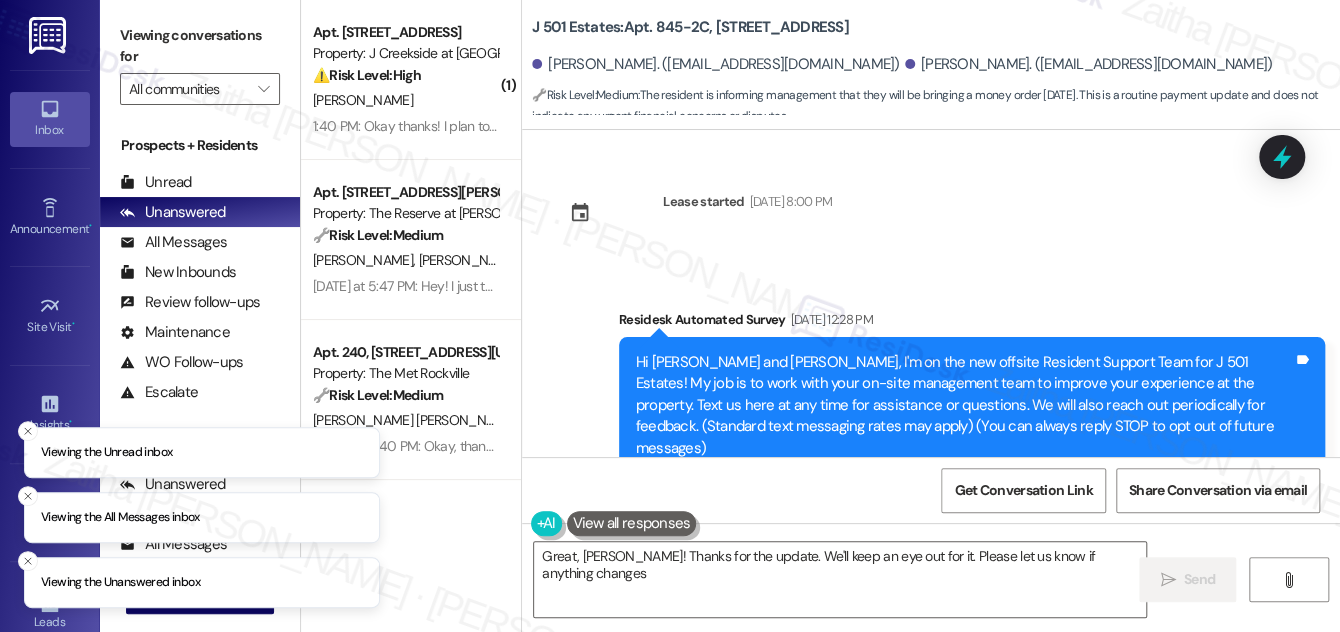 type on "Great, [PERSON_NAME]! Thanks for the update. We'll keep an eye out for it. Please let us know if anything changes!" 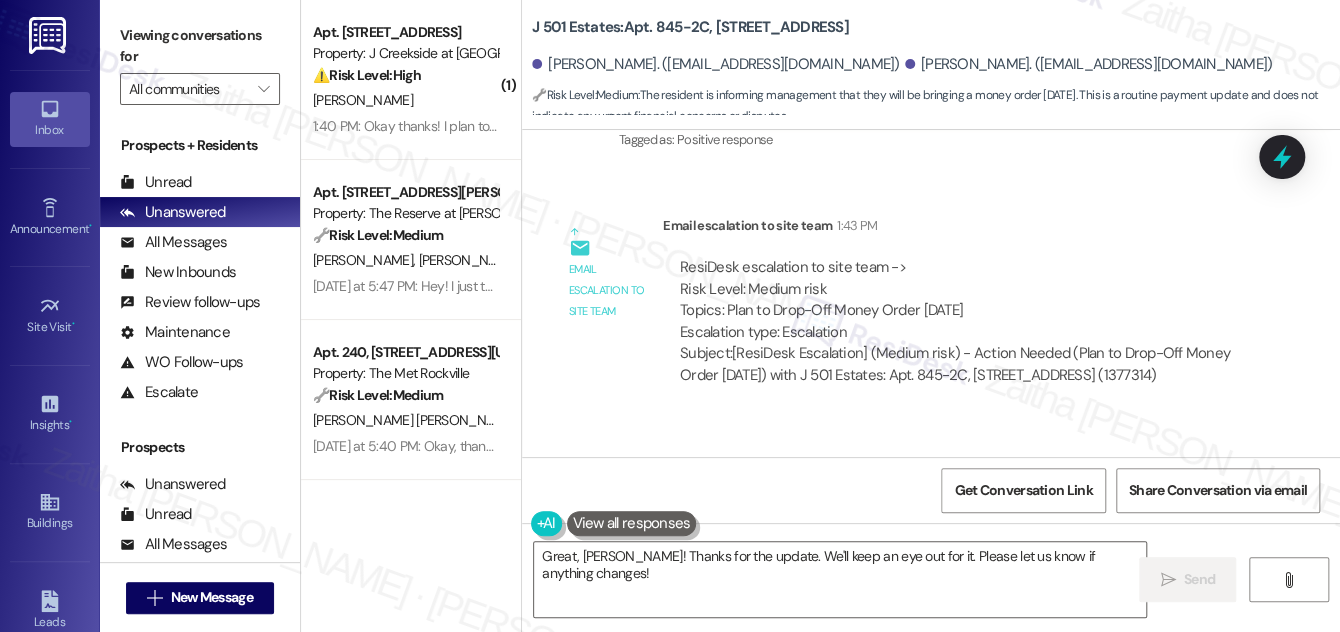 scroll, scrollTop: 3056, scrollLeft: 0, axis: vertical 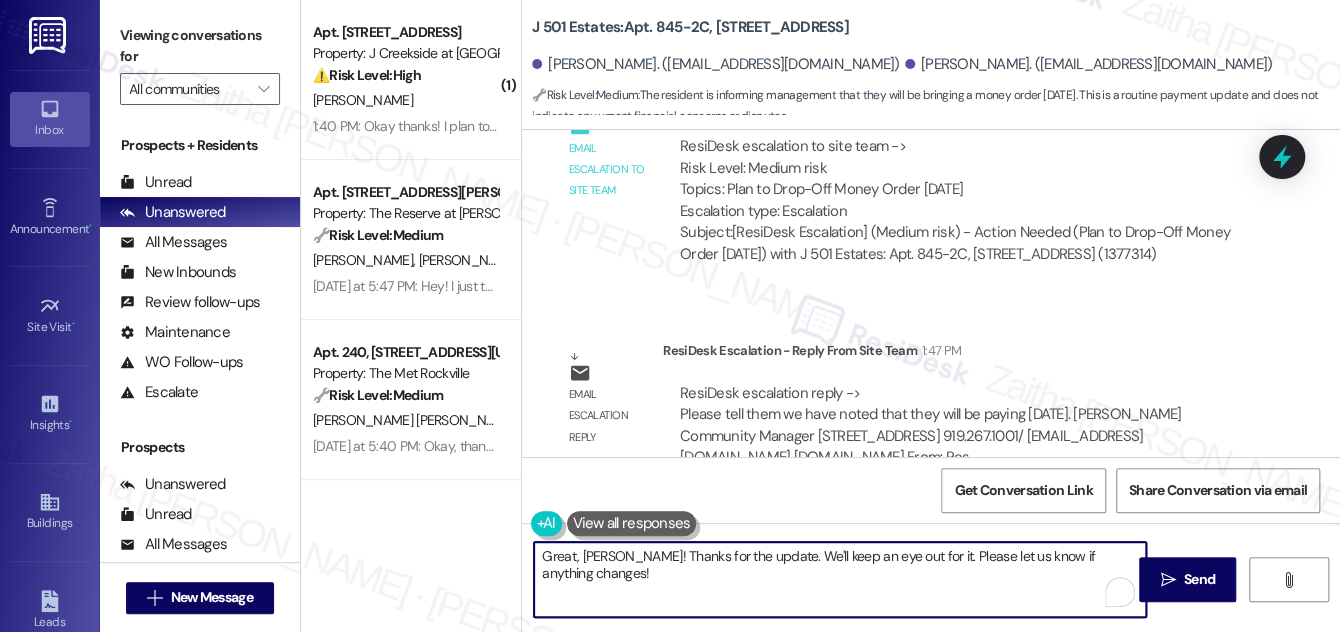 drag, startPoint x: 539, startPoint y: 554, endPoint x: 637, endPoint y: 586, distance: 103.09219 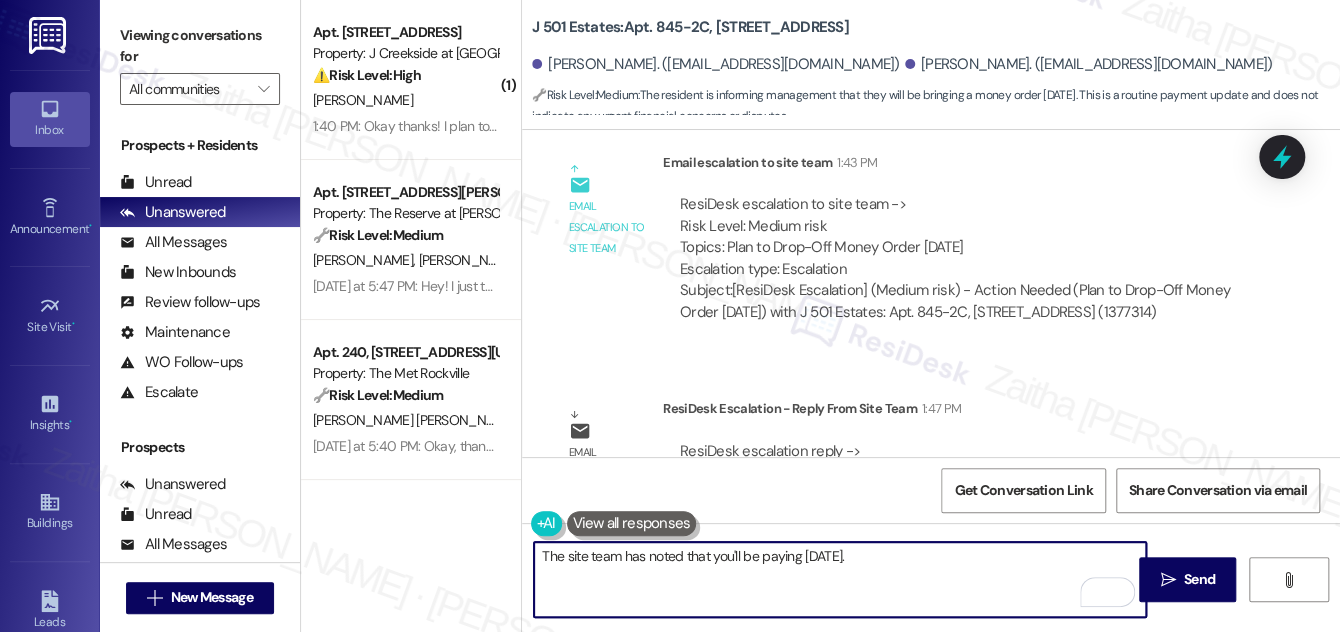 scroll, scrollTop: 3056, scrollLeft: 0, axis: vertical 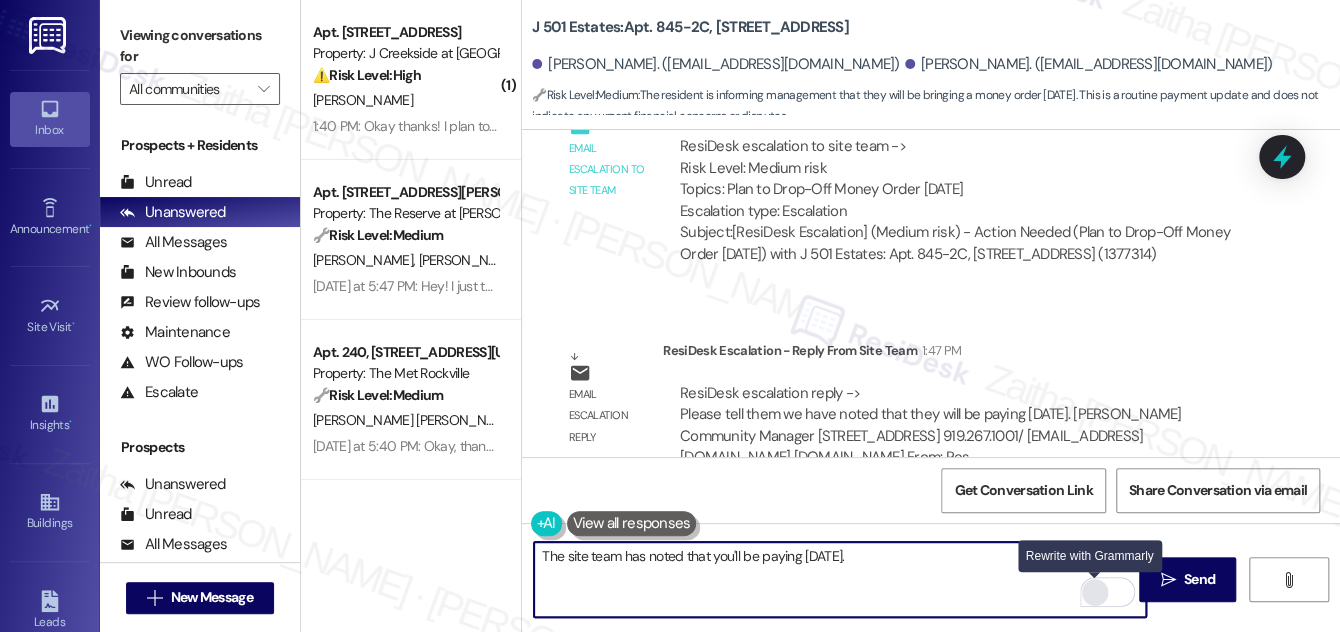 type on "The site team has noted that you'll be paying [DATE]." 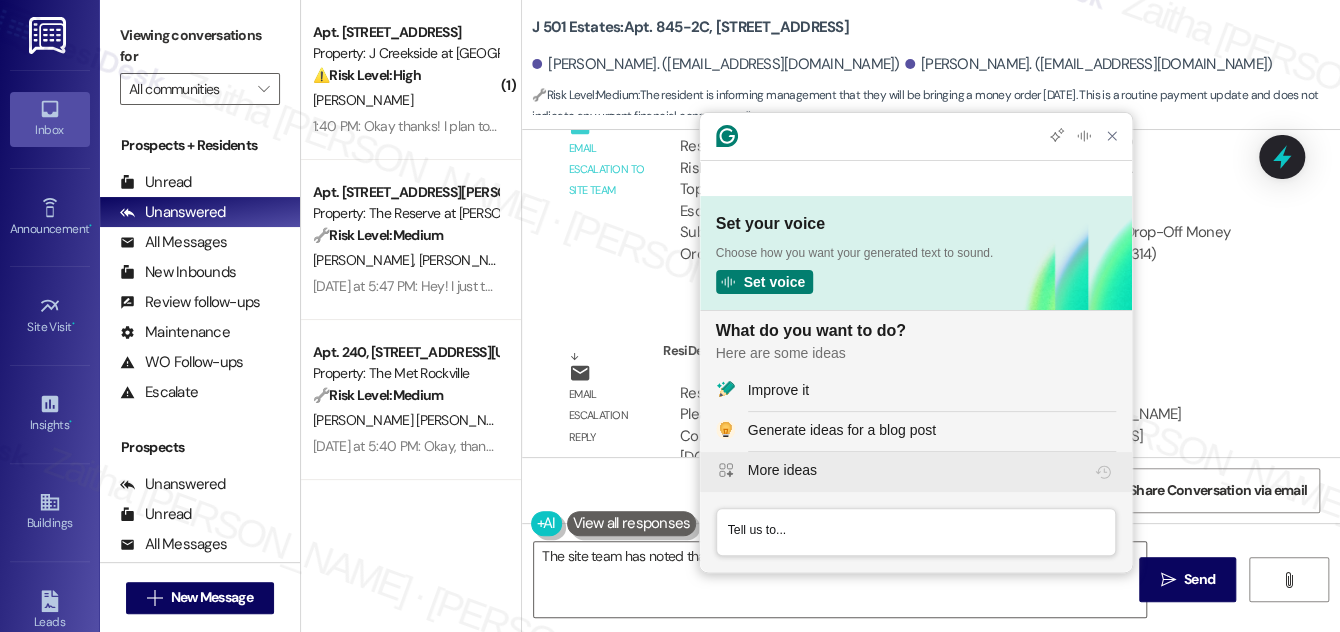 scroll, scrollTop: 0, scrollLeft: 0, axis: both 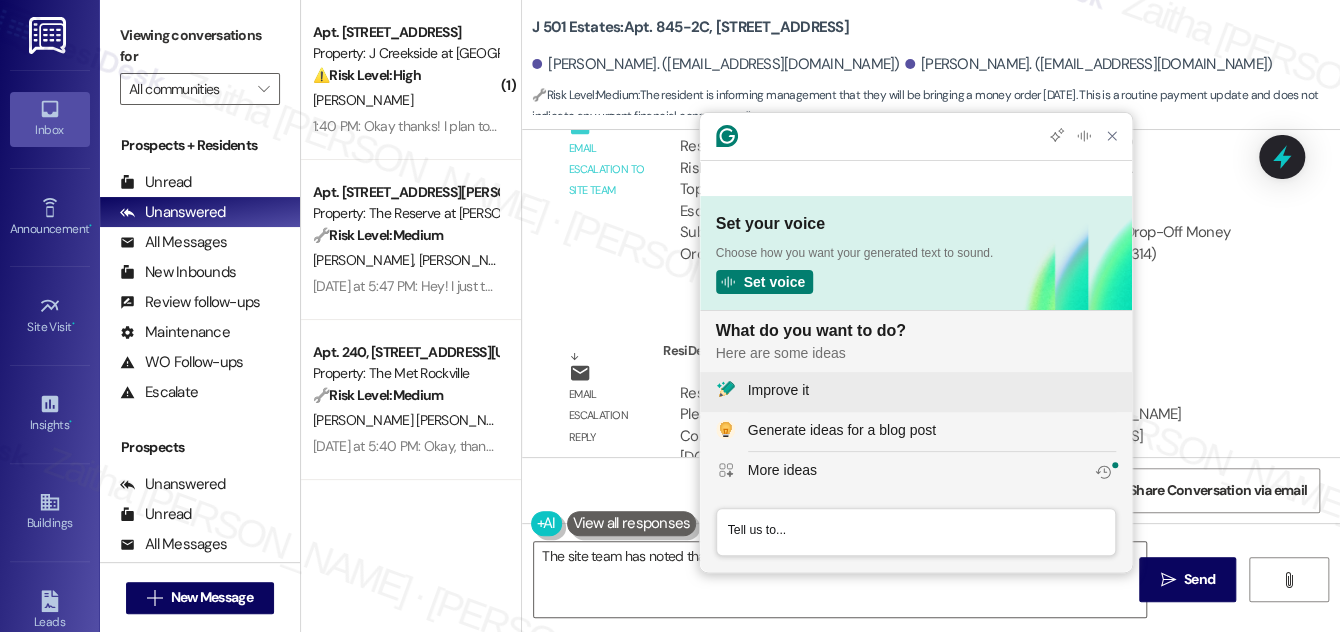 click on "Improve it" 